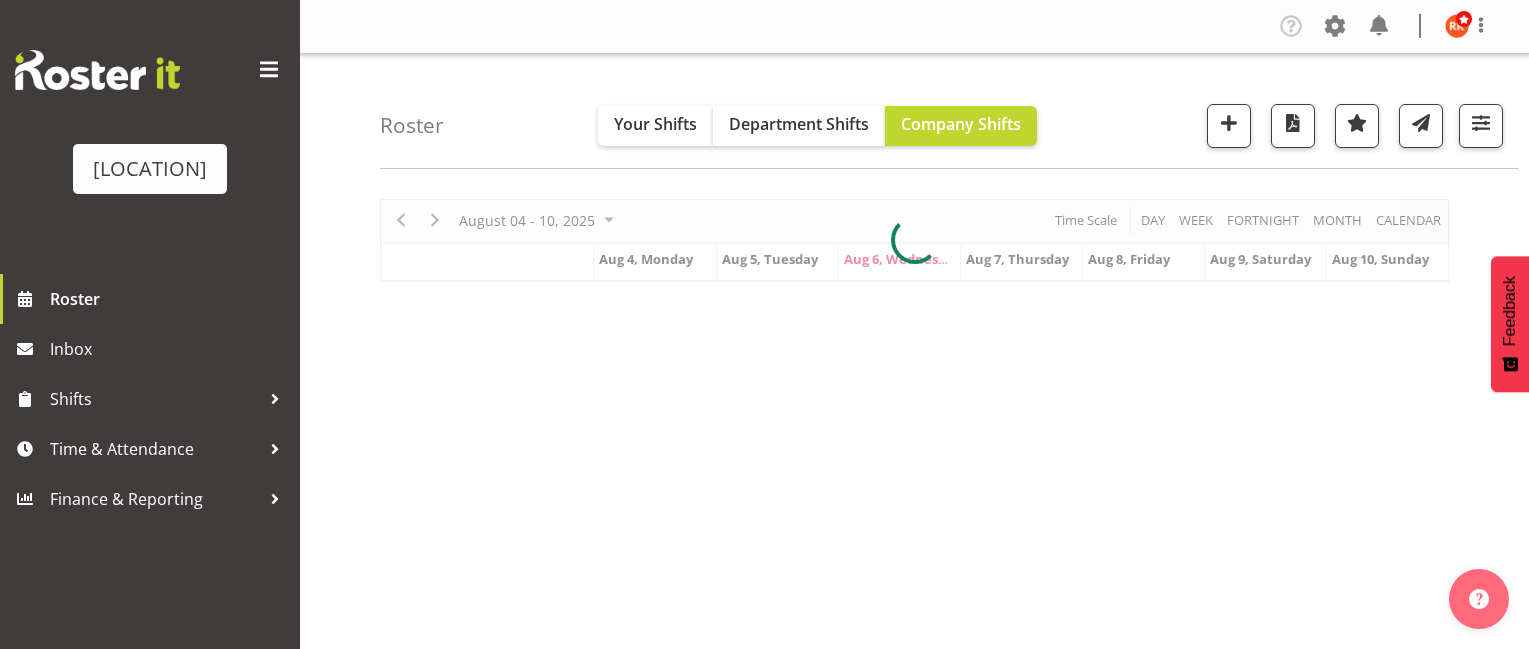 scroll, scrollTop: 0, scrollLeft: 0, axis: both 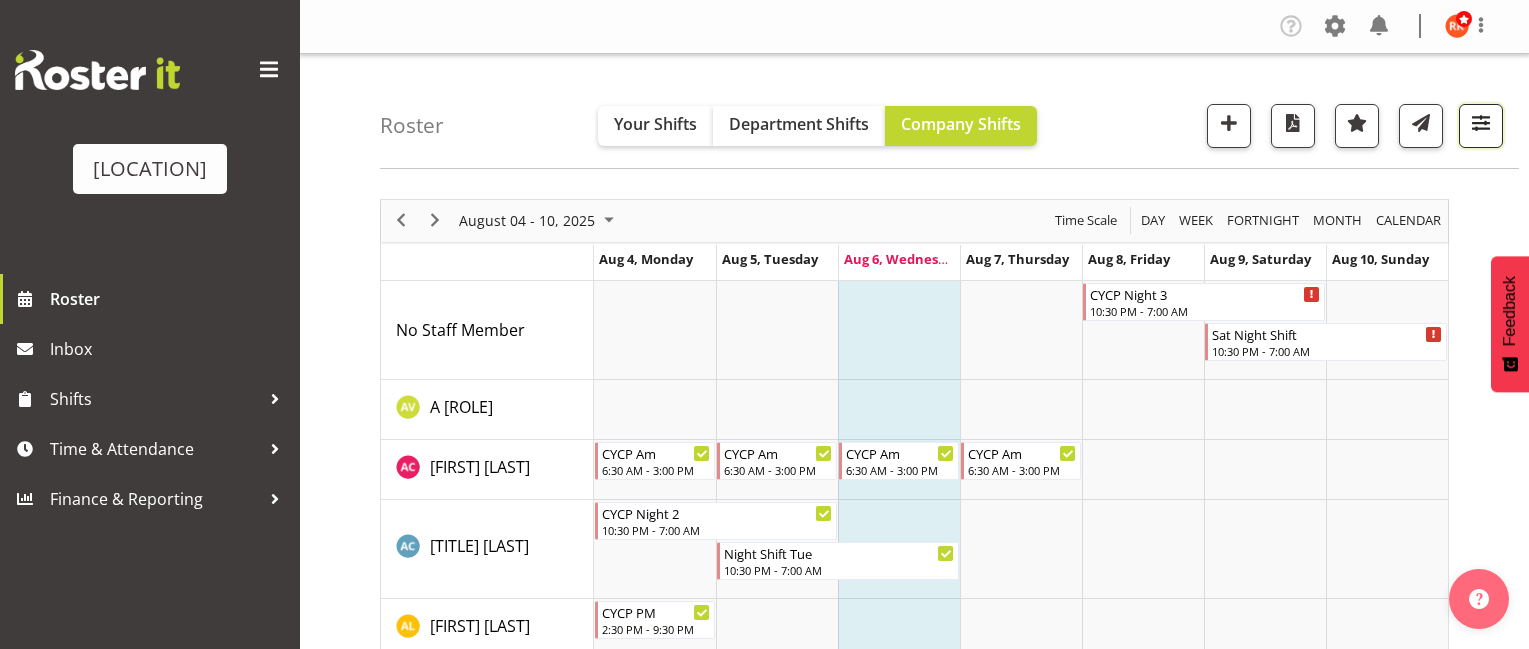 click at bounding box center (1481, 123) 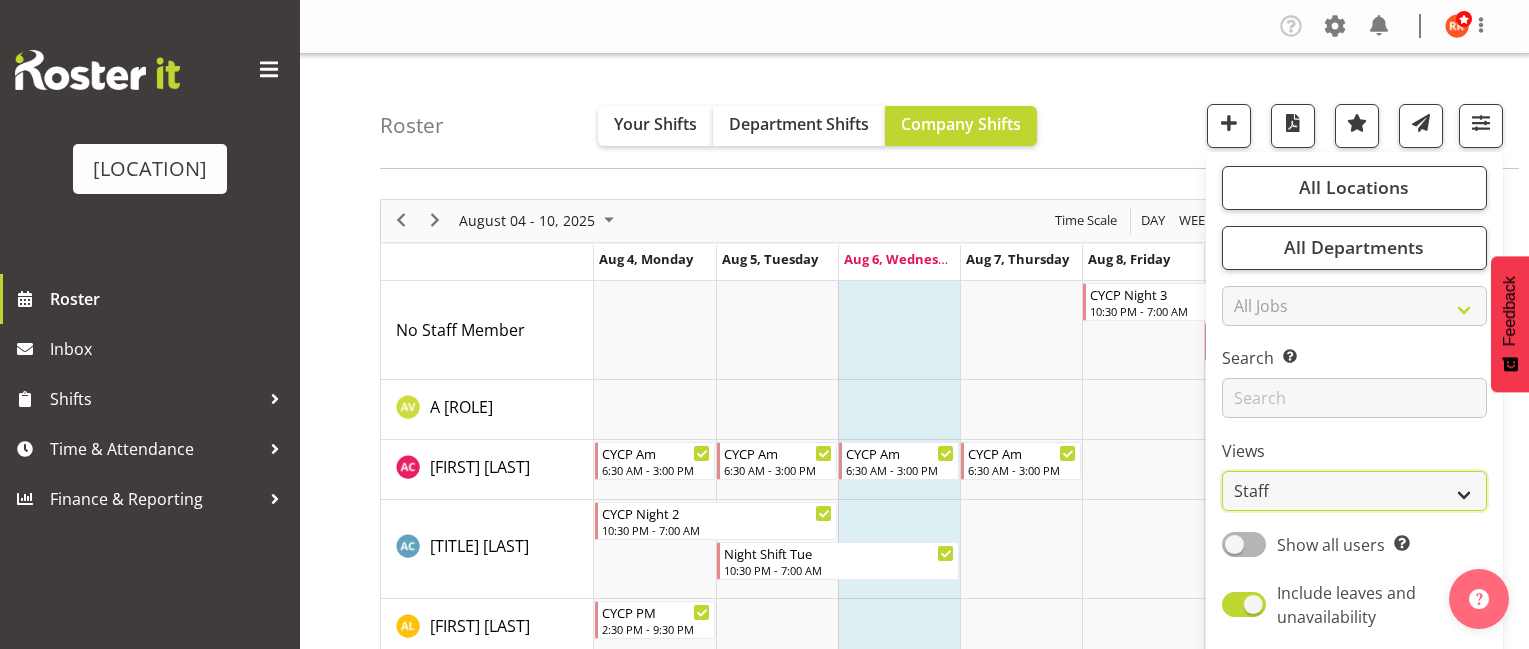 click on "Staff
Role
Shift - Horizontal
Shift - Vertical
Staff - Location" at bounding box center (1354, 491) 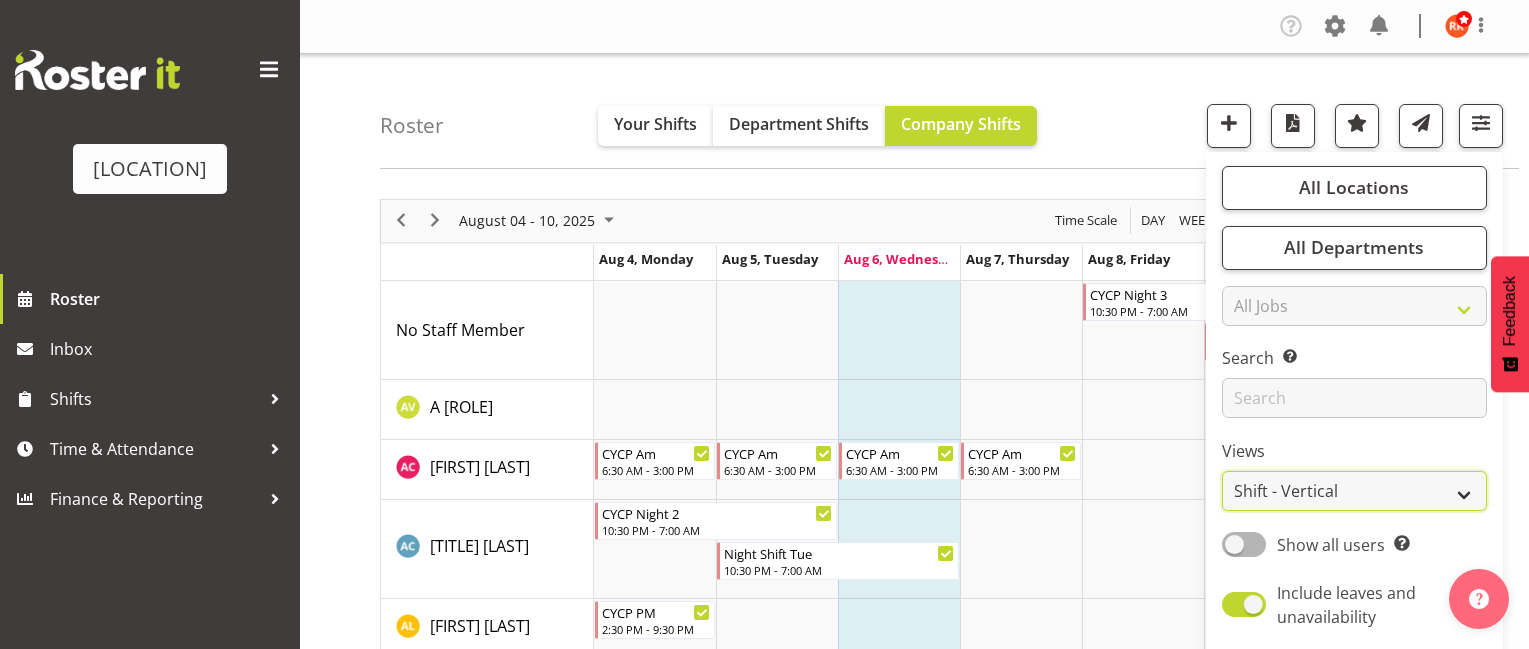 click on "Staff
Role
Shift - Horizontal
Shift - Vertical
Staff - Location" at bounding box center [1354, 491] 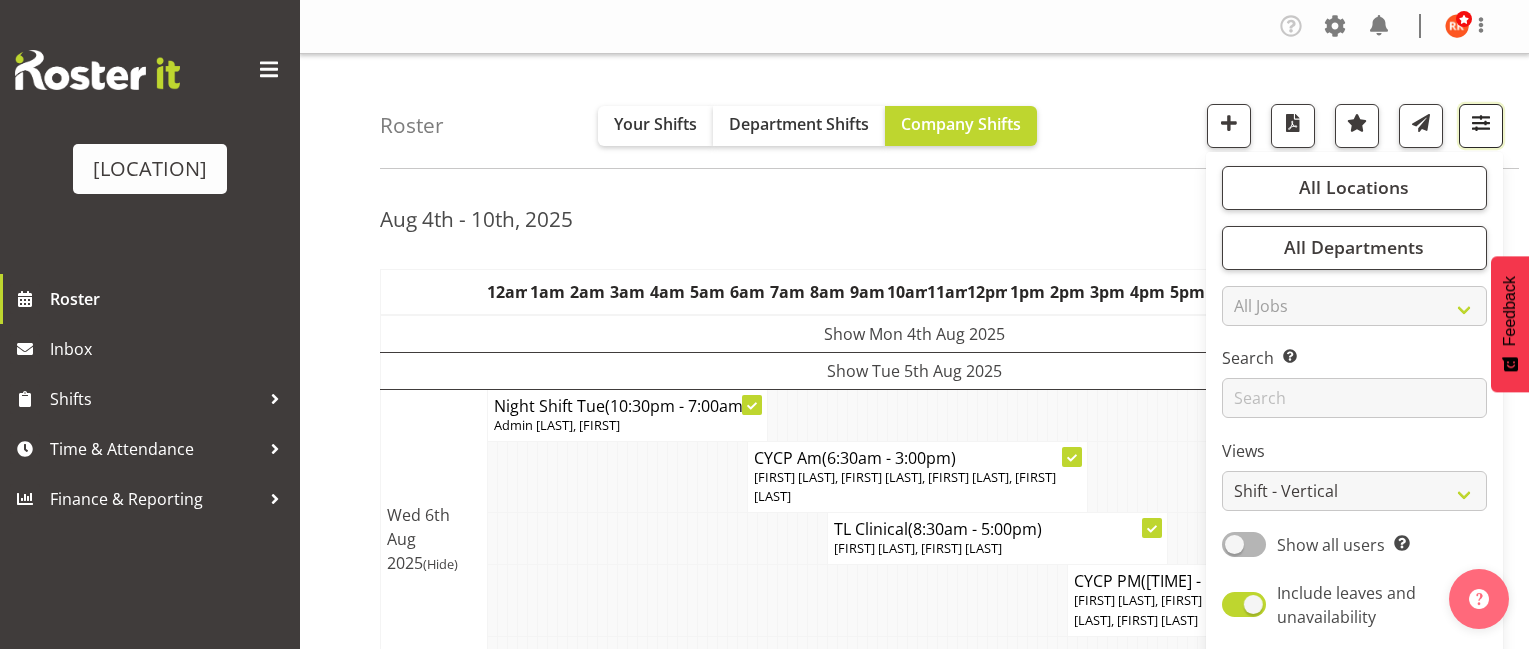click at bounding box center (1481, 123) 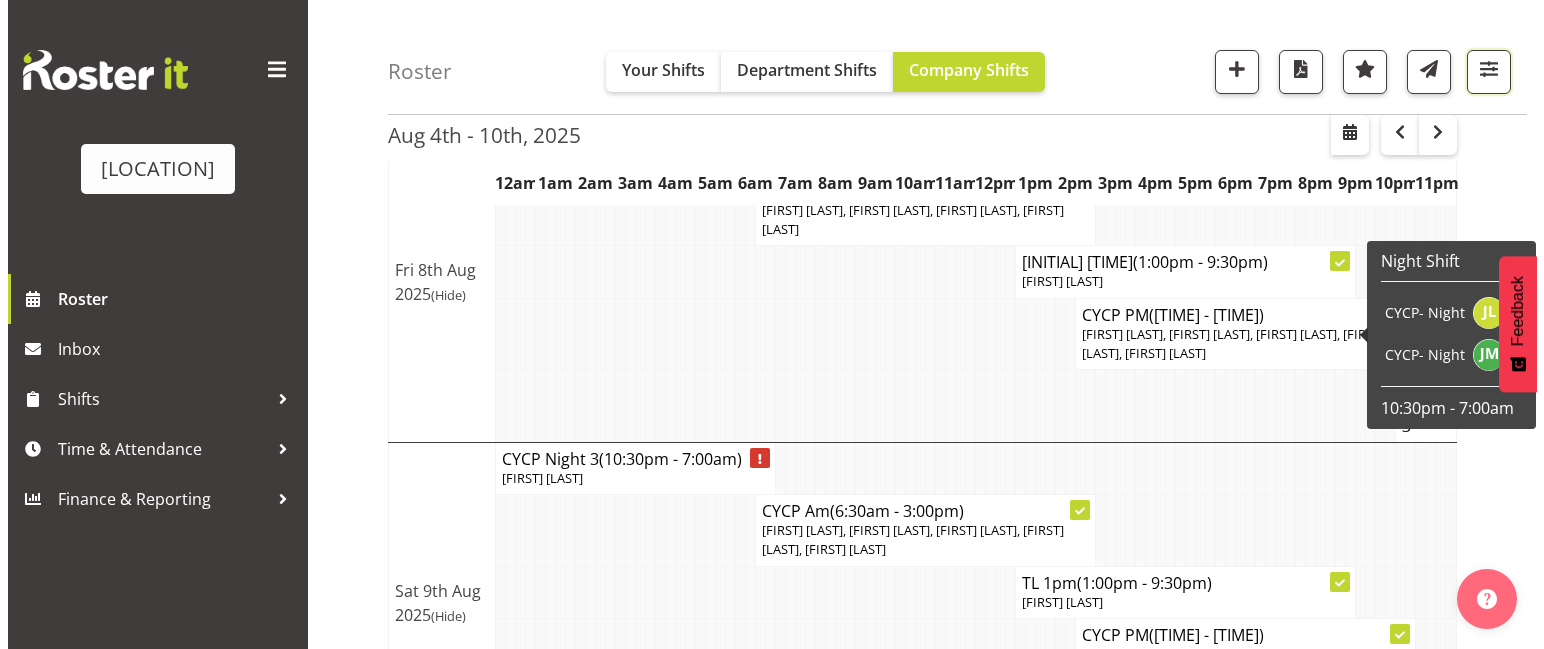 scroll, scrollTop: 800, scrollLeft: 0, axis: vertical 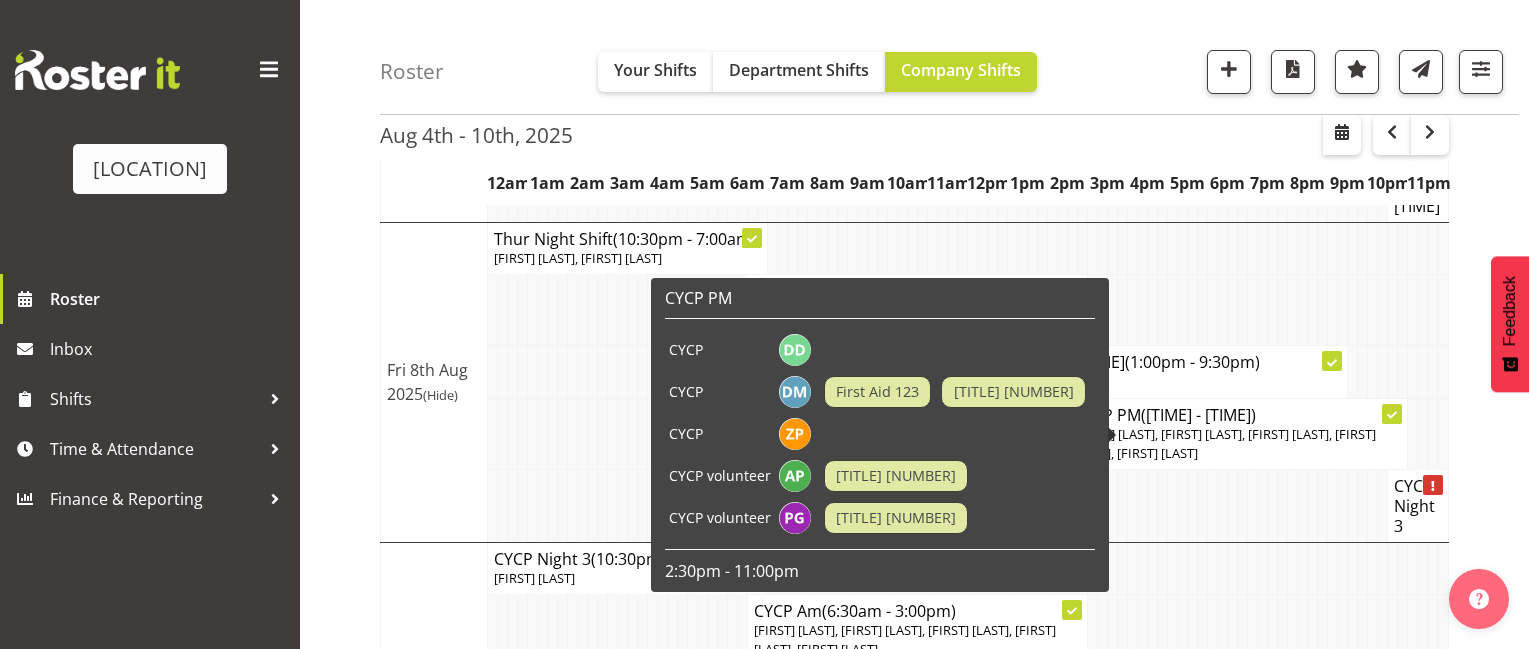 click on "[FIRST] [LAST], [FIRST] [LAST], [FIRST] [LAST], [FIRST] [LAST], [FIRST] [LAST]" at bounding box center (1225, 443) 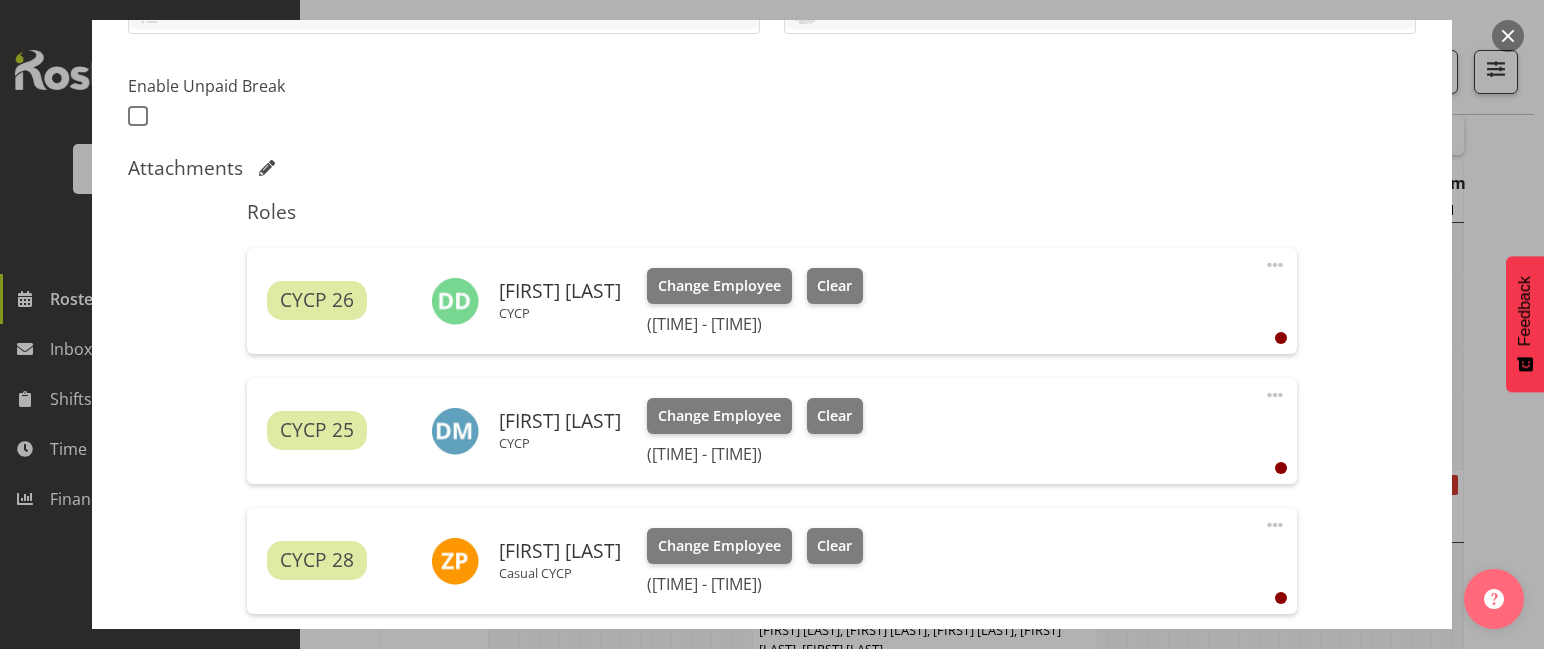 scroll, scrollTop: 700, scrollLeft: 0, axis: vertical 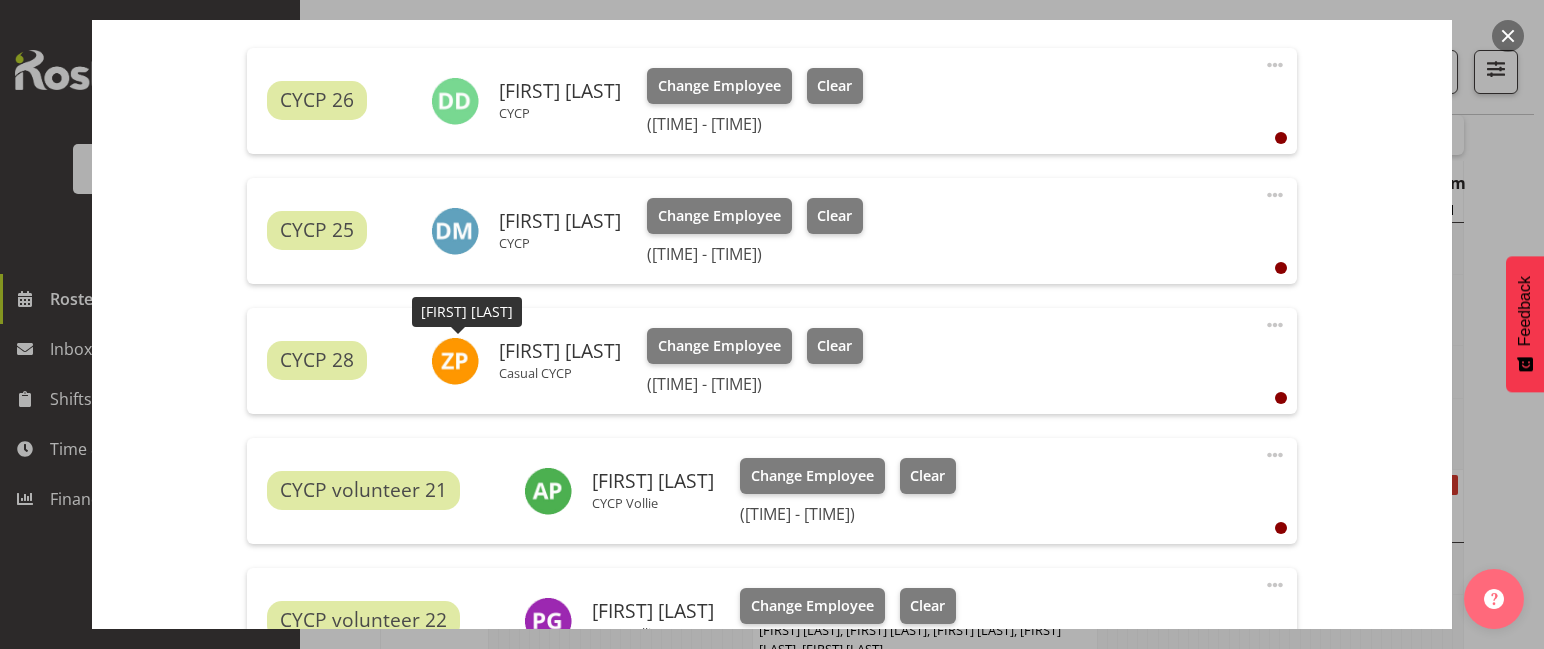 click at bounding box center (455, 361) 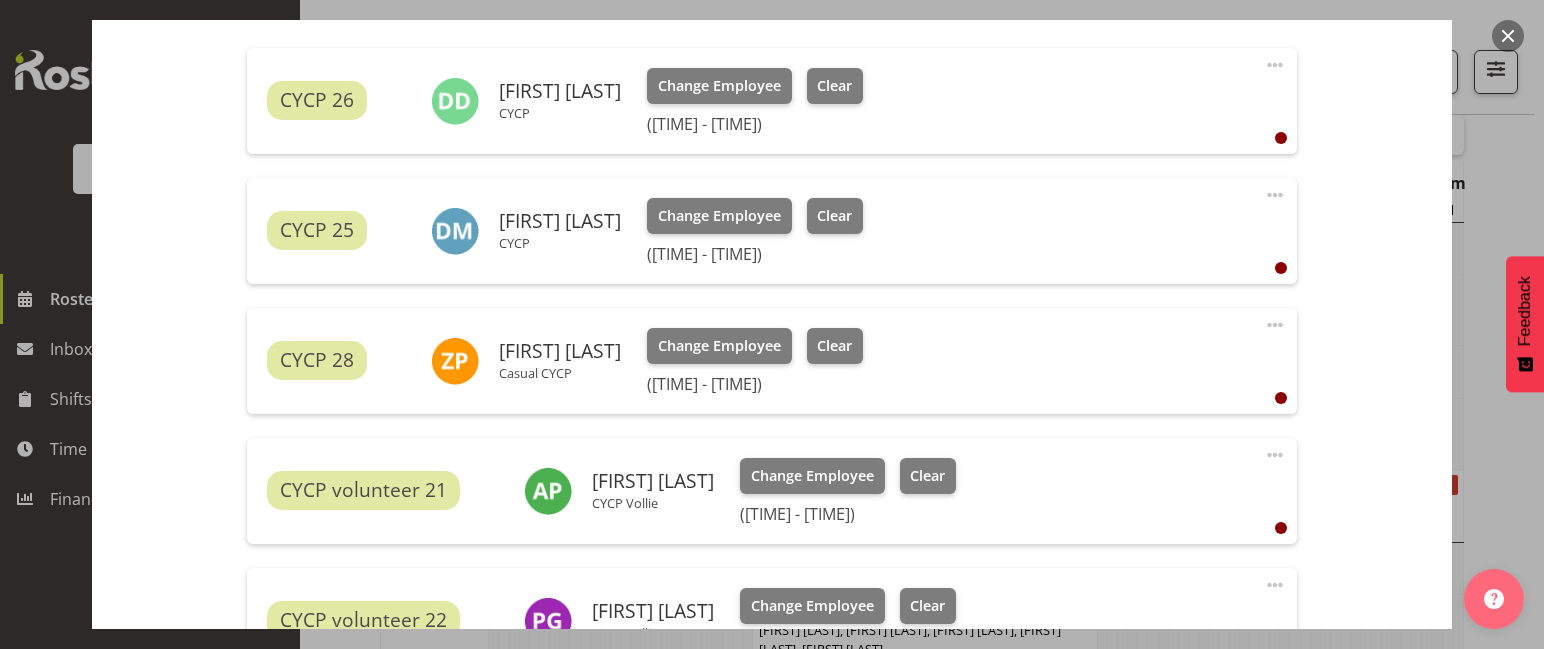 click at bounding box center [455, 361] 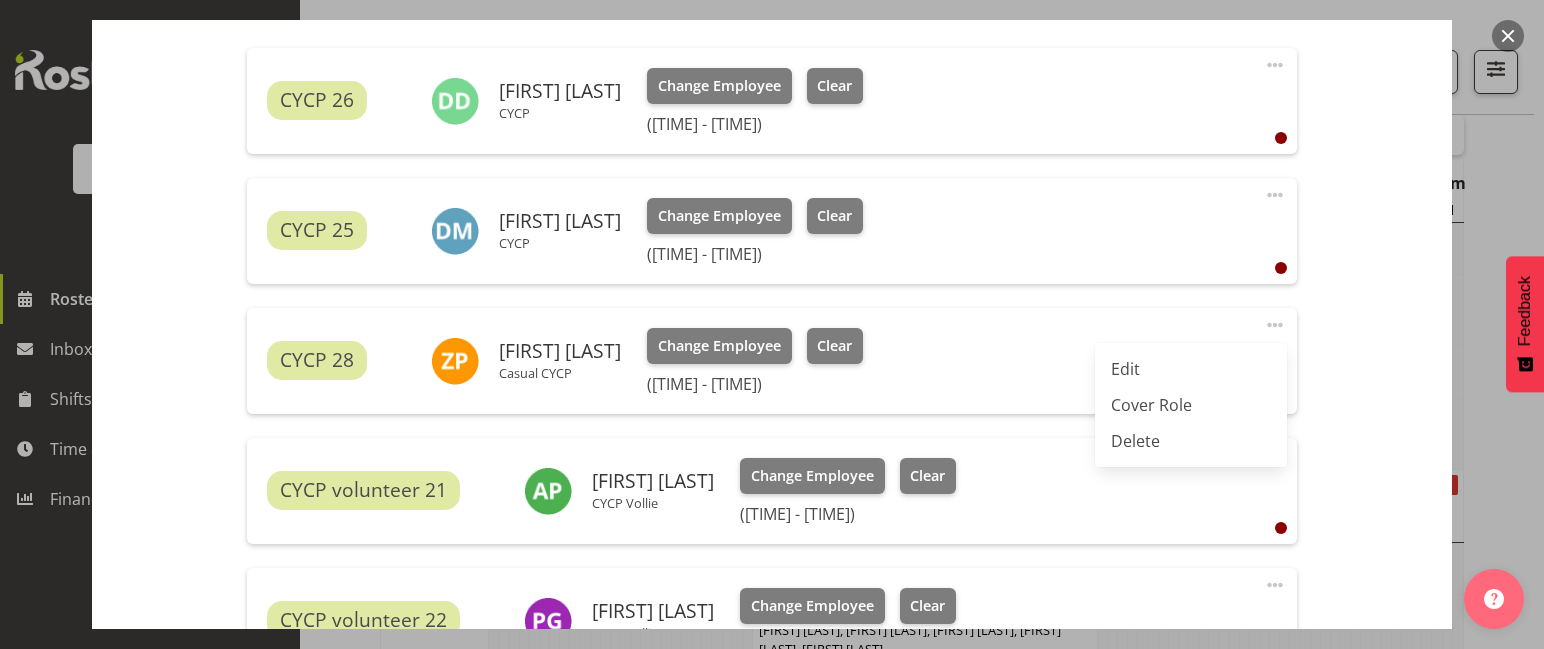 click at bounding box center (1275, 325) 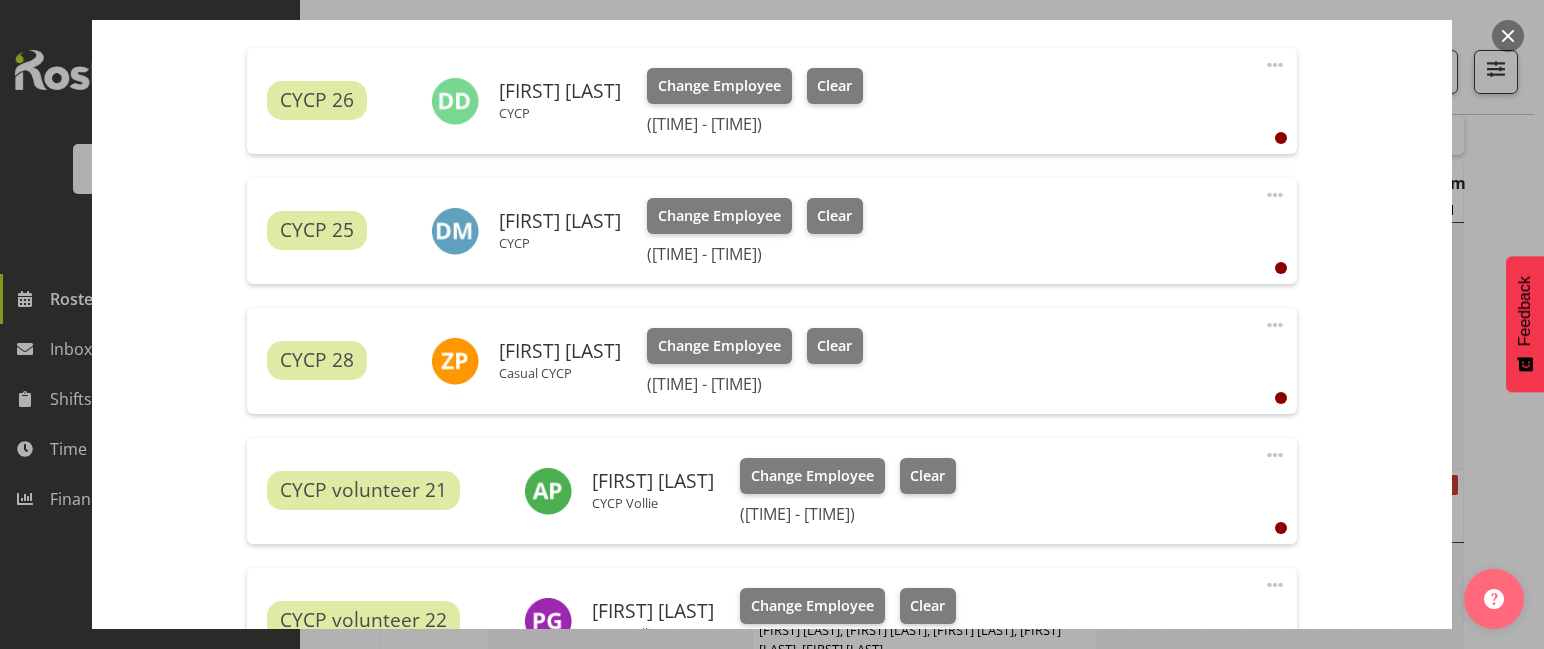 click on "[FIRST] [LAST]" at bounding box center [560, 351] 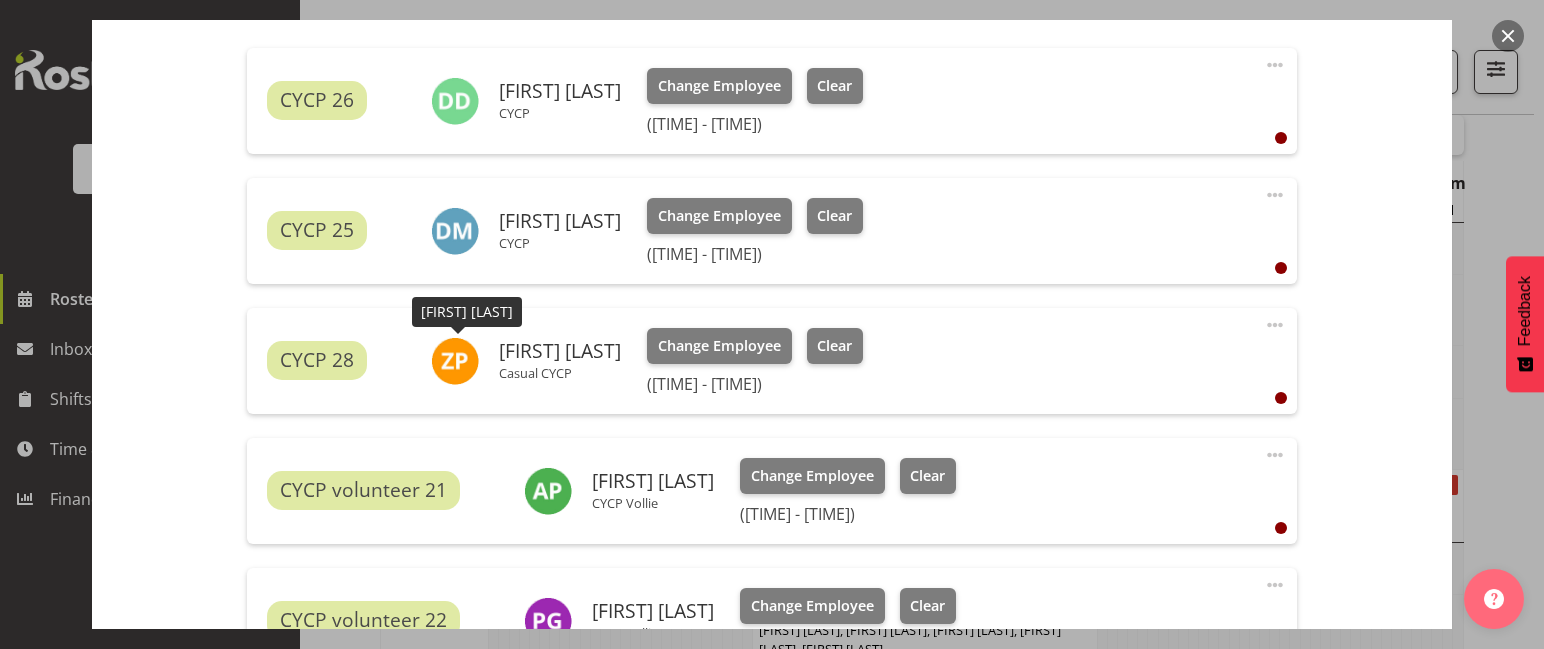 click at bounding box center [455, 361] 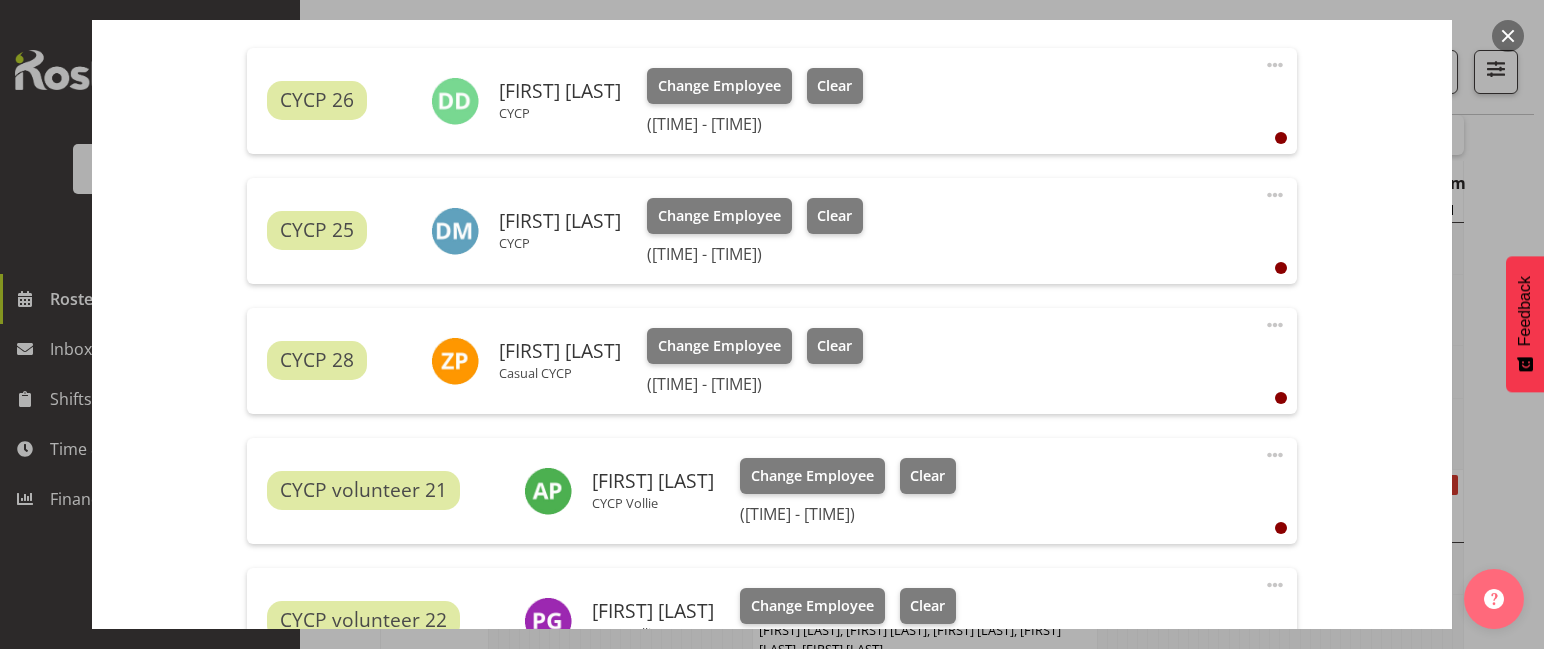 click at bounding box center (455, 361) 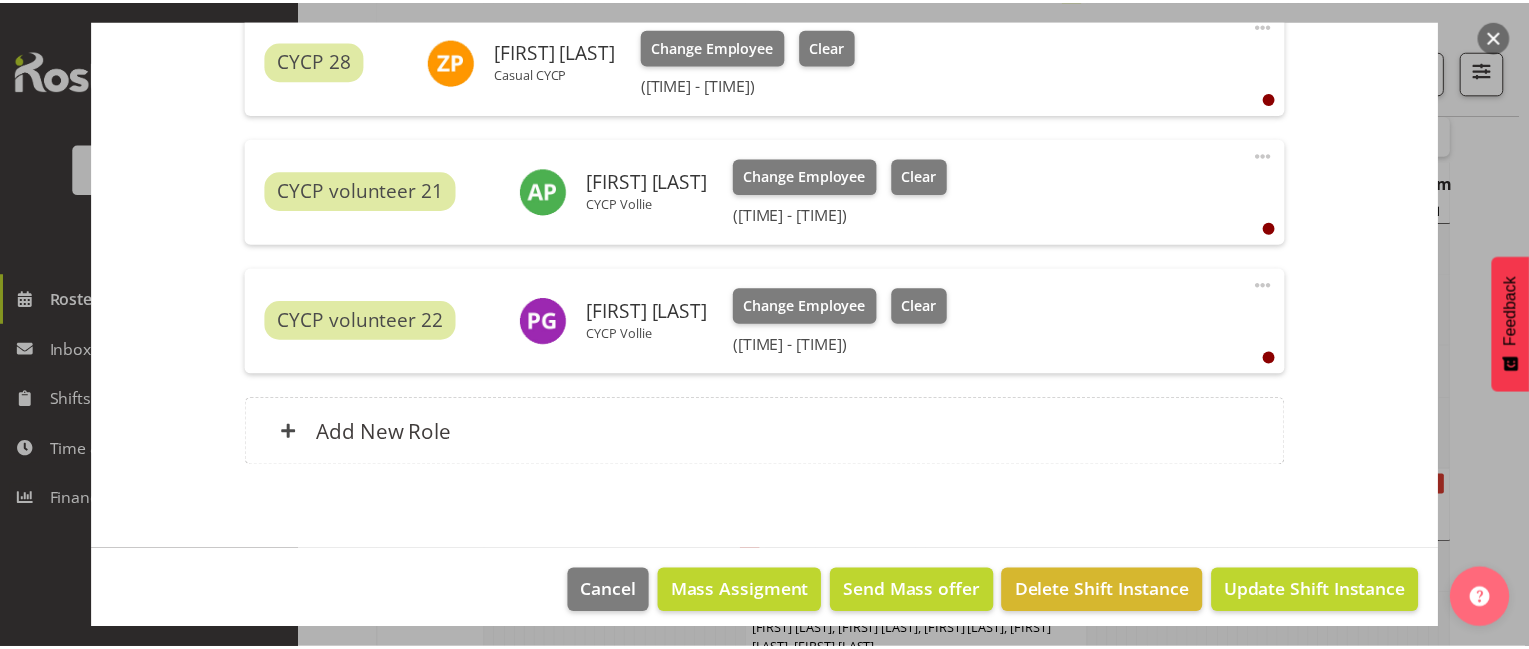 scroll, scrollTop: 800, scrollLeft: 0, axis: vertical 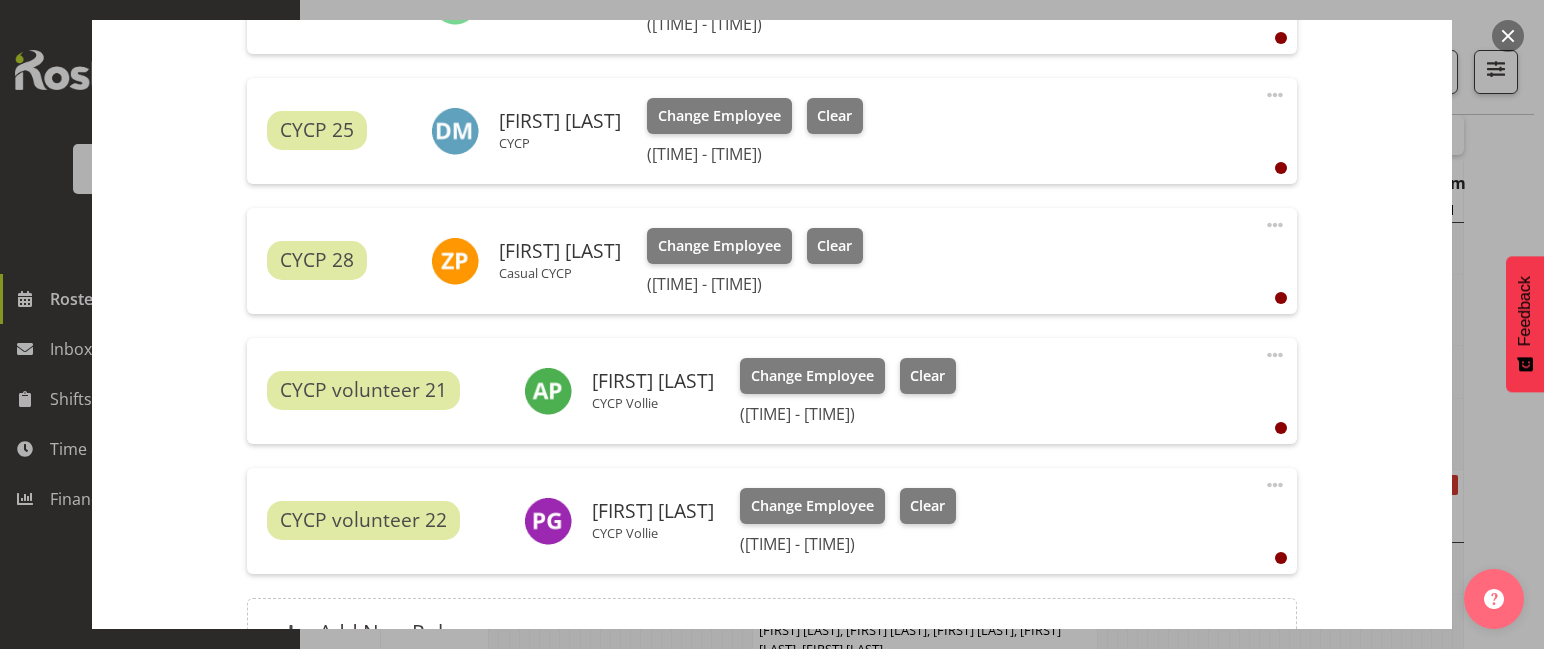 click at bounding box center [1508, 36] 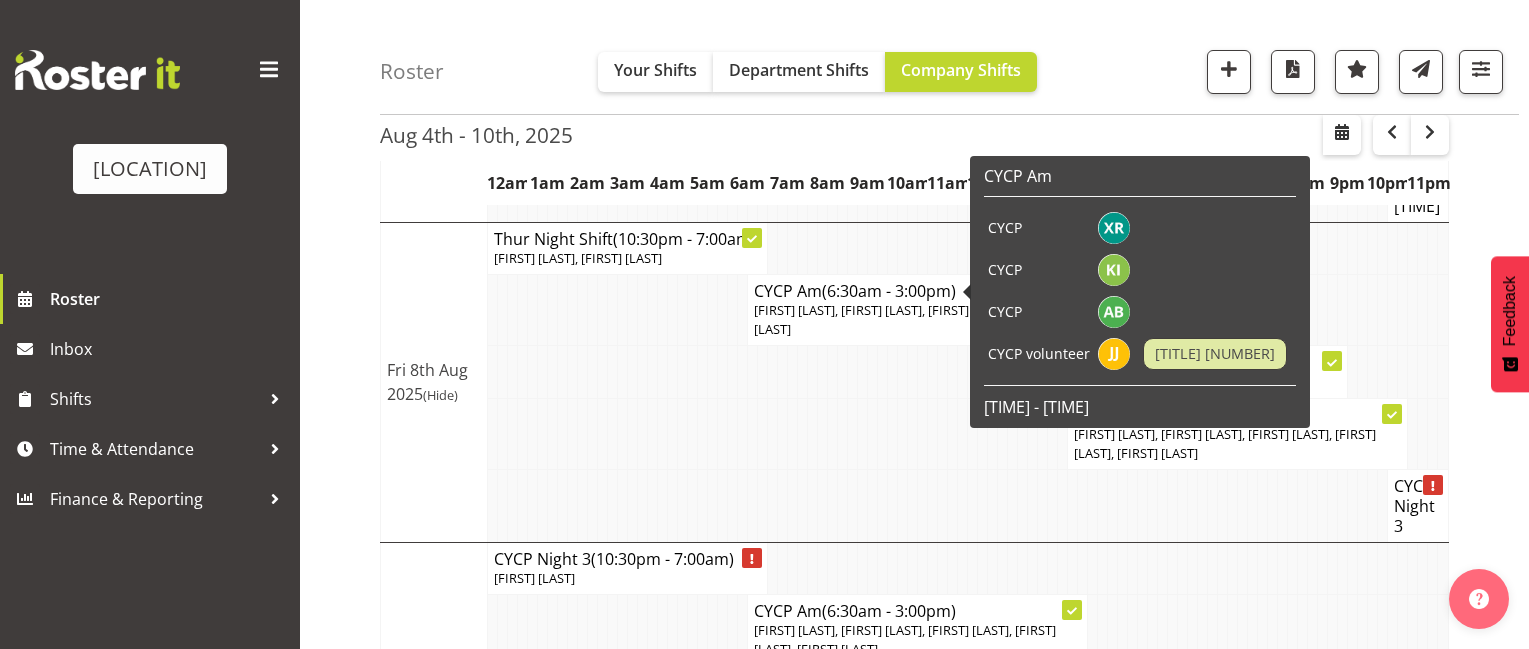 scroll, scrollTop: 900, scrollLeft: 0, axis: vertical 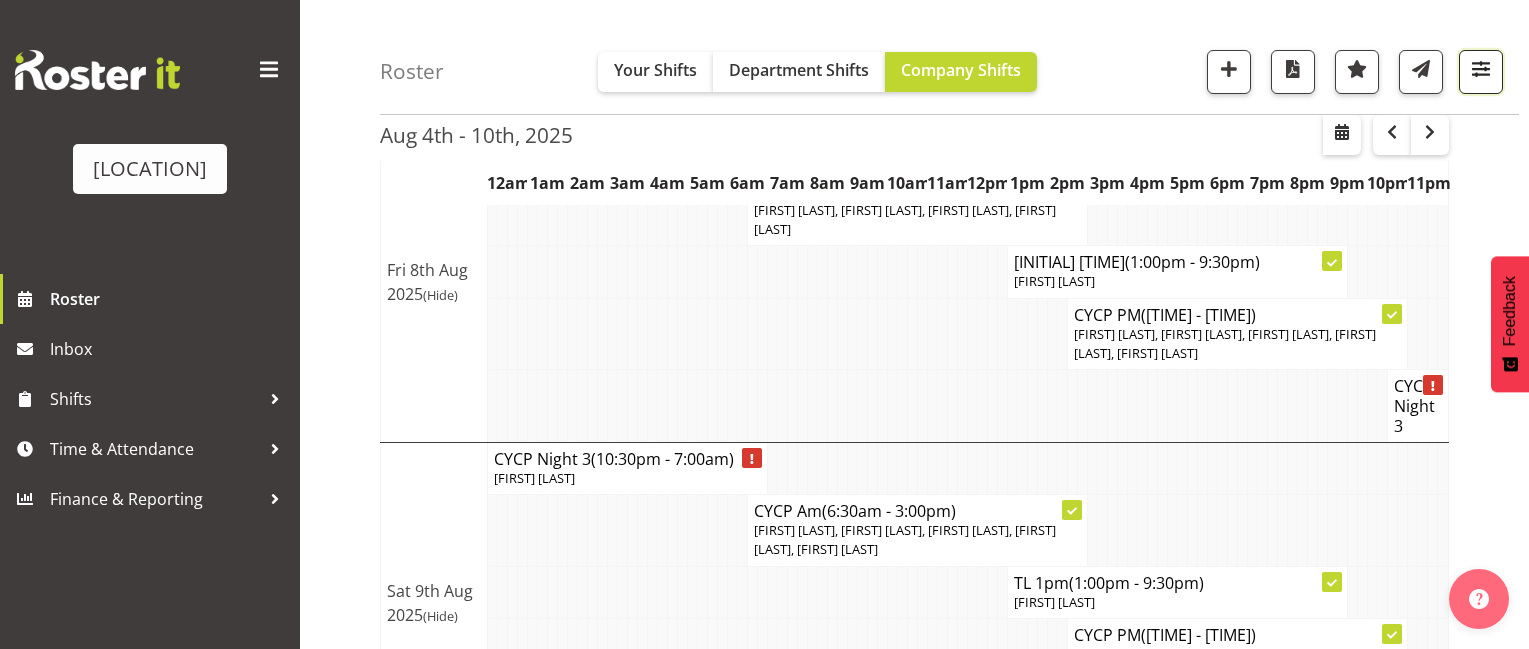 click at bounding box center (1481, 69) 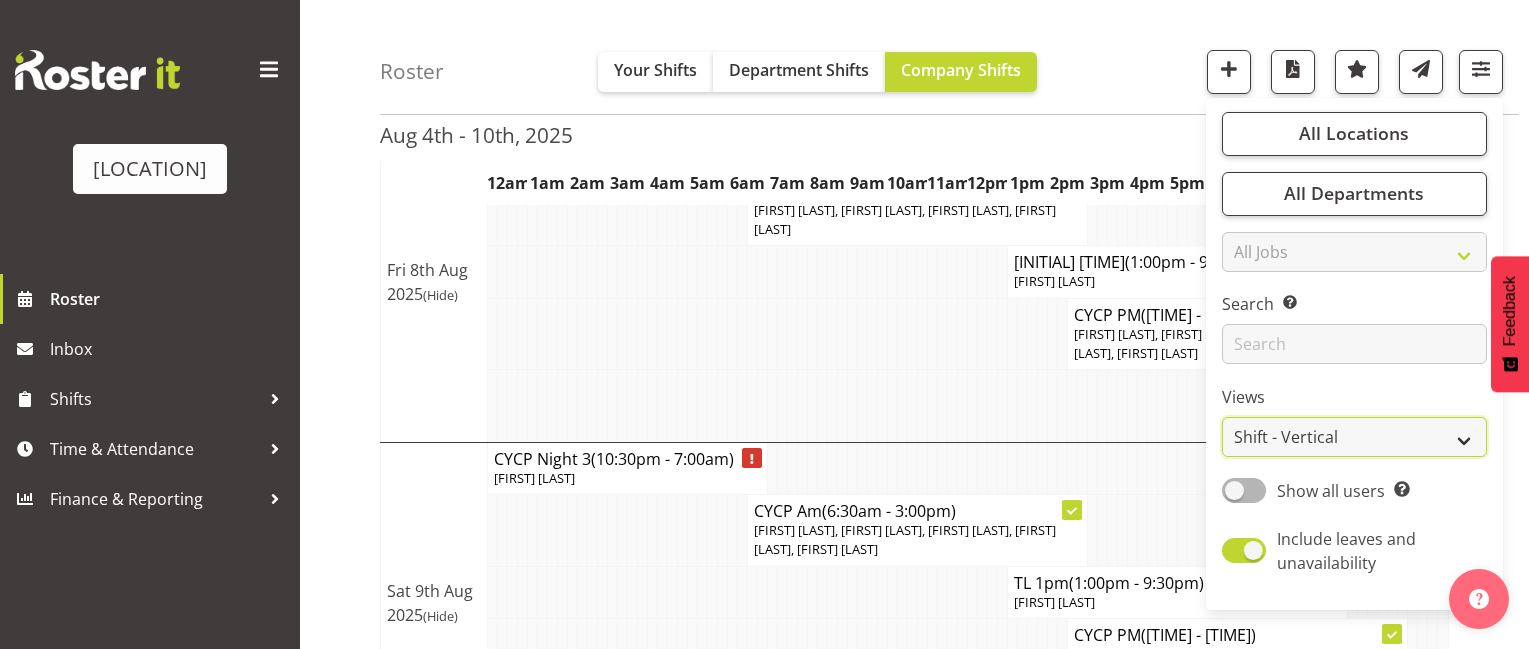click on "Staff
Role
Shift - Horizontal
Shift - Vertical
Staff - Location" at bounding box center (1354, 438) 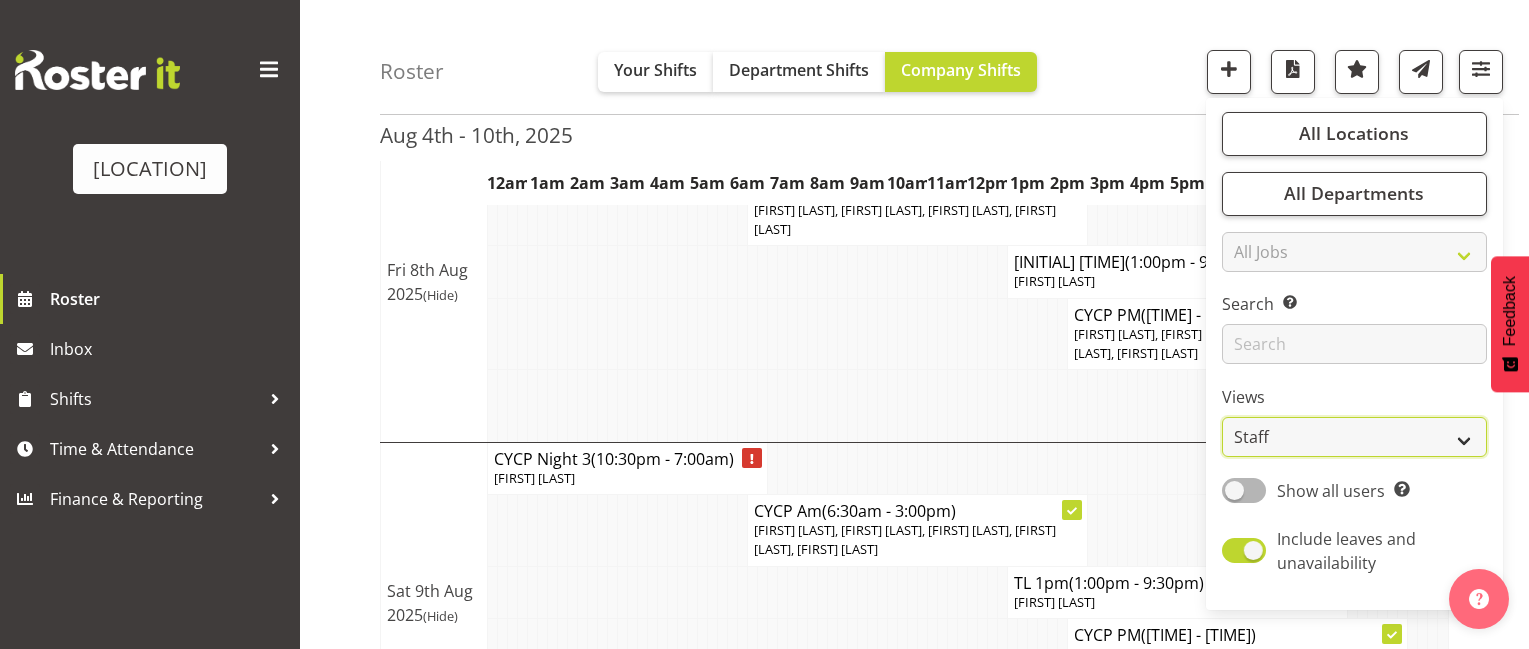 click on "Staff
Role
Shift - Horizontal
Shift - Vertical
Staff - Location" at bounding box center [1354, 438] 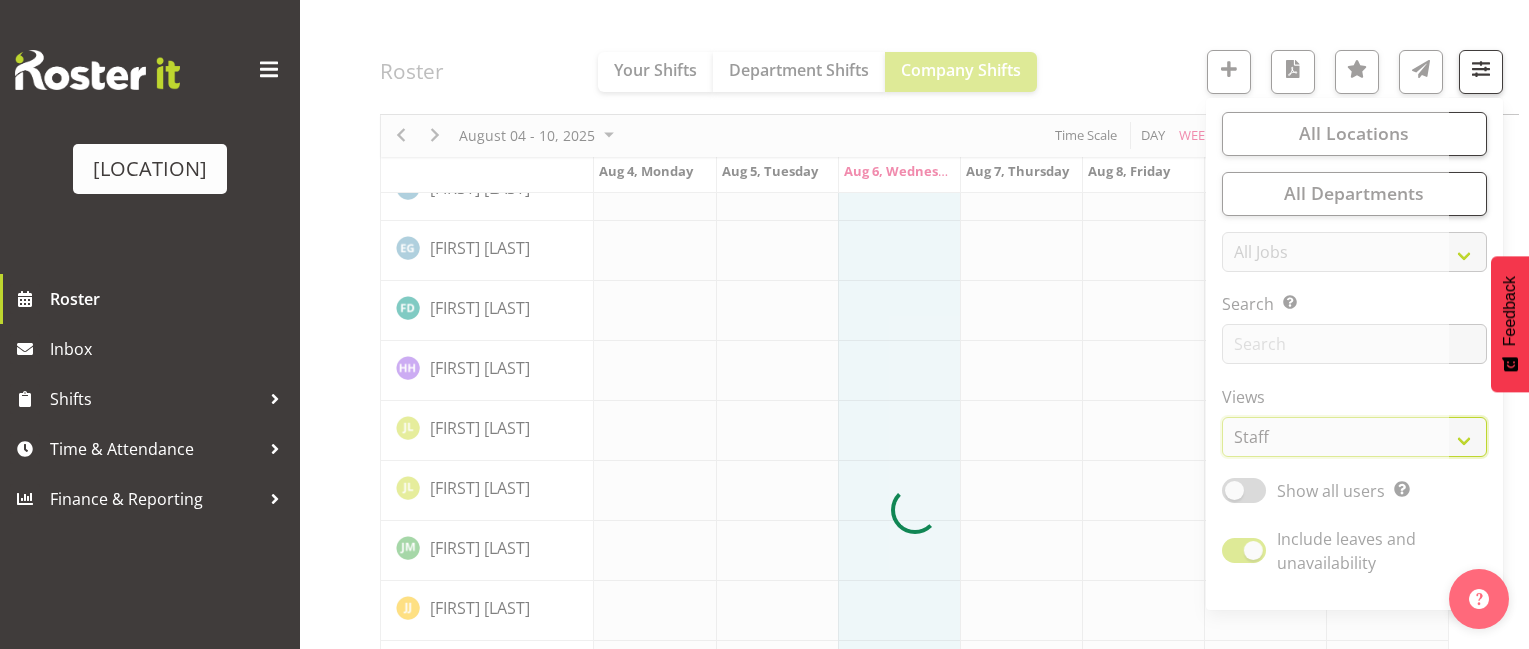 scroll, scrollTop: 842, scrollLeft: 0, axis: vertical 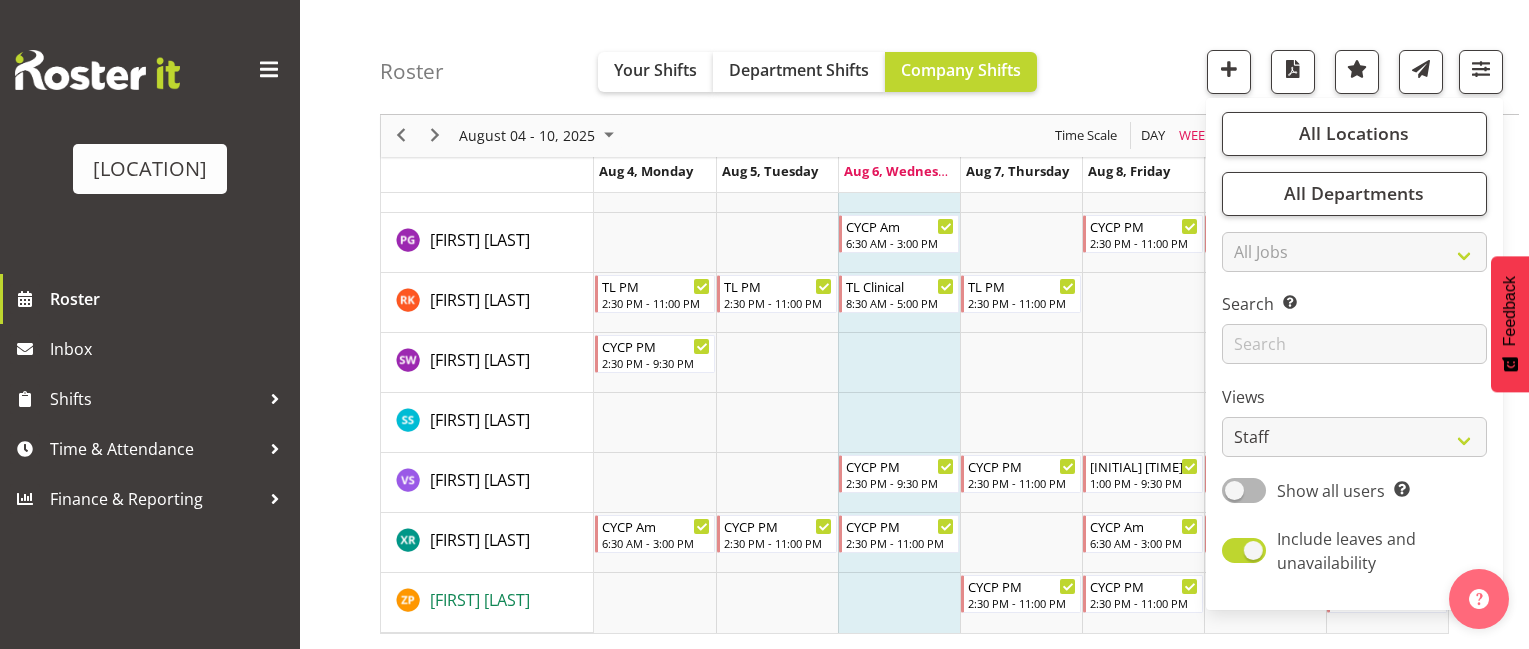 click on "[FIRST] [LAST]" at bounding box center (480, 600) 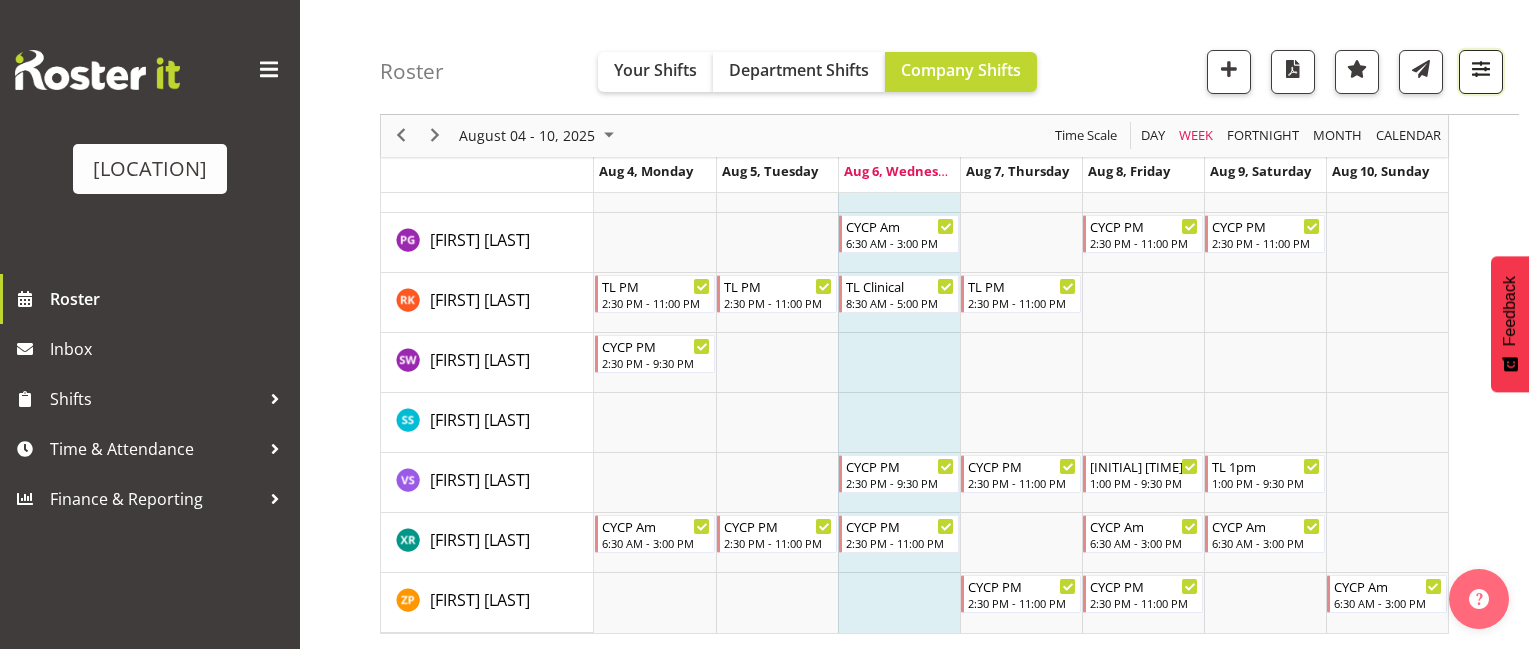 click at bounding box center (1481, 69) 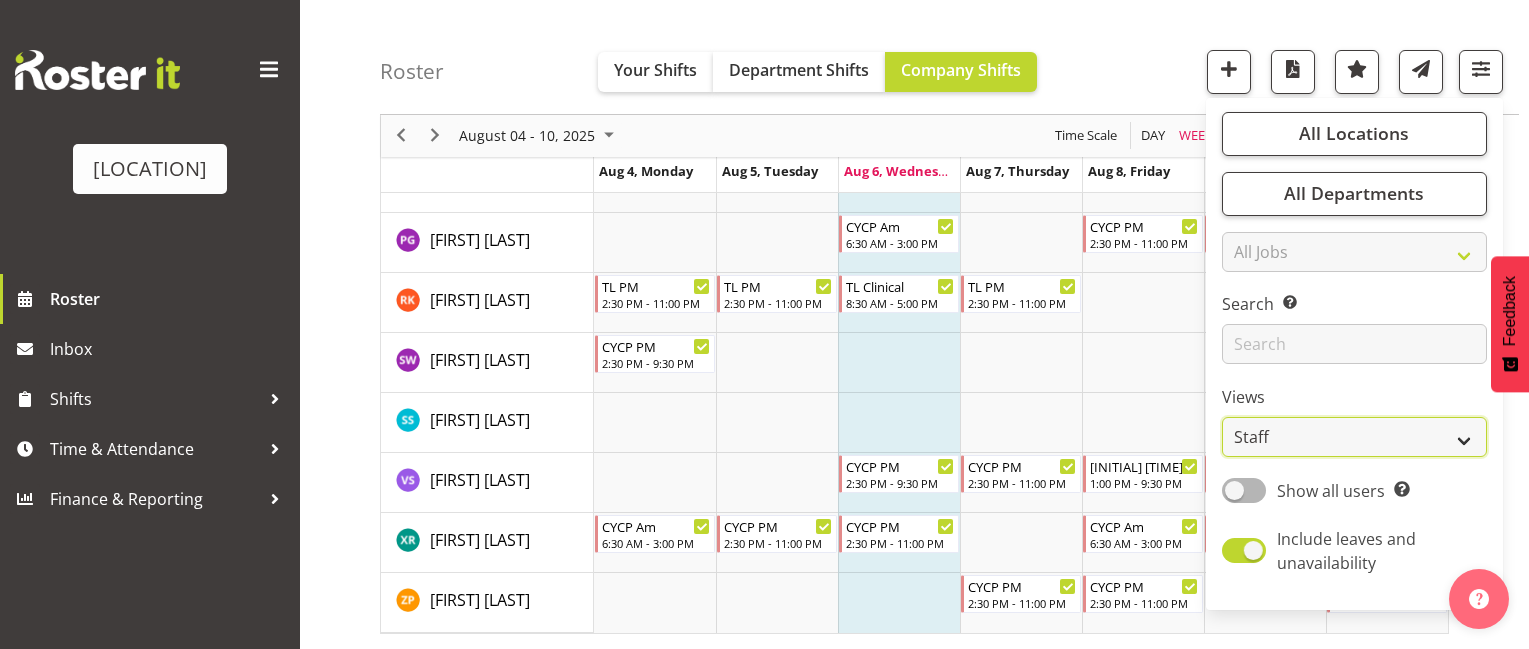 click on "Staff
Role
Shift - Horizontal
Shift - Vertical
Staff - Location" at bounding box center (1354, 438) 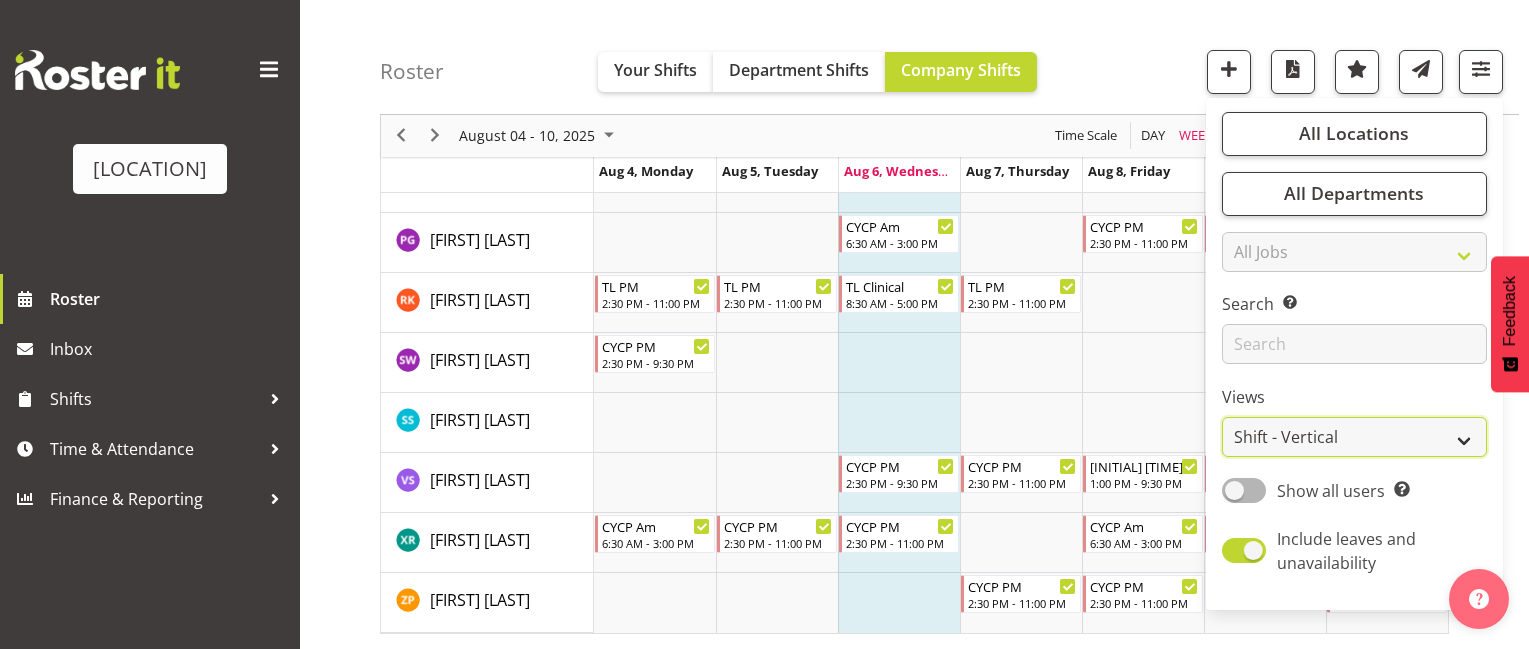 click on "Staff
Role
Shift - Horizontal
Shift - Vertical
Staff - Location" at bounding box center (1354, 438) 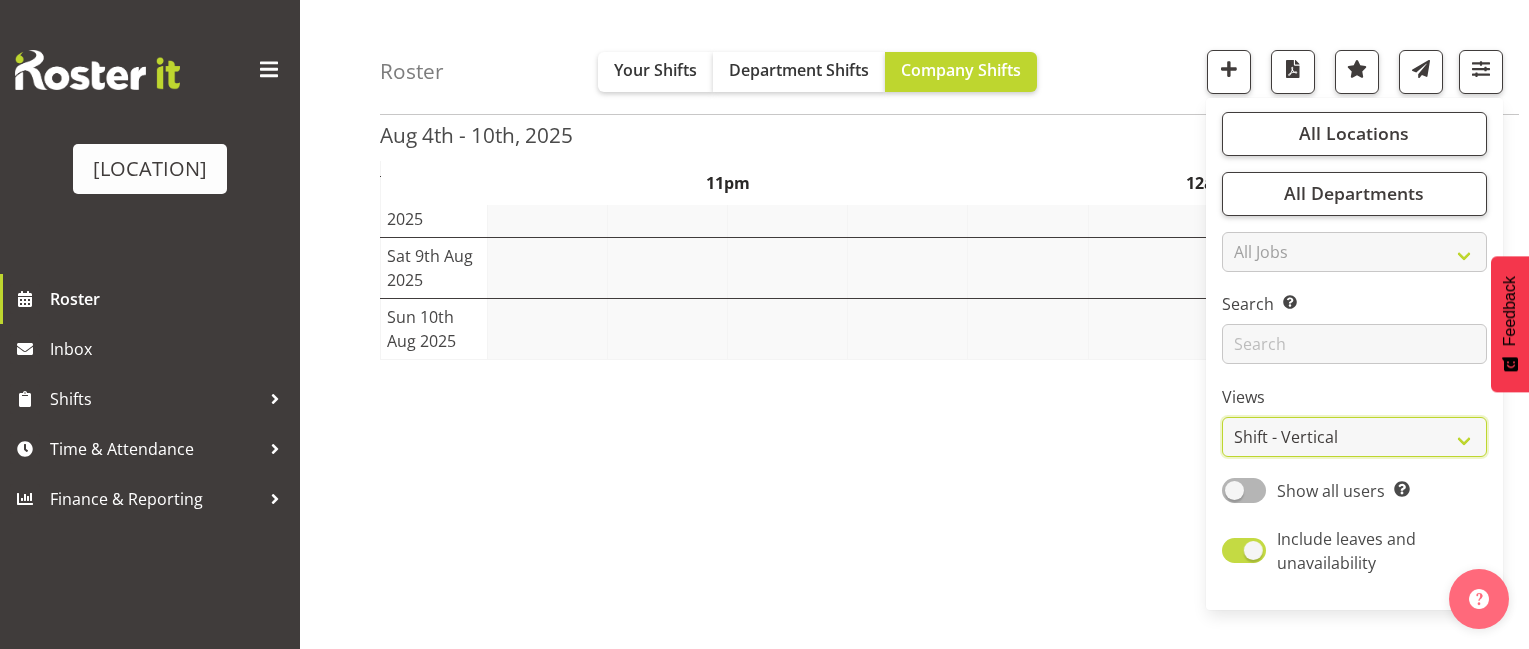 scroll, scrollTop: 335, scrollLeft: 0, axis: vertical 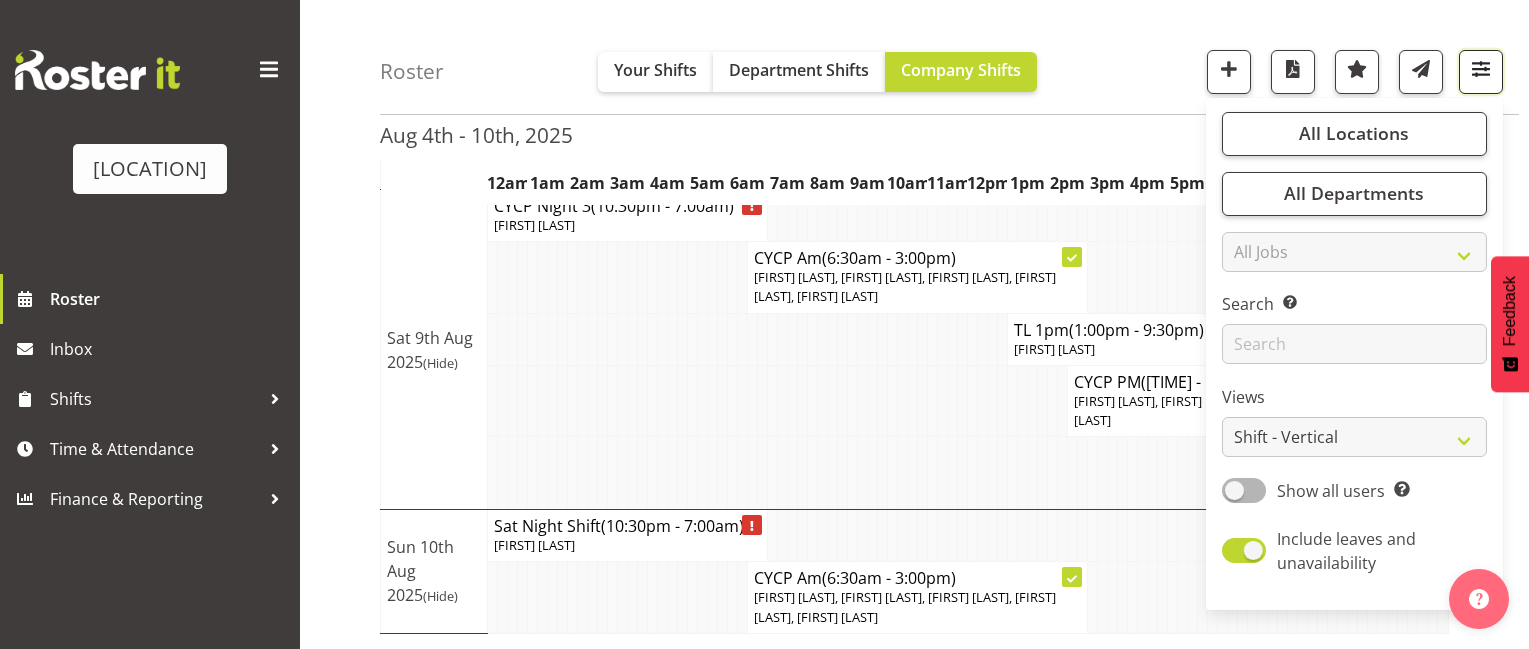 click at bounding box center [1481, 69] 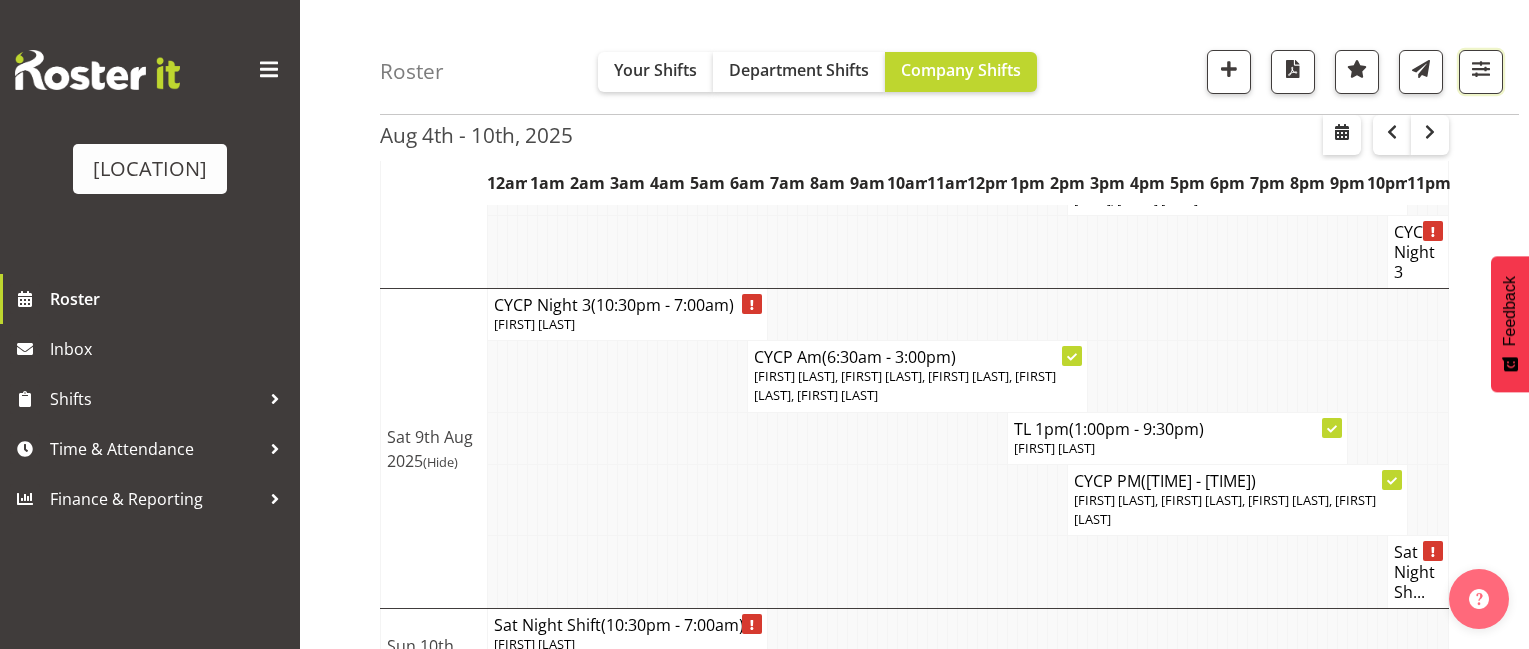 scroll, scrollTop: 1154, scrollLeft: 0, axis: vertical 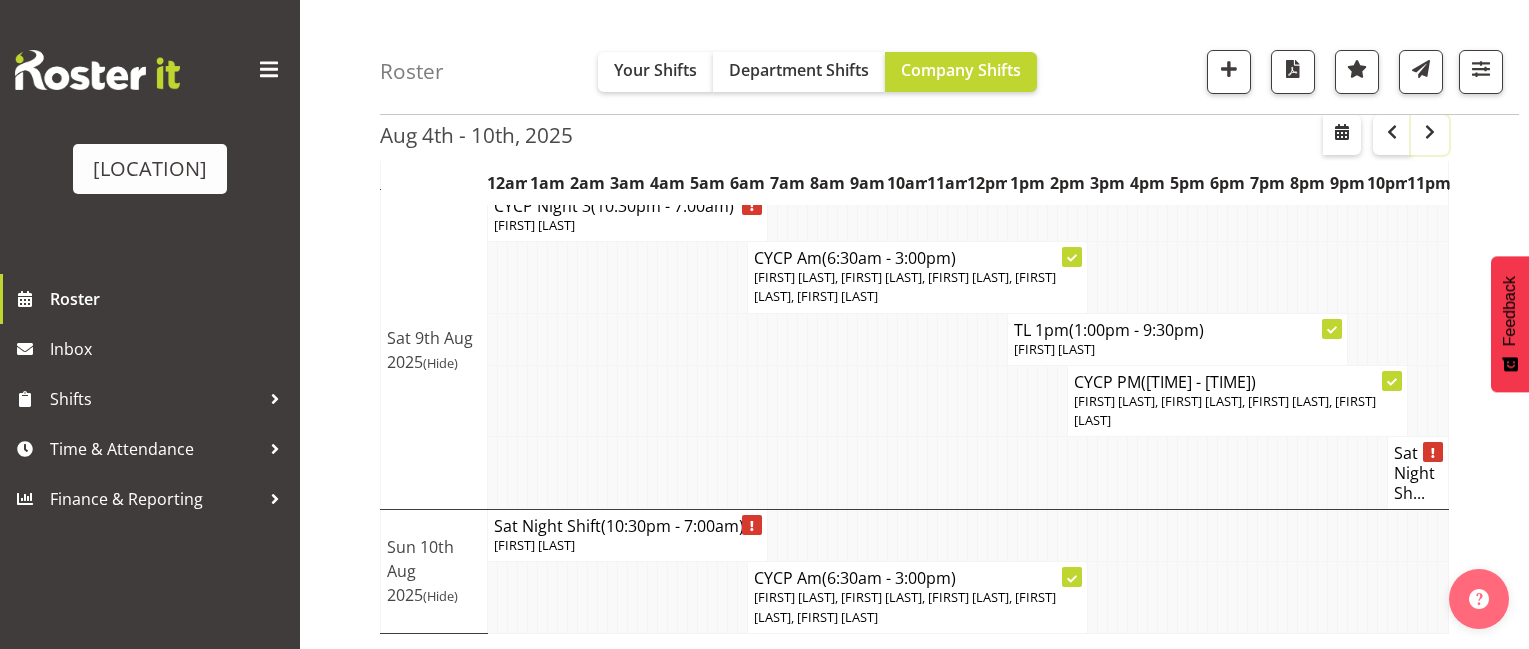click at bounding box center (1430, 132) 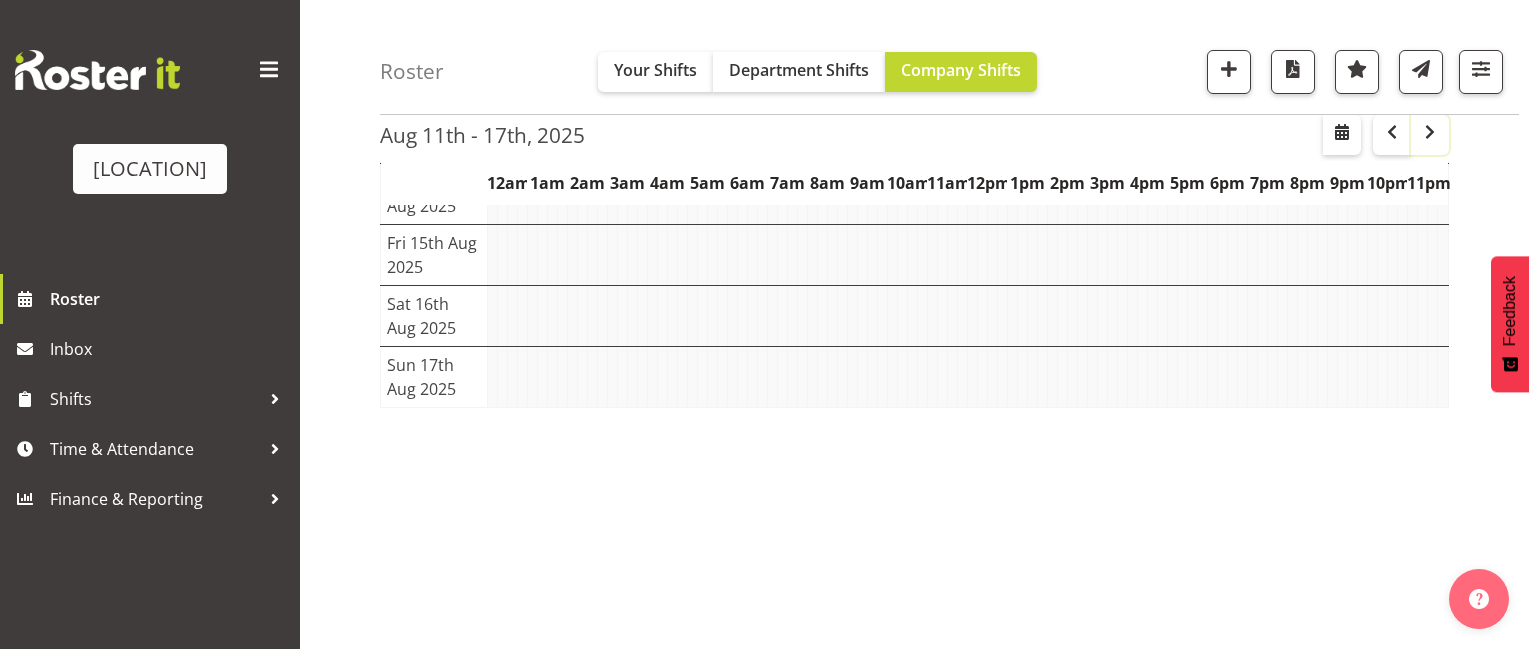 scroll, scrollTop: 335, scrollLeft: 0, axis: vertical 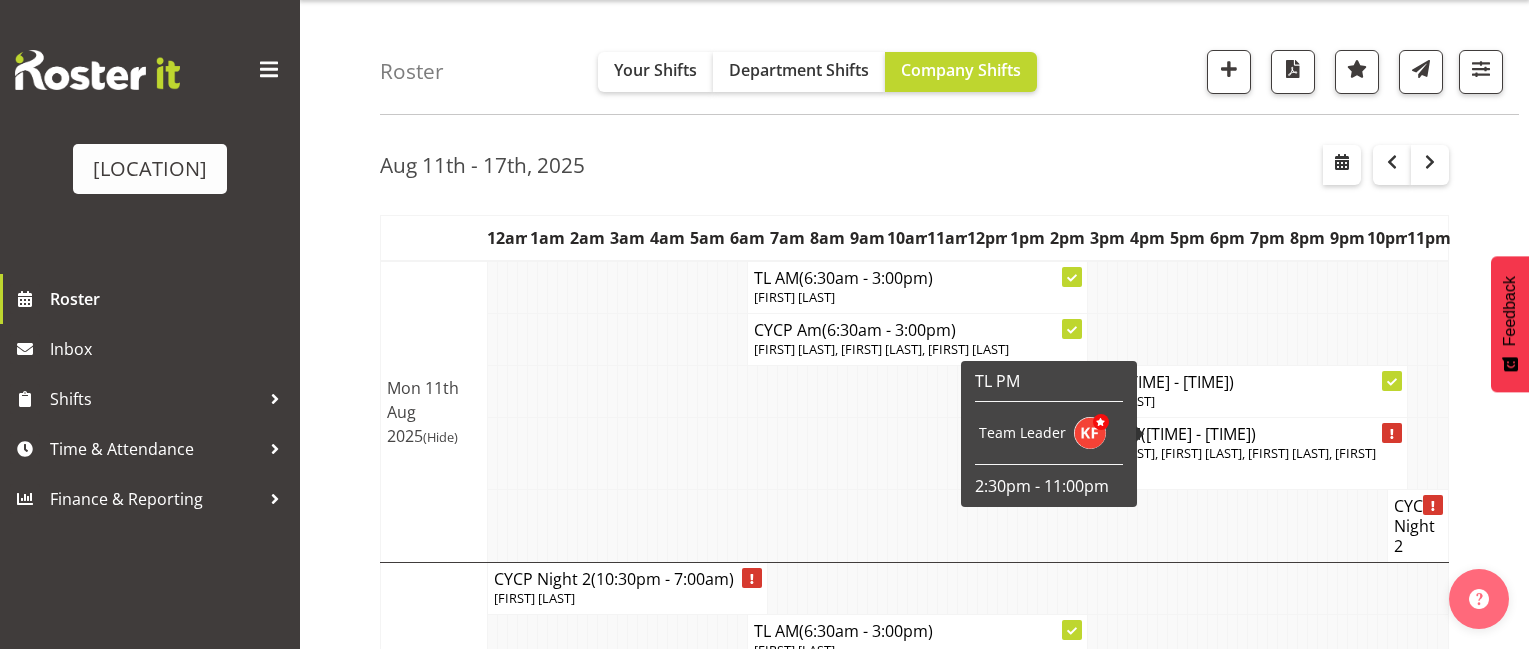 click at bounding box center [802, 525] 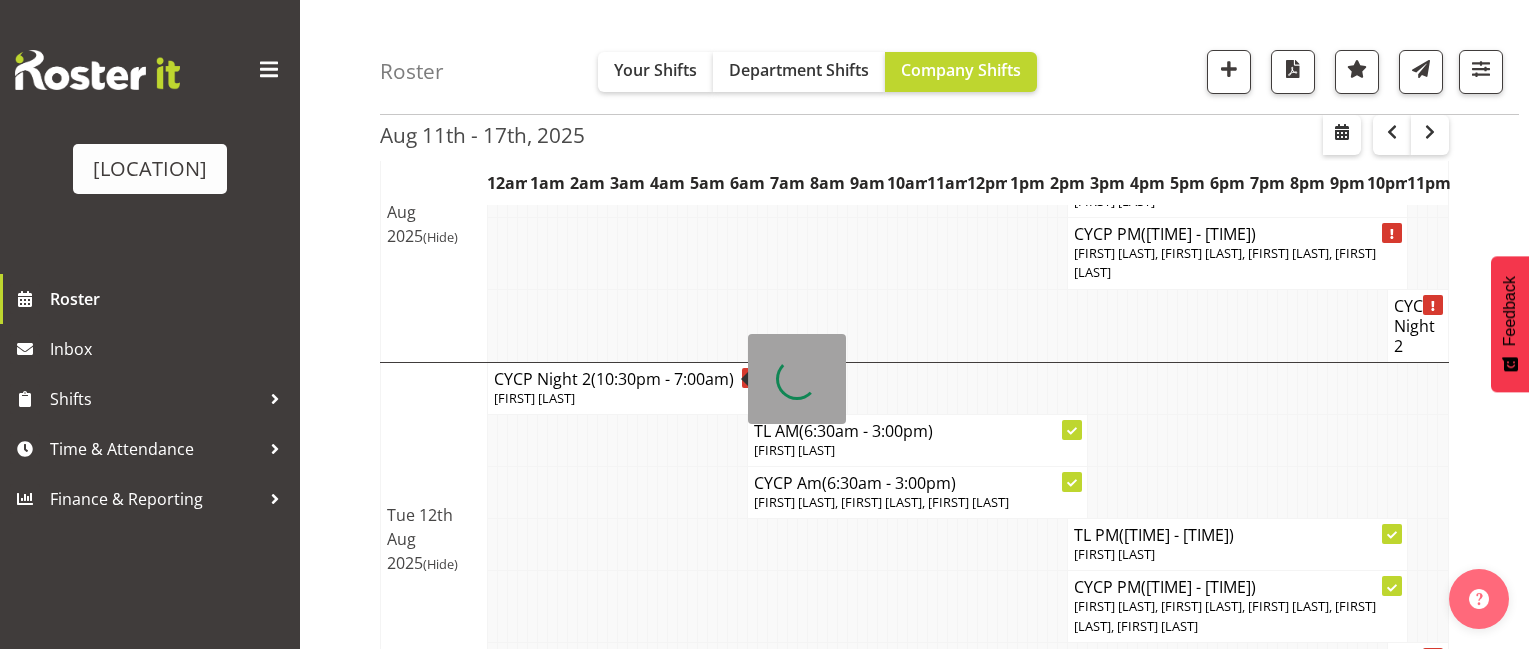 scroll, scrollTop: 0, scrollLeft: 0, axis: both 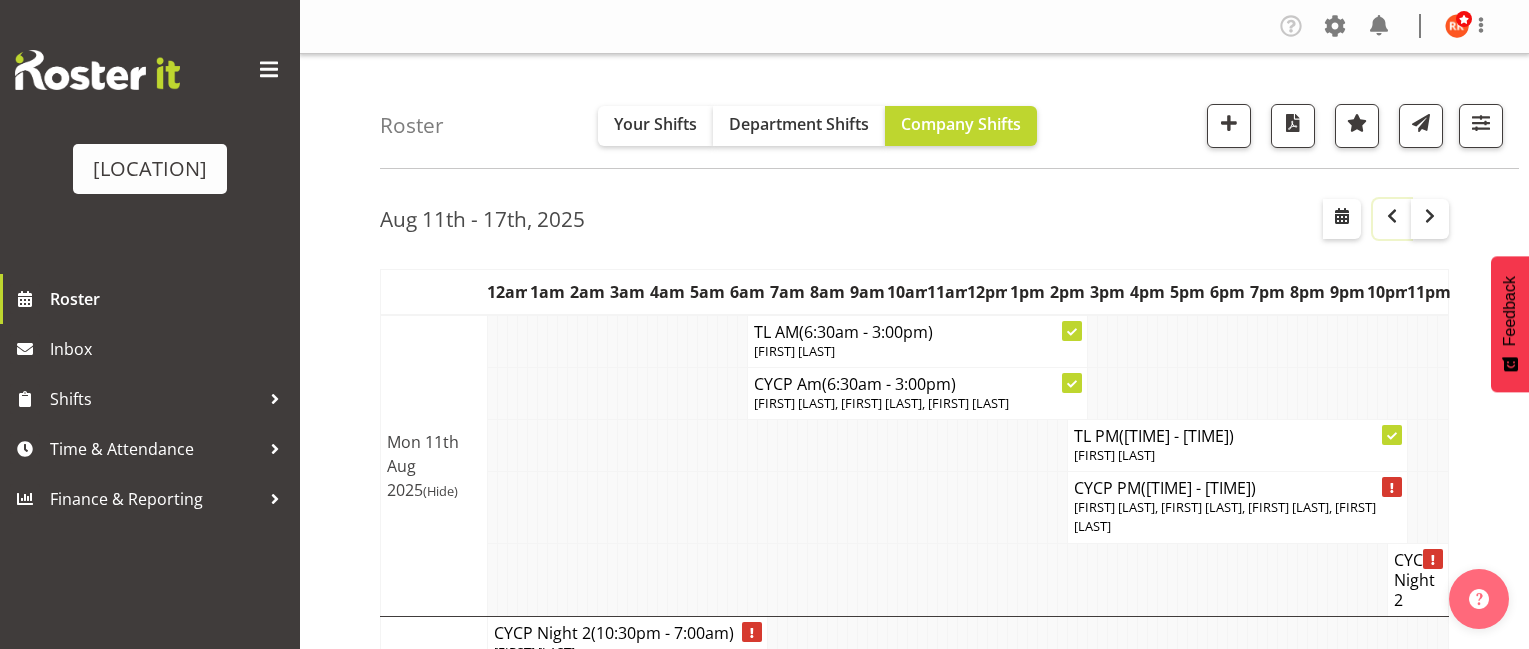 click at bounding box center [1392, 216] 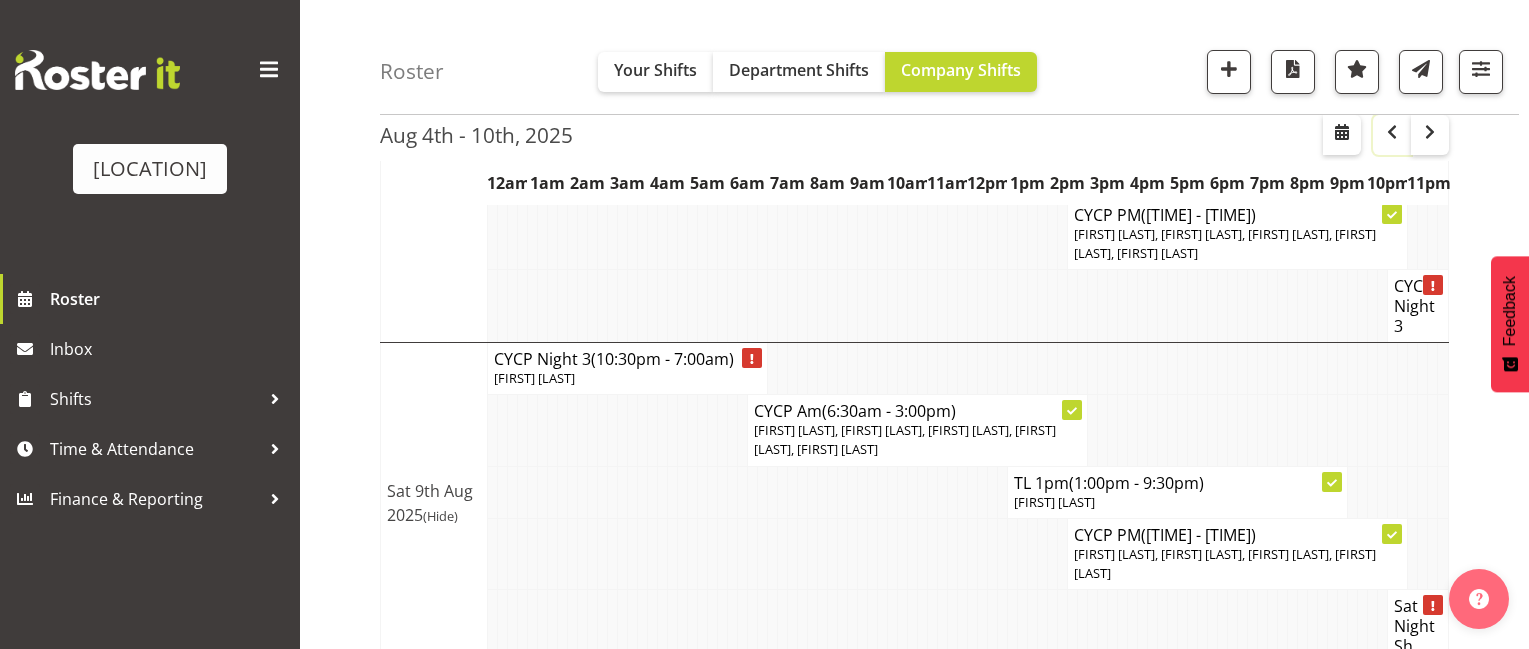 scroll, scrollTop: 1154, scrollLeft: 0, axis: vertical 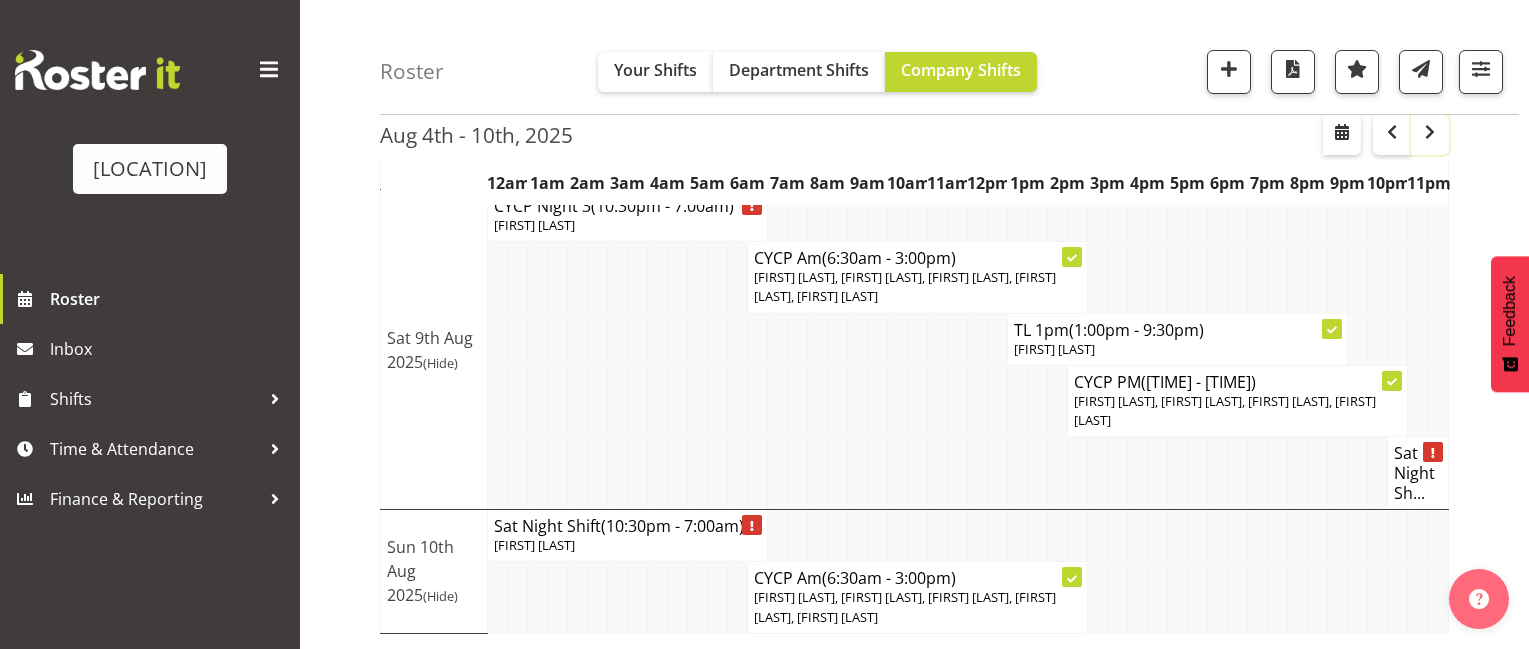 click at bounding box center [1430, 132] 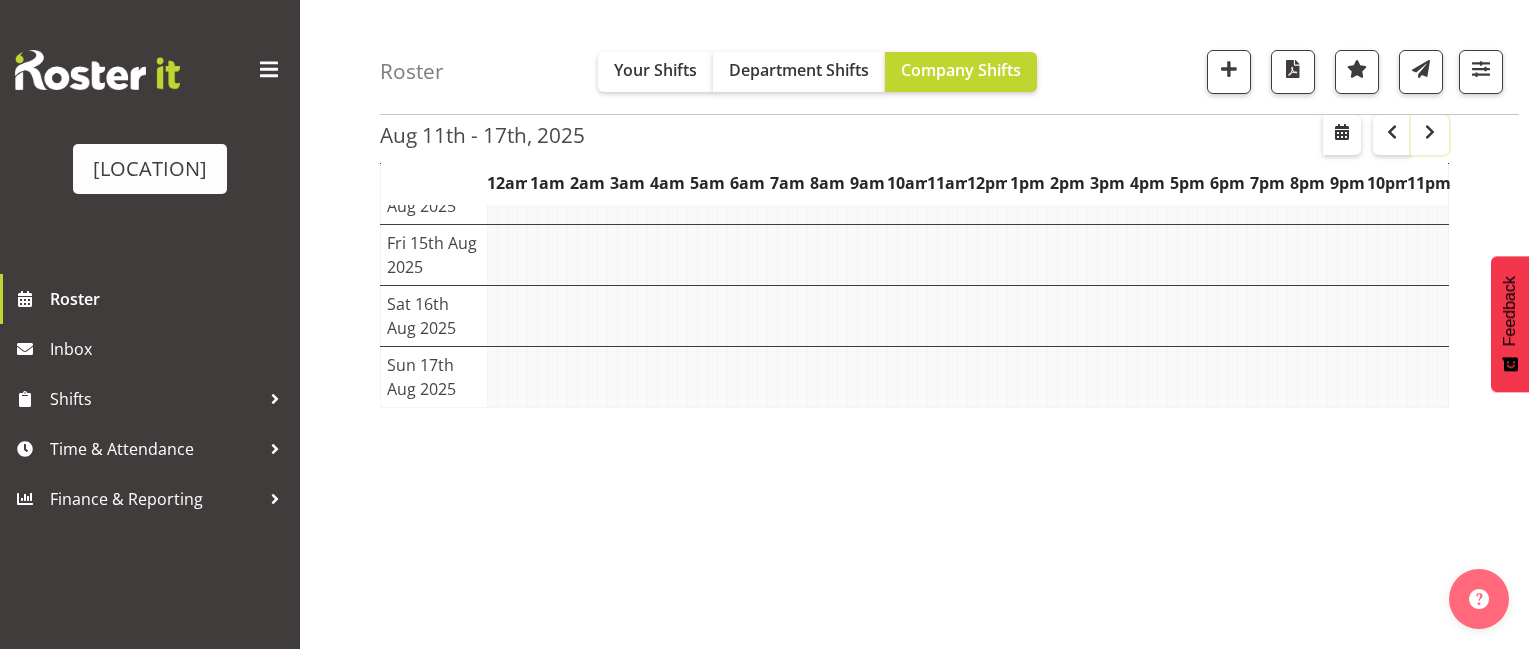 scroll, scrollTop: 335, scrollLeft: 0, axis: vertical 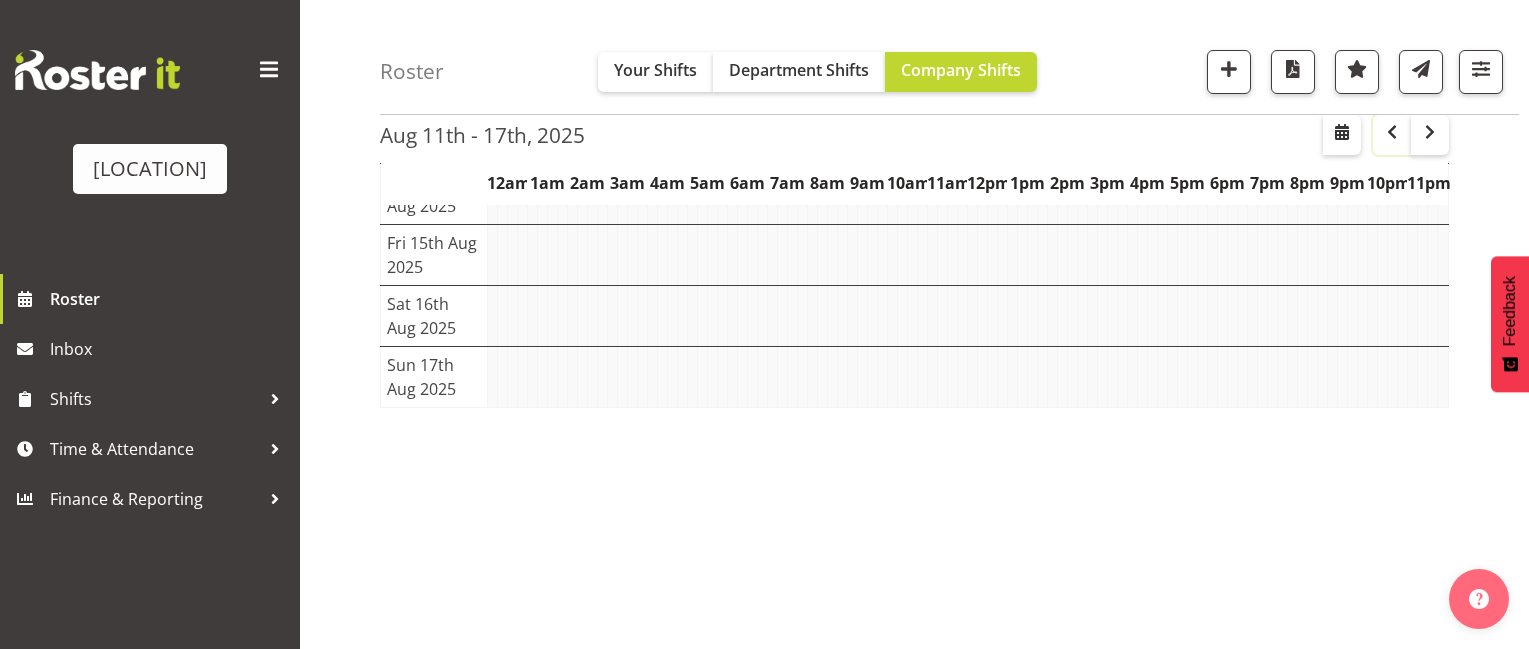 click at bounding box center (1392, 132) 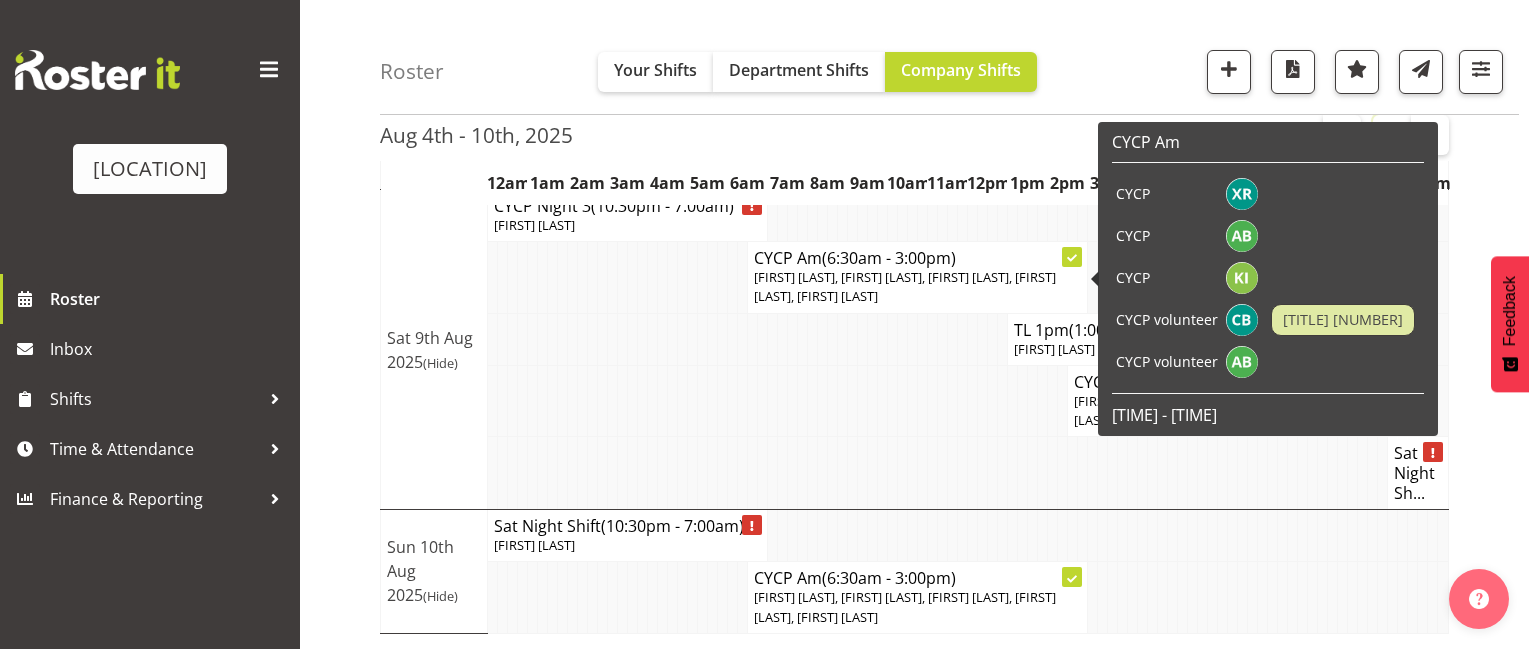 scroll, scrollTop: 854, scrollLeft: 0, axis: vertical 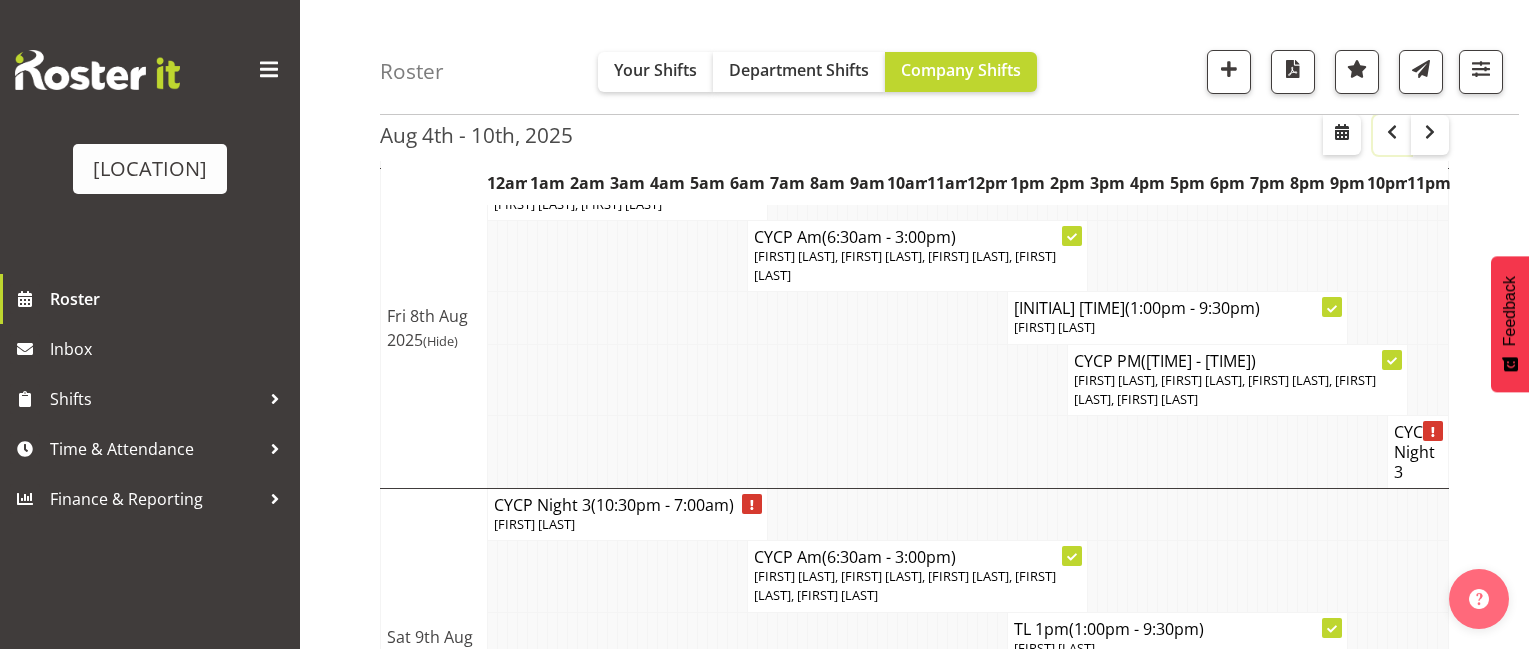 type 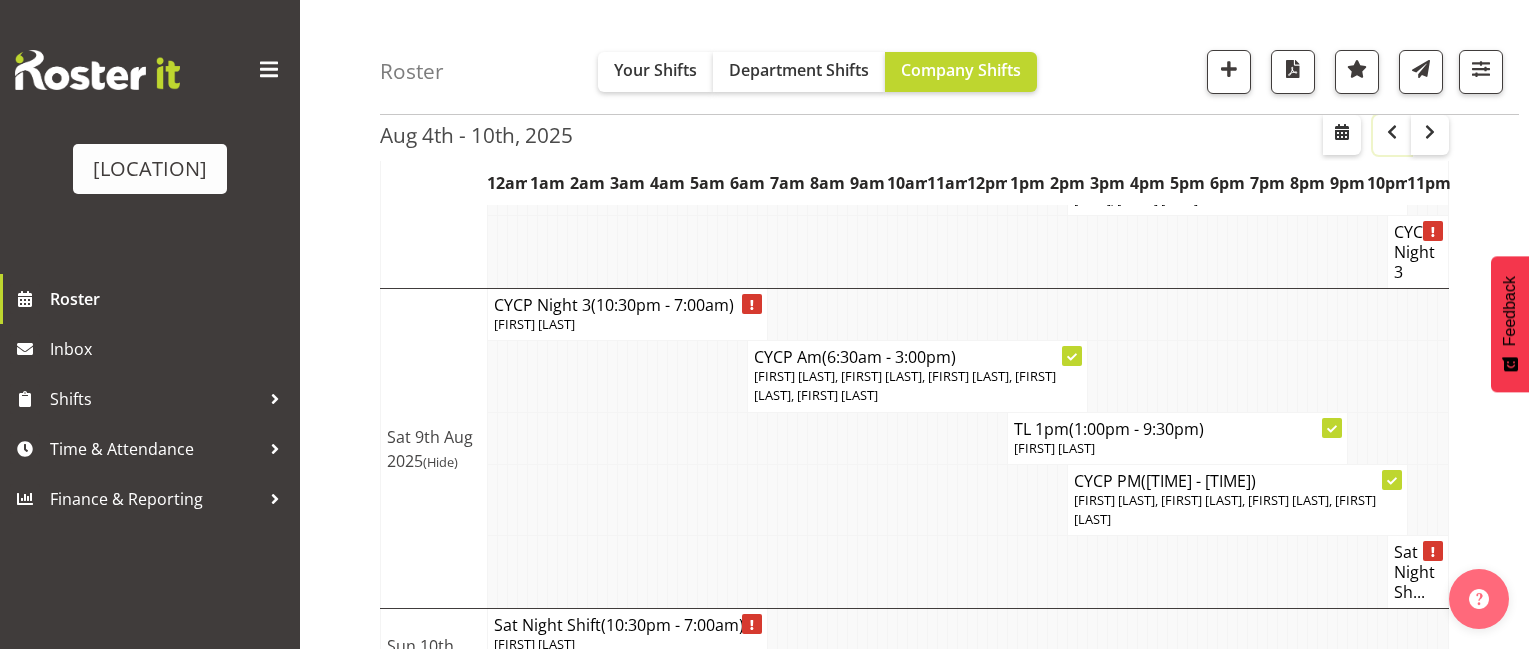 scroll, scrollTop: 1154, scrollLeft: 0, axis: vertical 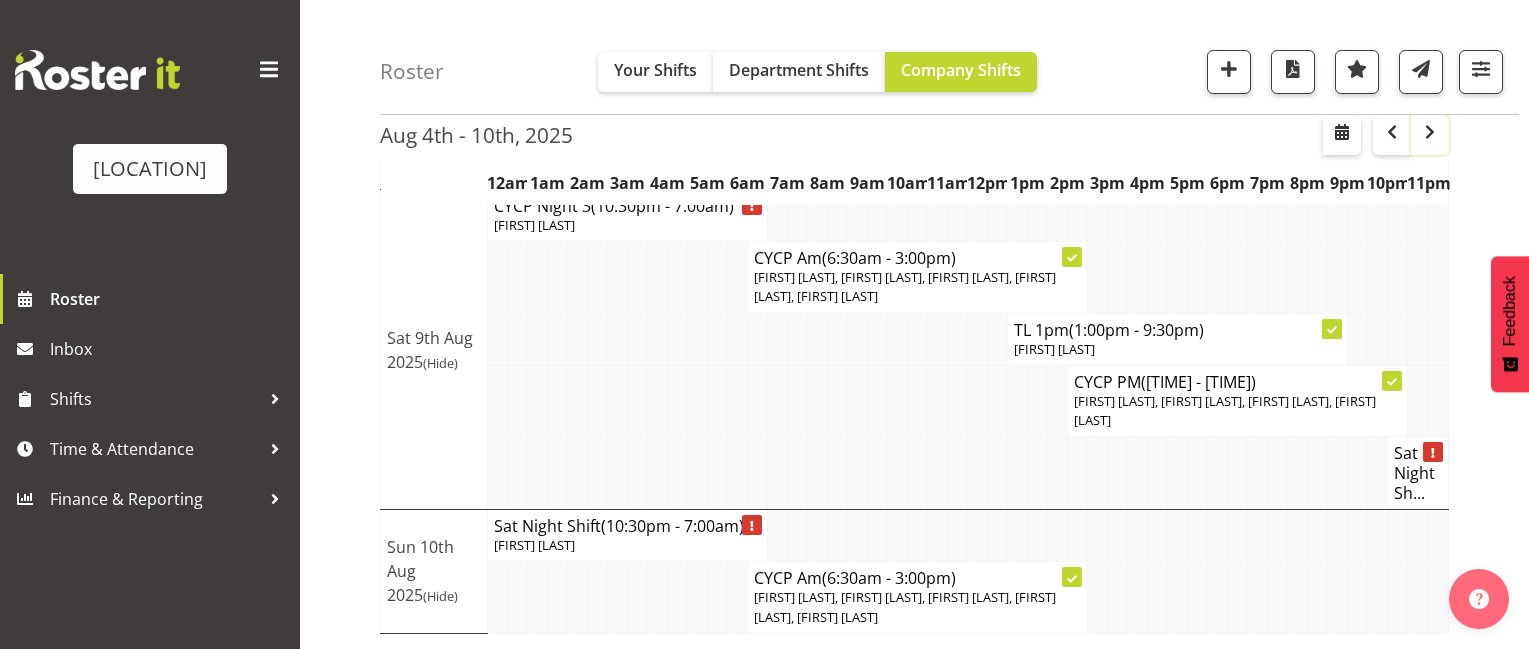click at bounding box center (1430, 132) 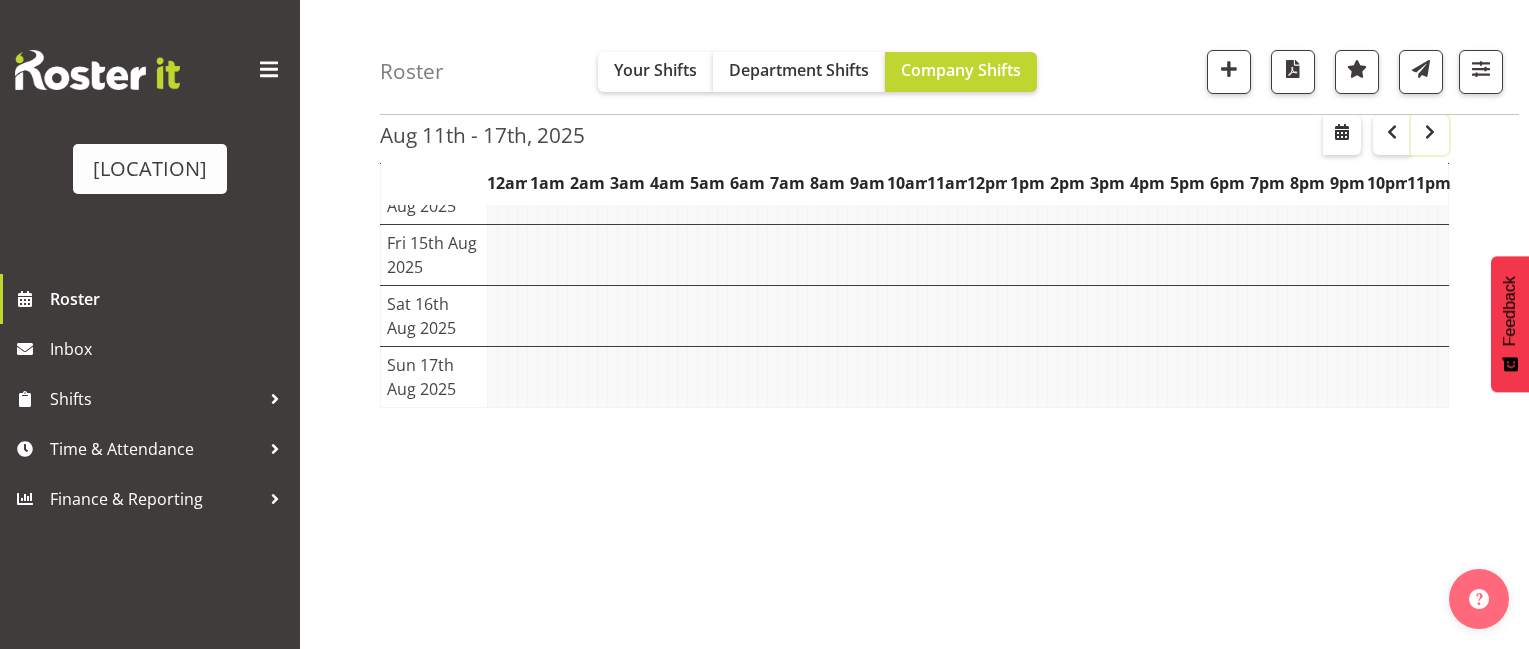 scroll, scrollTop: 335, scrollLeft: 0, axis: vertical 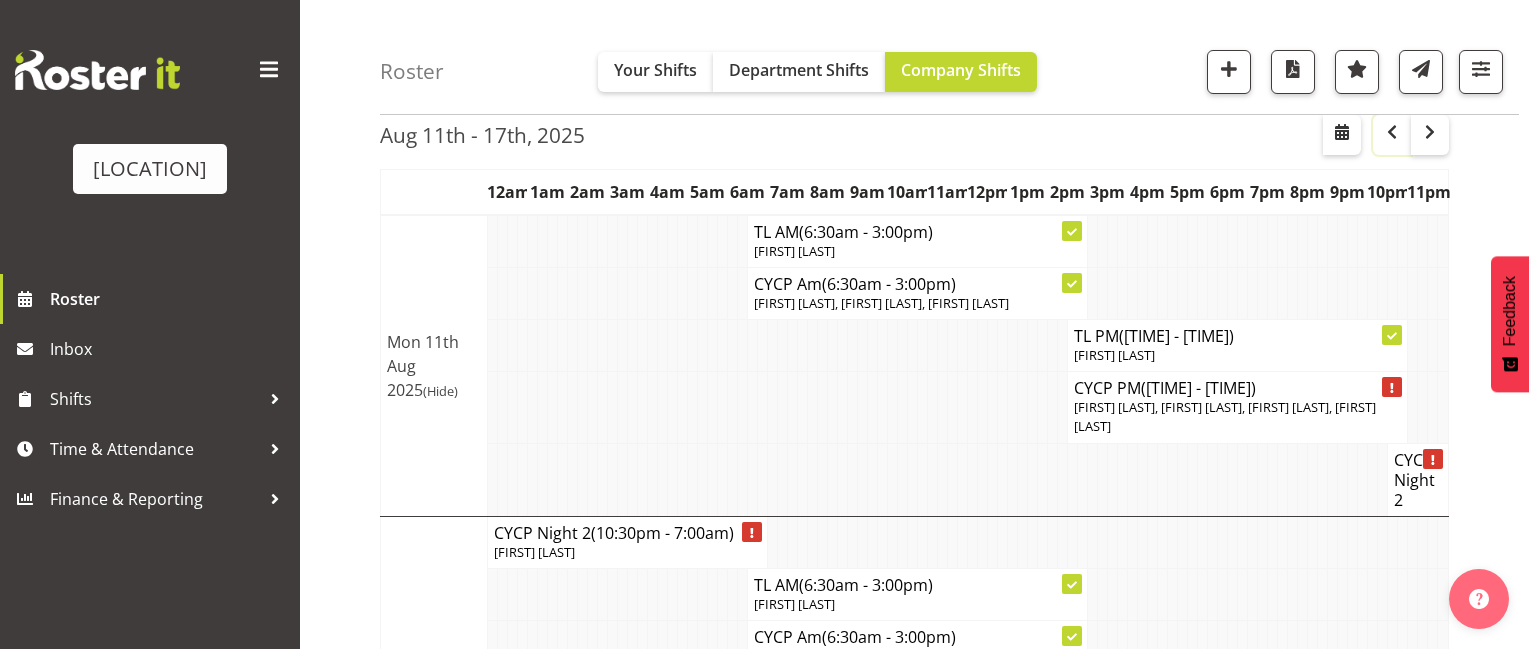 click at bounding box center (1392, 132) 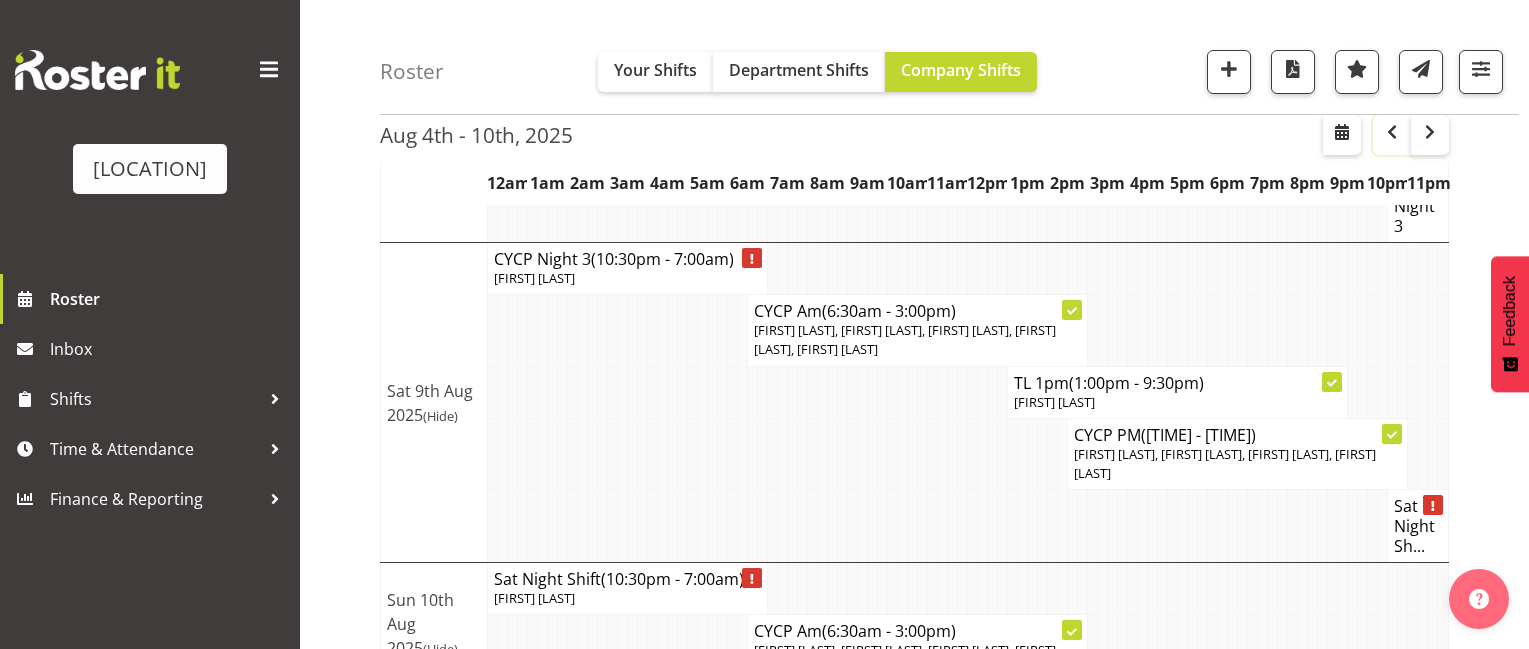 scroll, scrollTop: 1154, scrollLeft: 0, axis: vertical 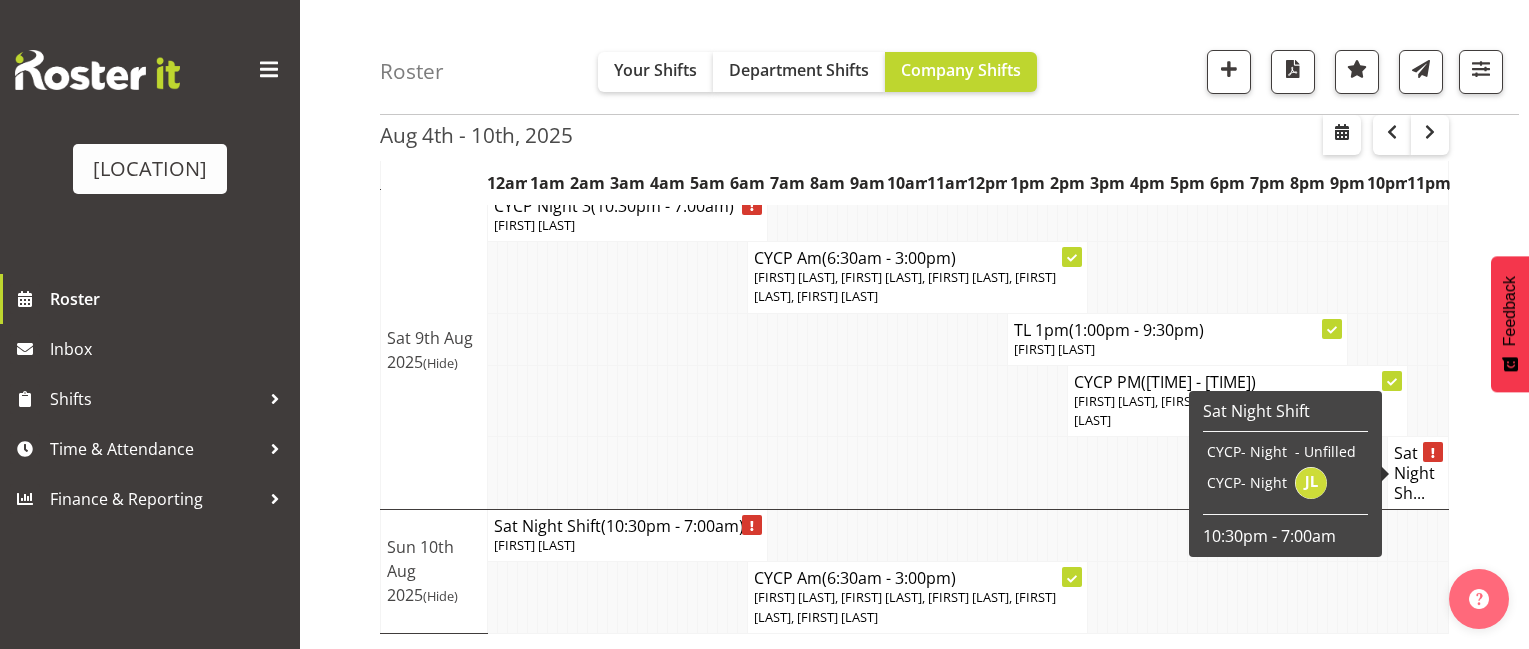 click on "Sat Night Sh..." at bounding box center (1418, 473) 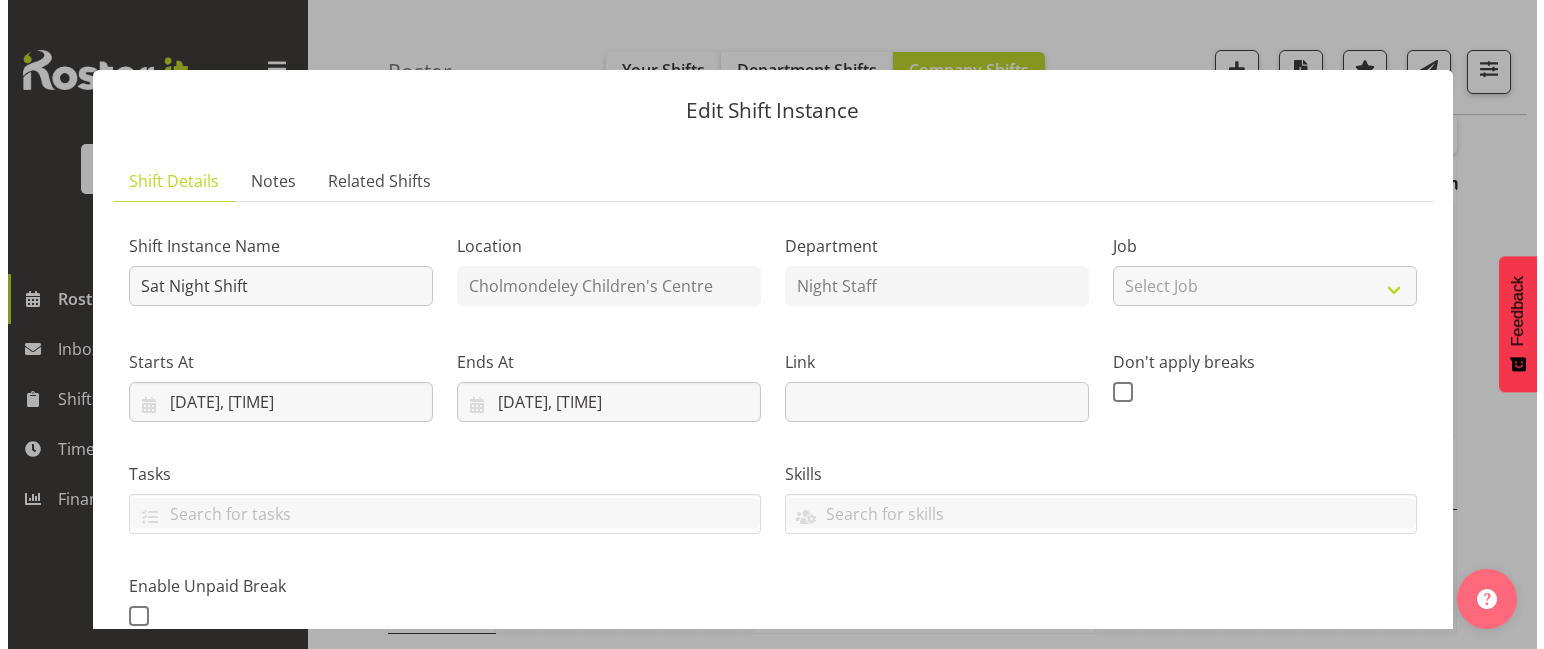 scroll, scrollTop: 1134, scrollLeft: 0, axis: vertical 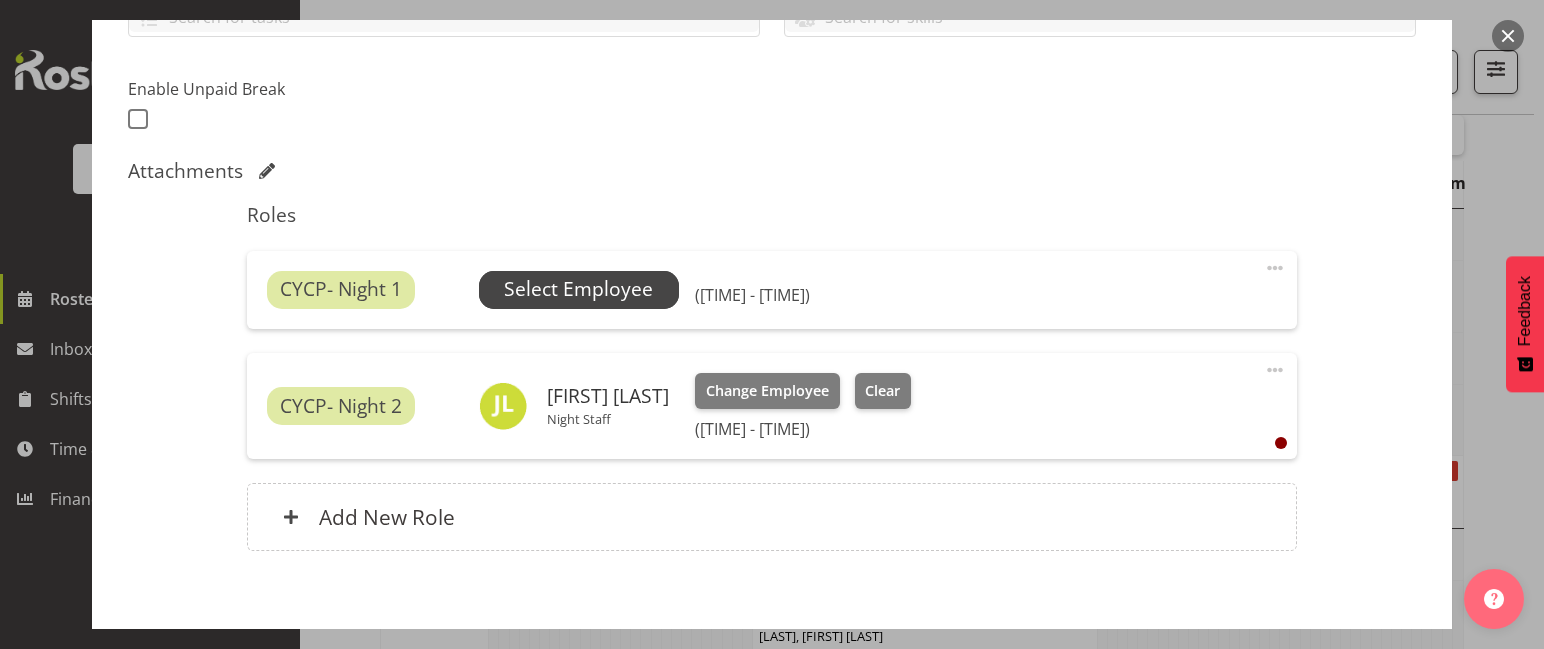 click on "Select Employee" at bounding box center [578, 289] 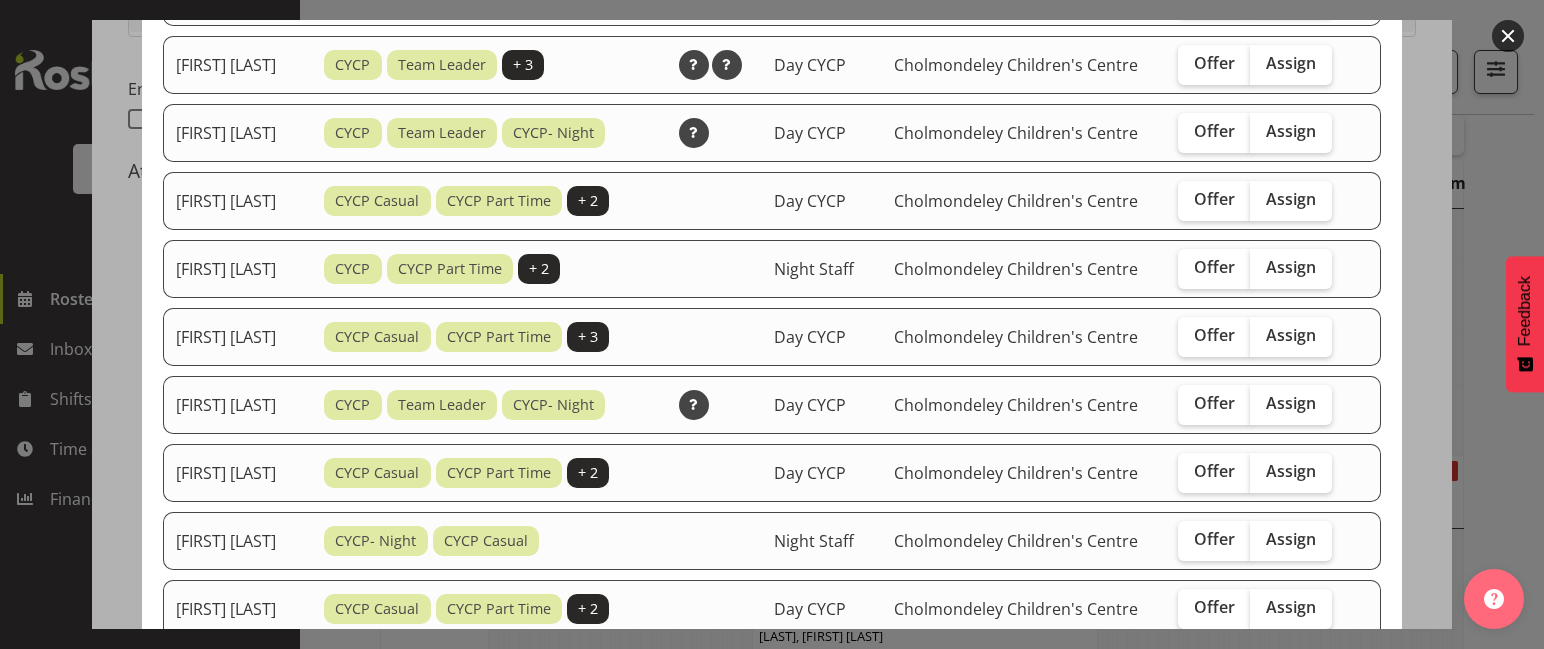 scroll, scrollTop: 1138, scrollLeft: 0, axis: vertical 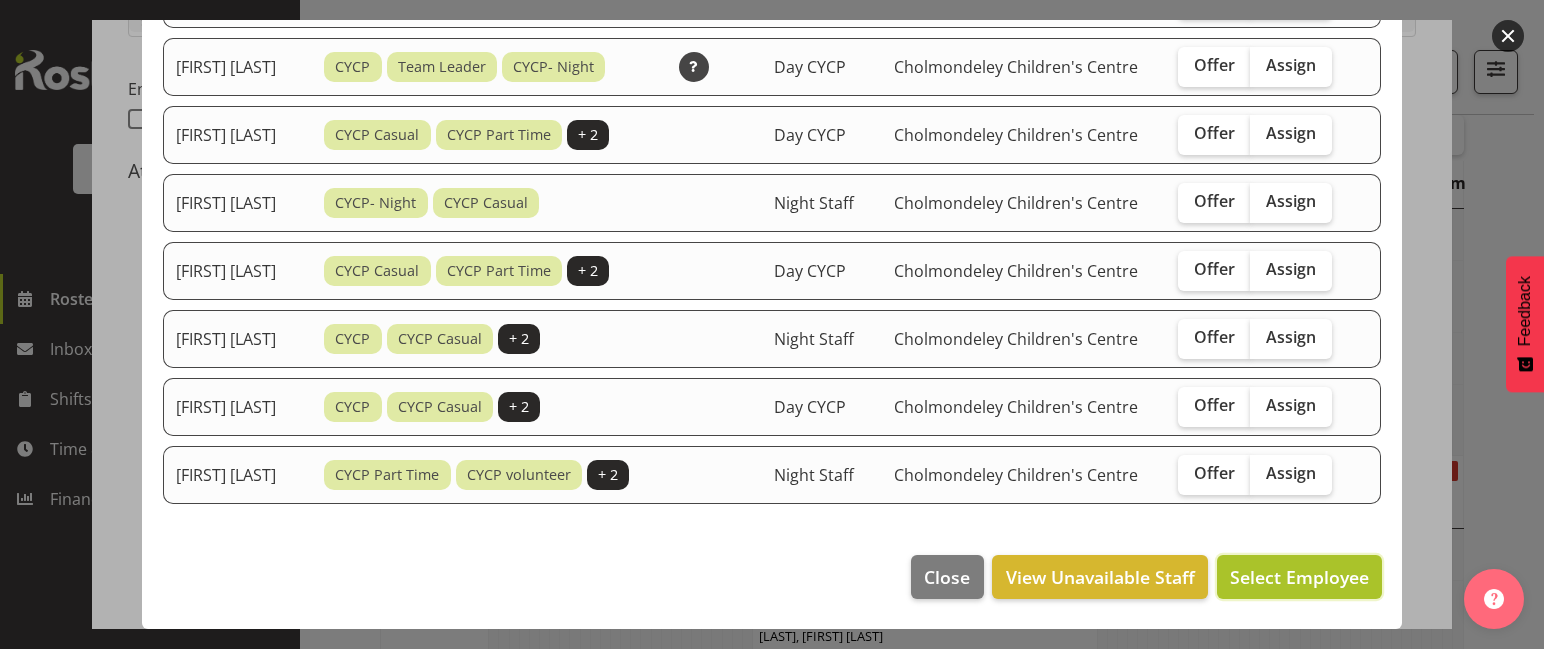 click on "Select Employee" at bounding box center (1299, 577) 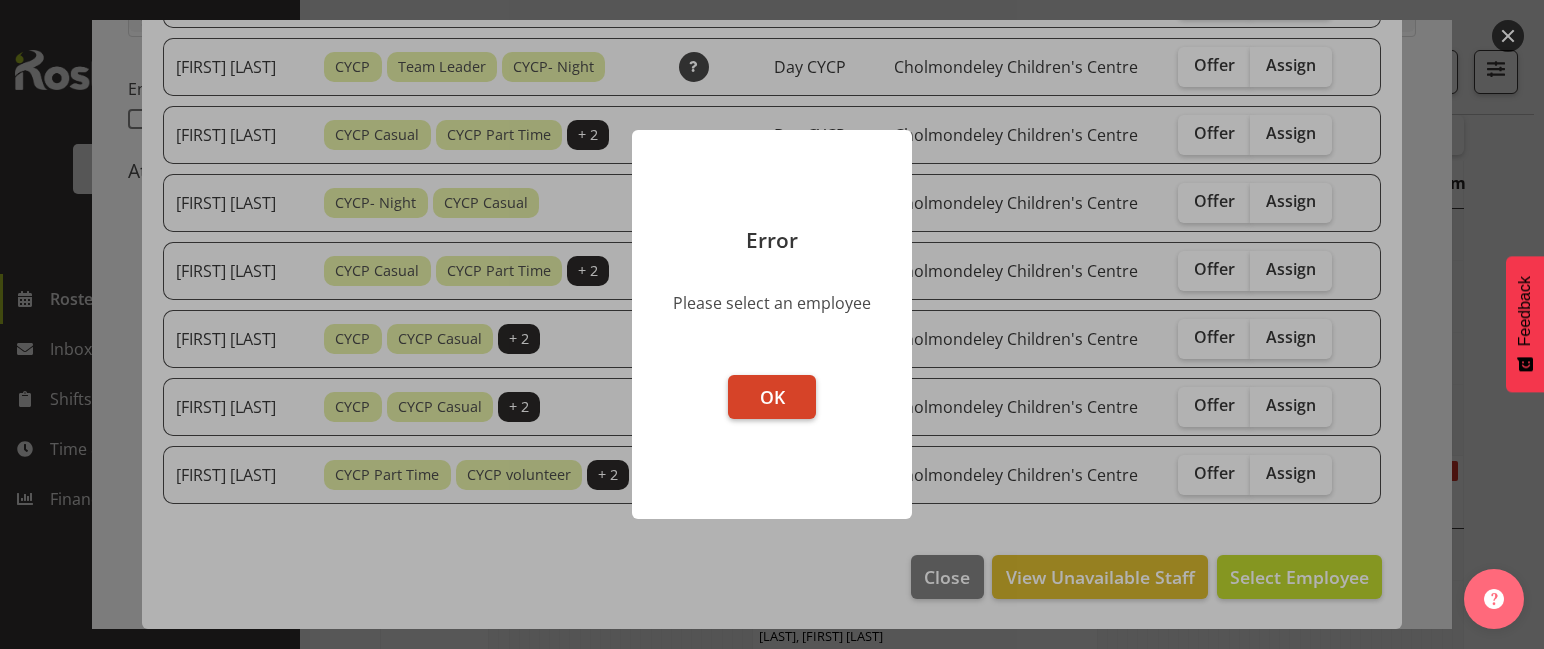 click on "OK" at bounding box center [772, 397] 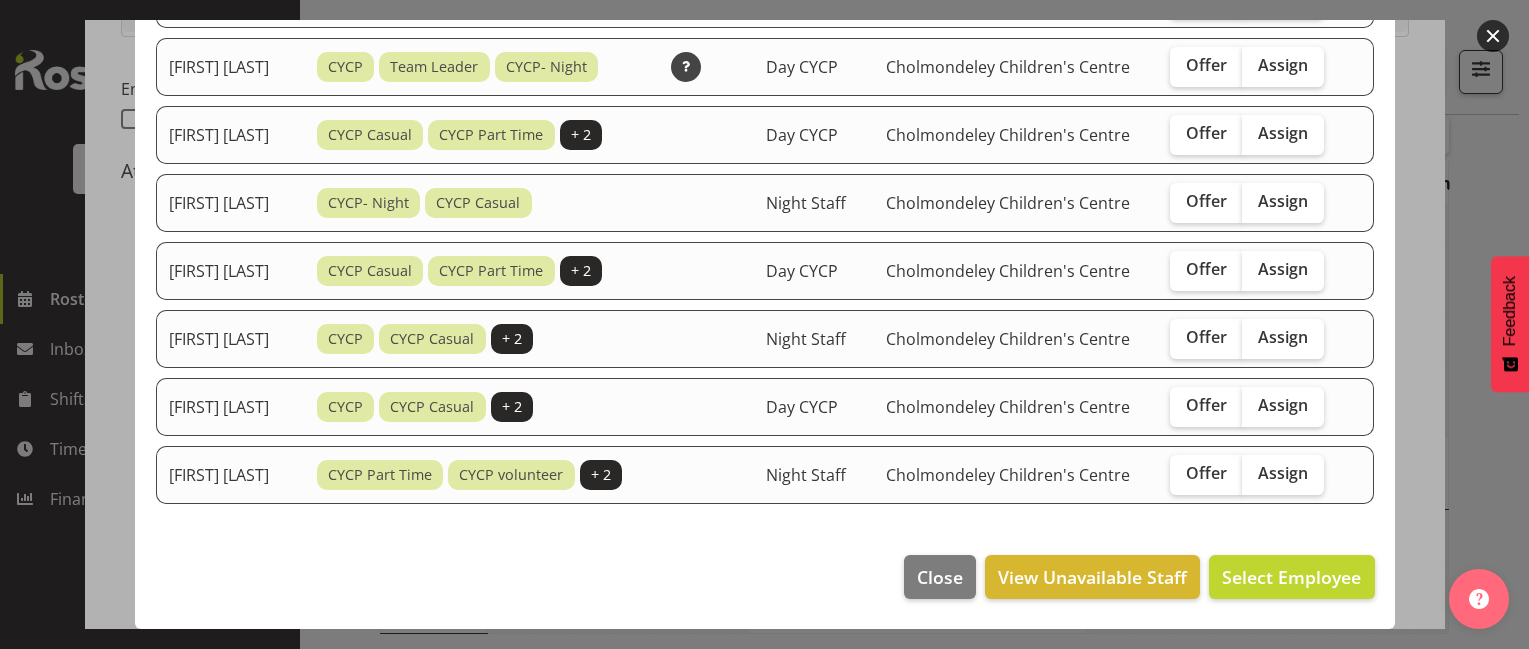 scroll, scrollTop: 754, scrollLeft: 0, axis: vertical 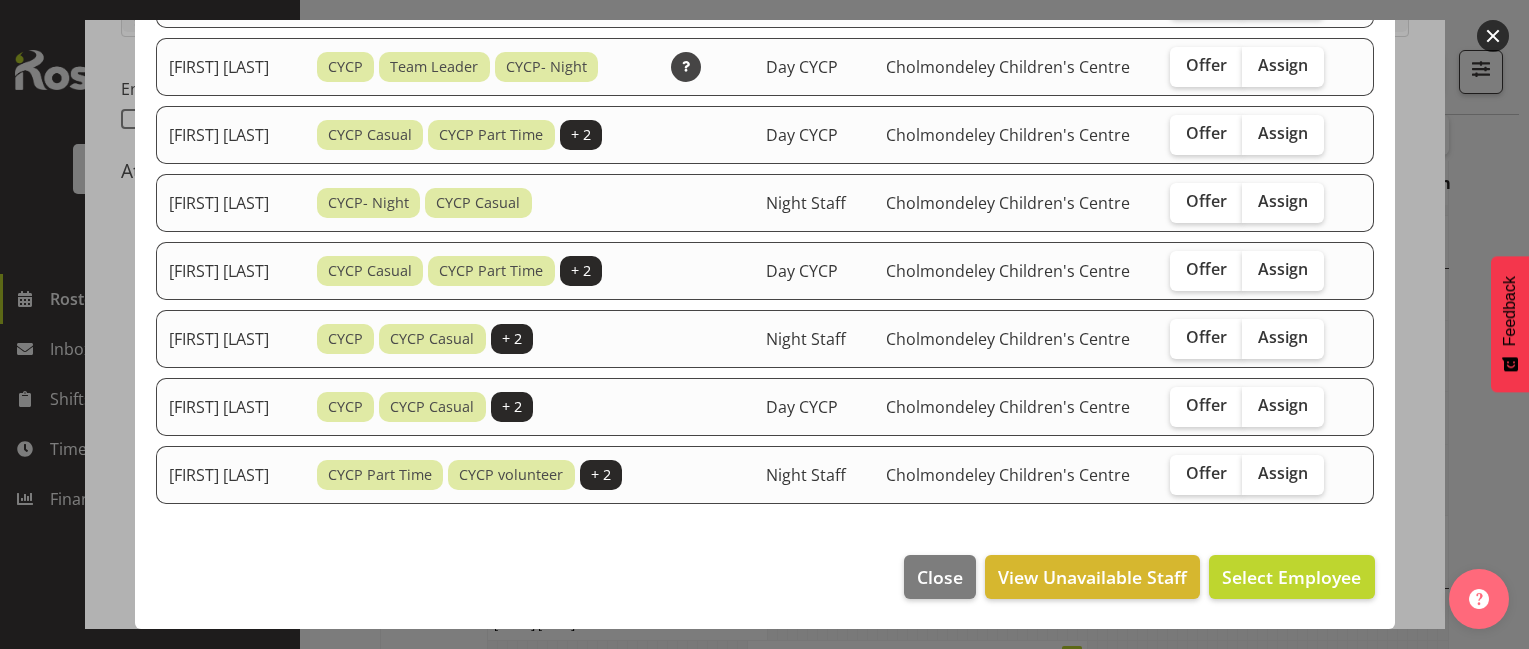click at bounding box center [1493, 36] 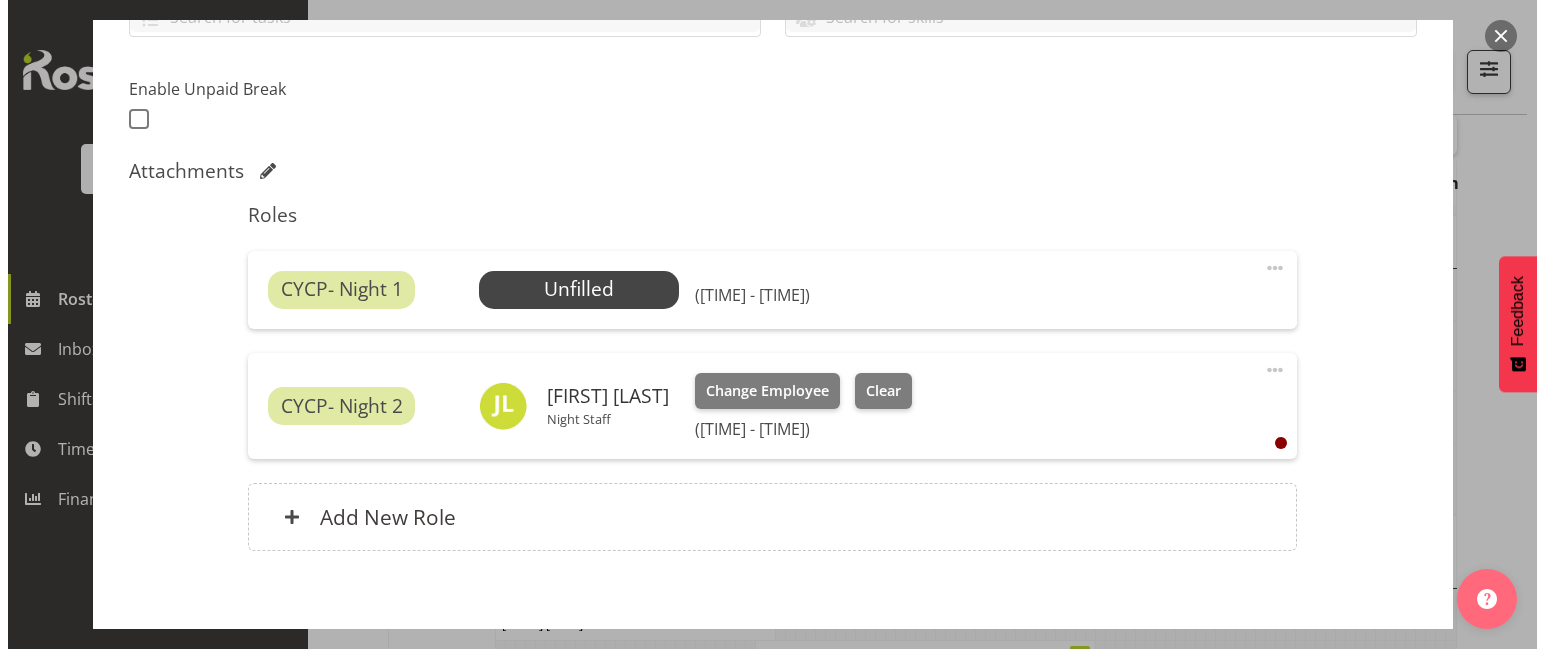 scroll, scrollTop: 597, scrollLeft: 0, axis: vertical 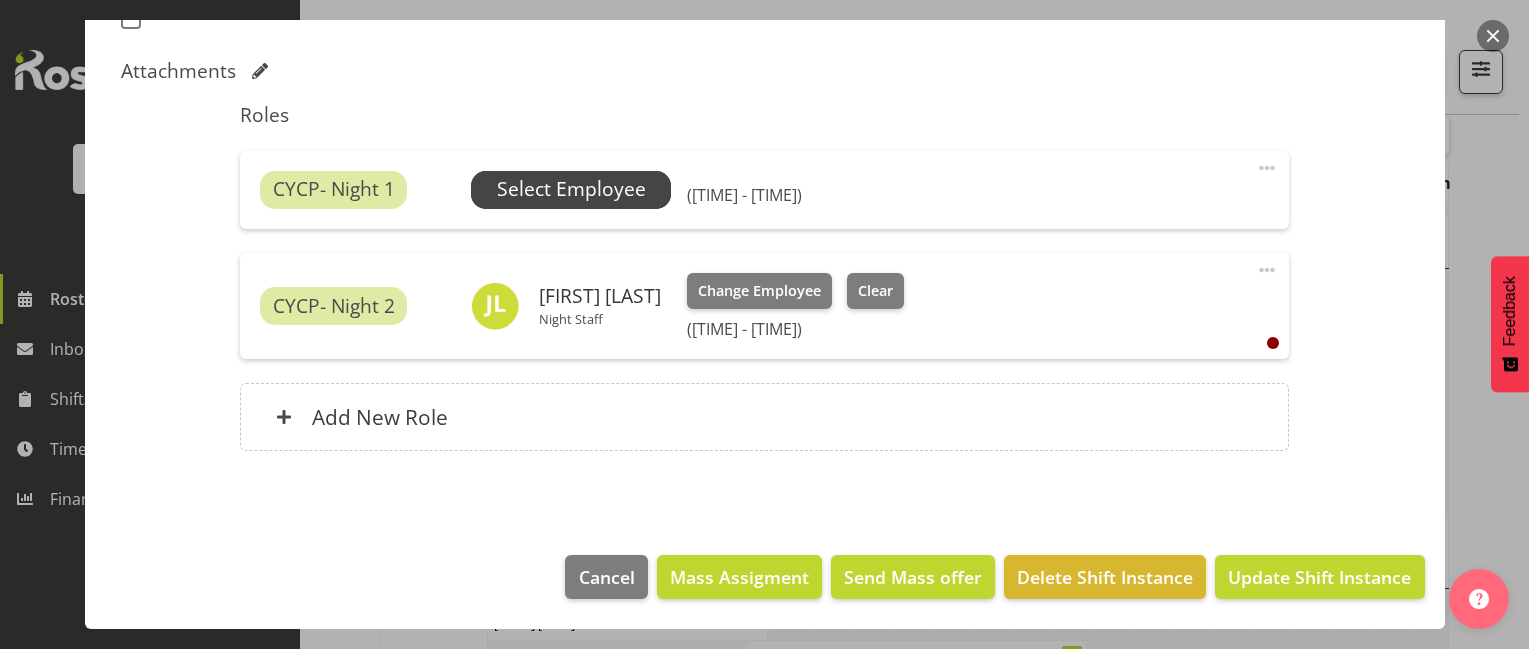 click on "Select Employee" at bounding box center [571, 189] 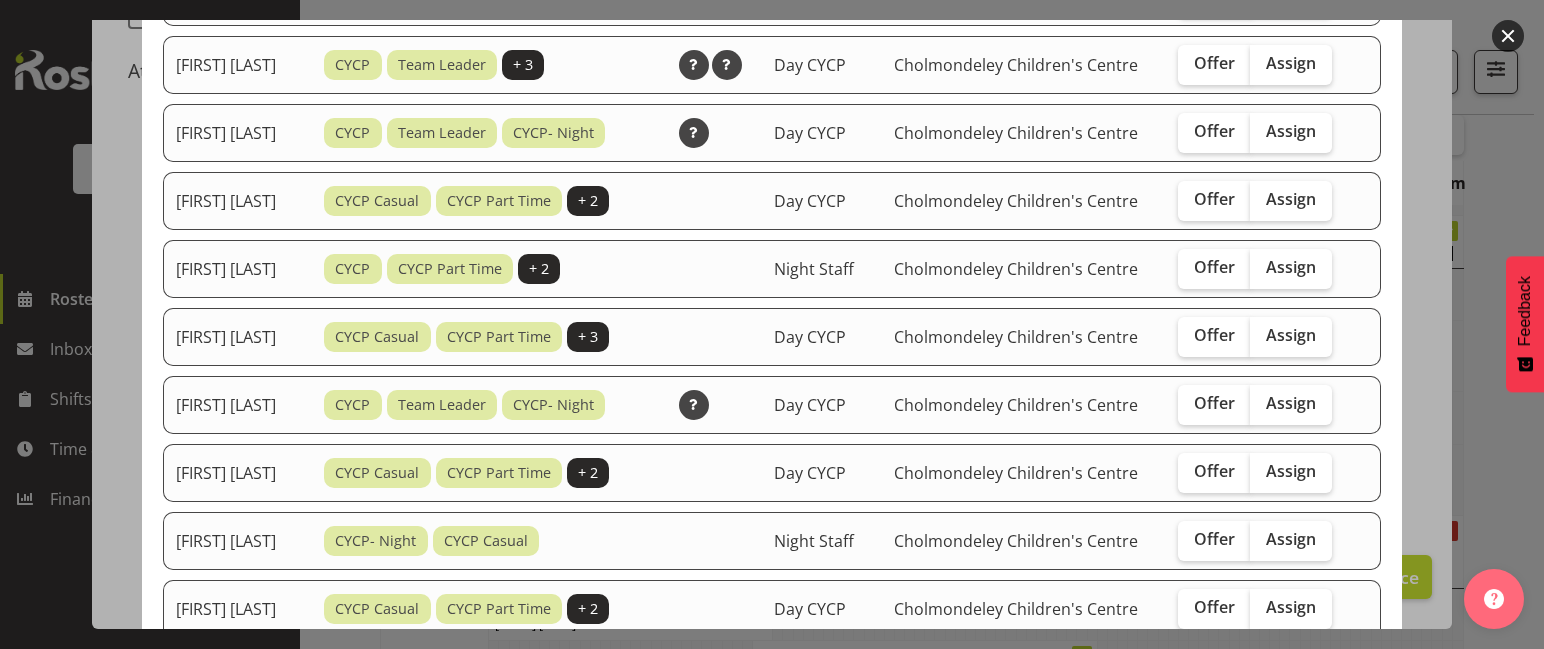 scroll, scrollTop: 1138, scrollLeft: 0, axis: vertical 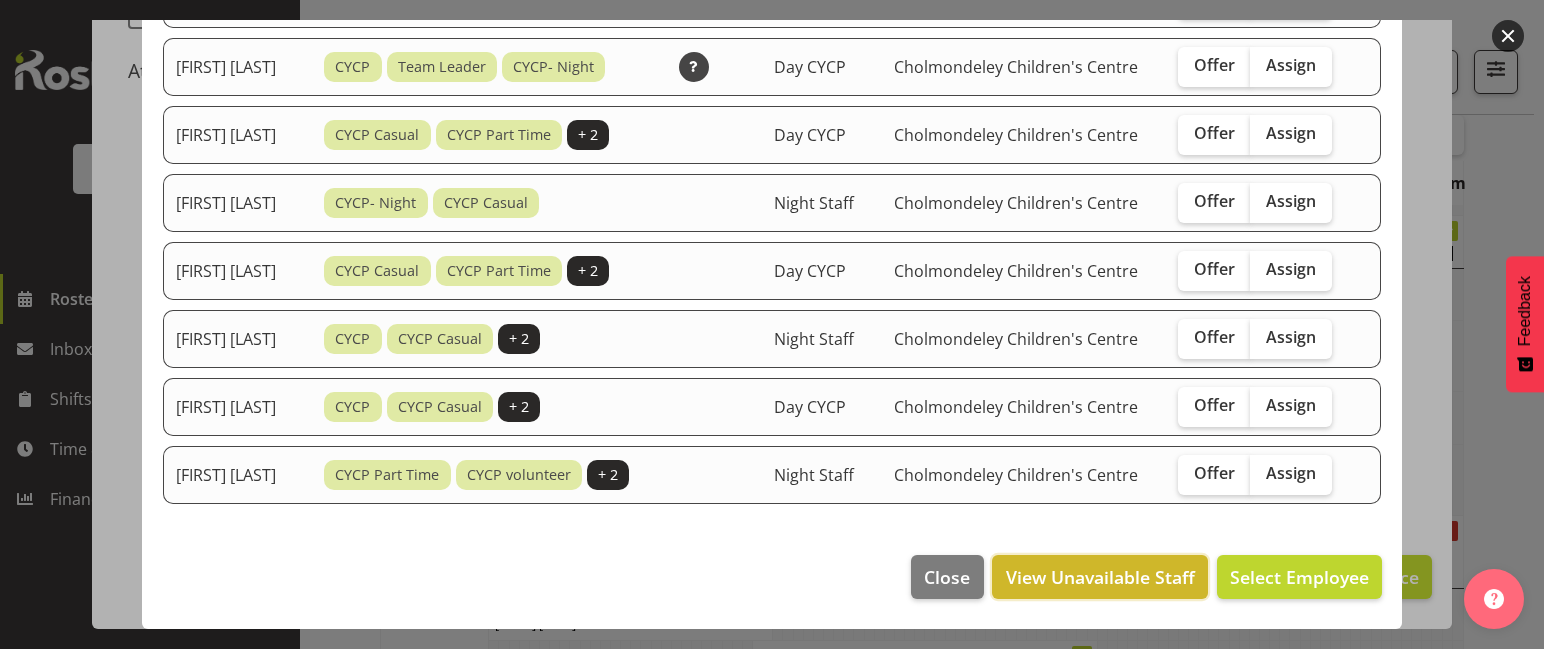 click on "View Unavailable
Staff" at bounding box center (1100, 577) 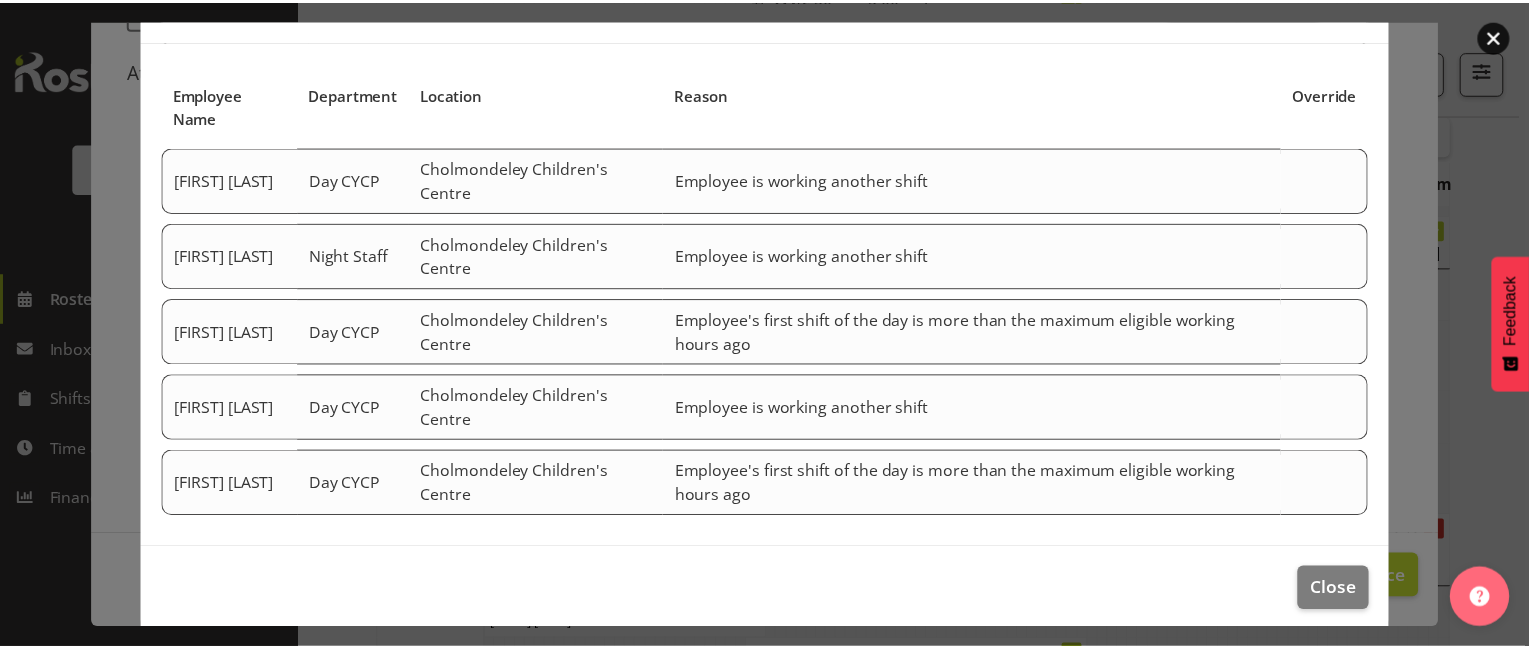 scroll, scrollTop: 113, scrollLeft: 0, axis: vertical 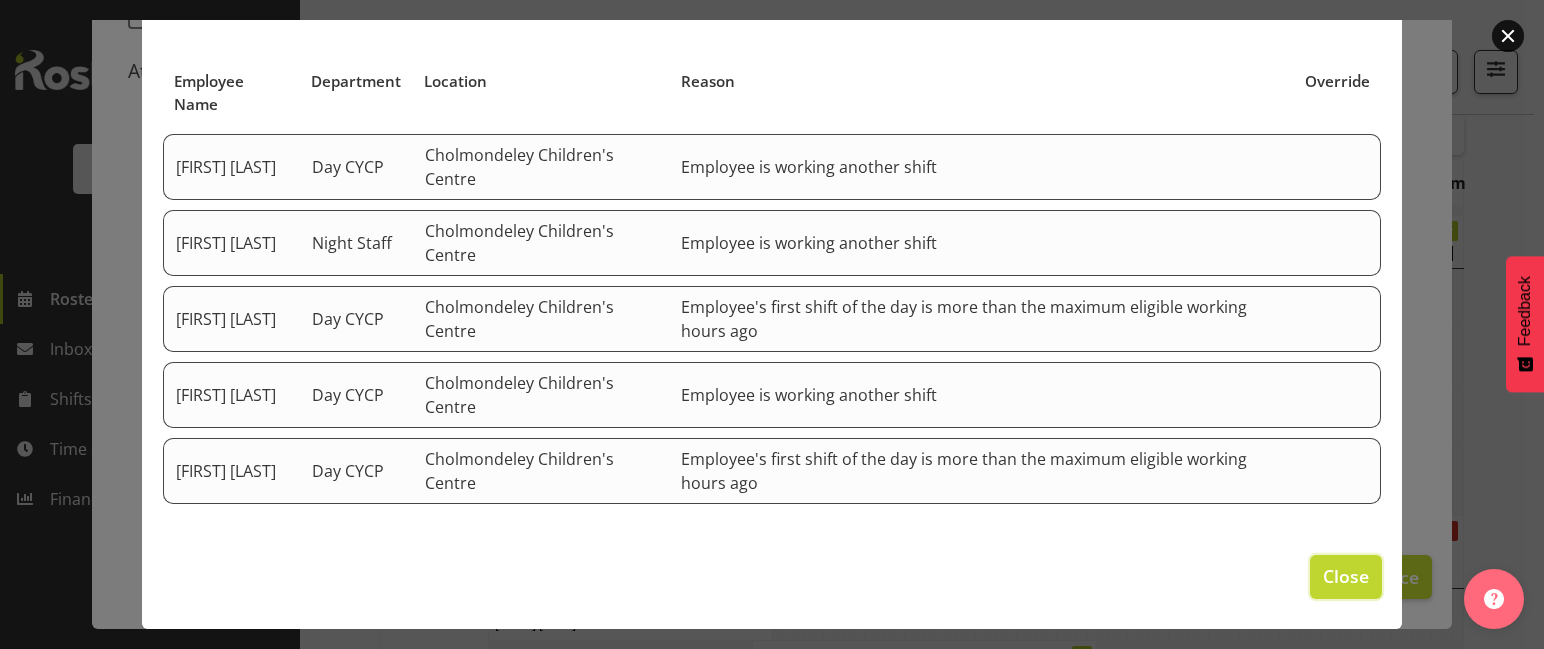click on "Close" at bounding box center [1346, 576] 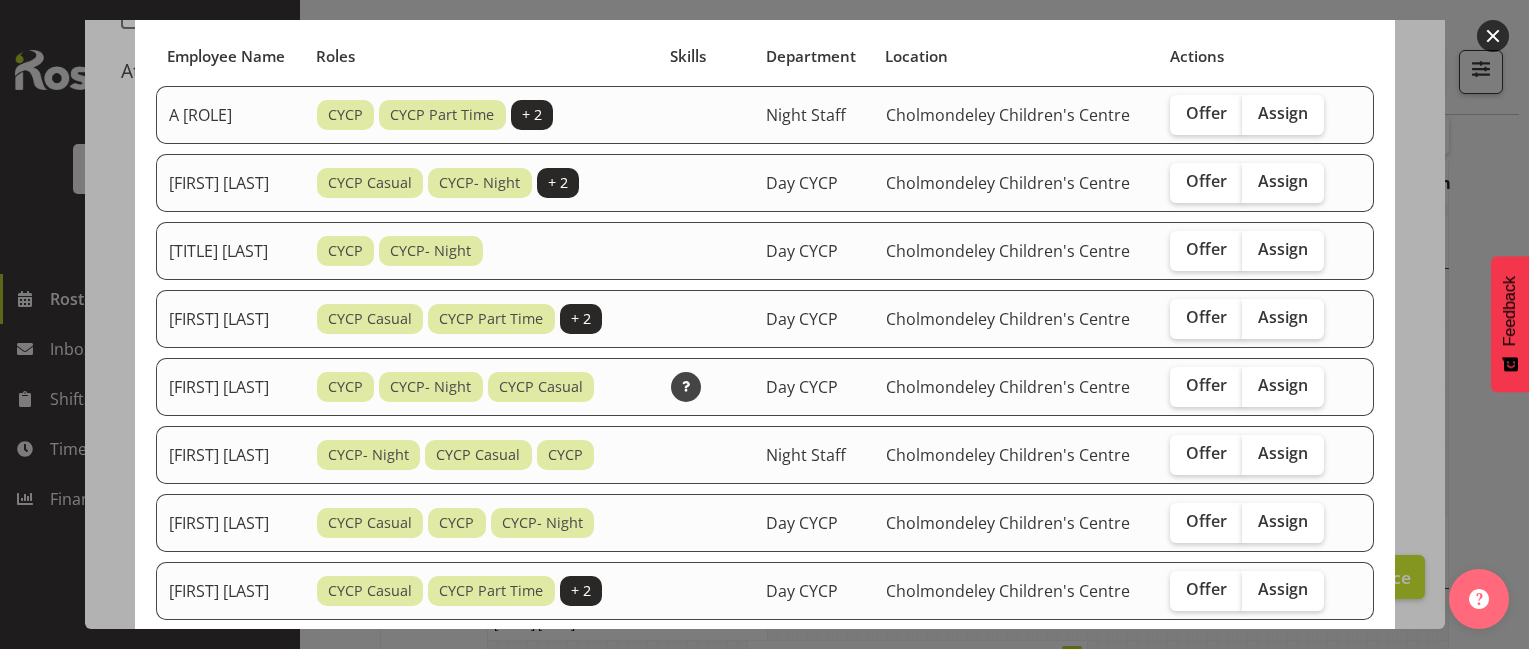 scroll, scrollTop: 0, scrollLeft: 0, axis: both 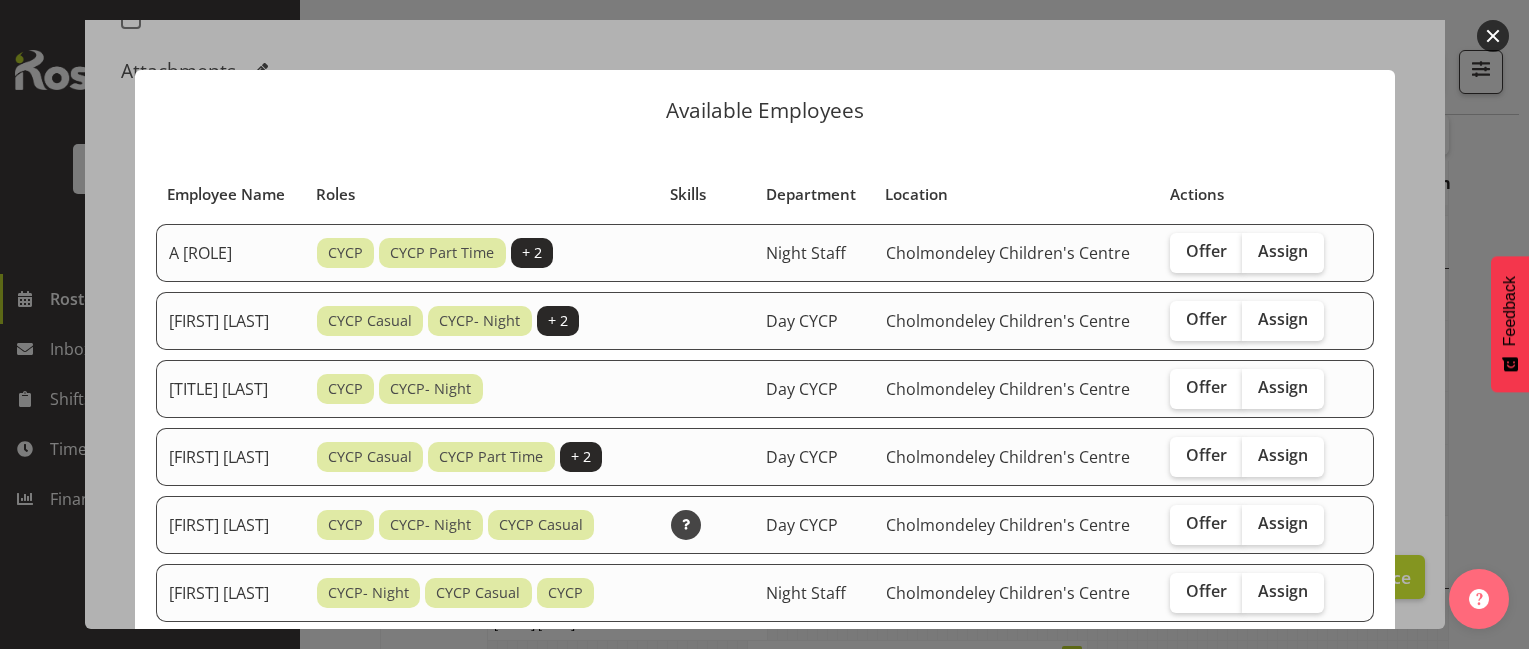 click at bounding box center (1493, 36) 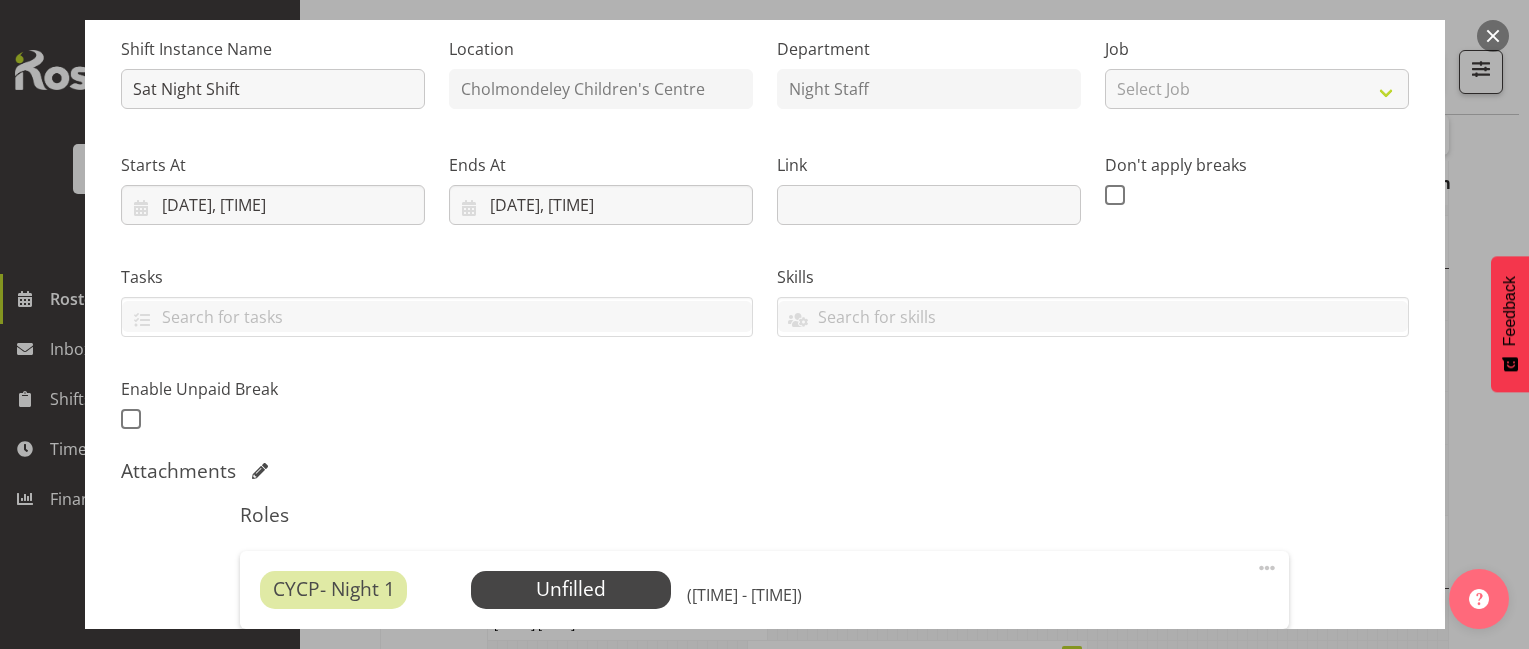 scroll, scrollTop: 0, scrollLeft: 0, axis: both 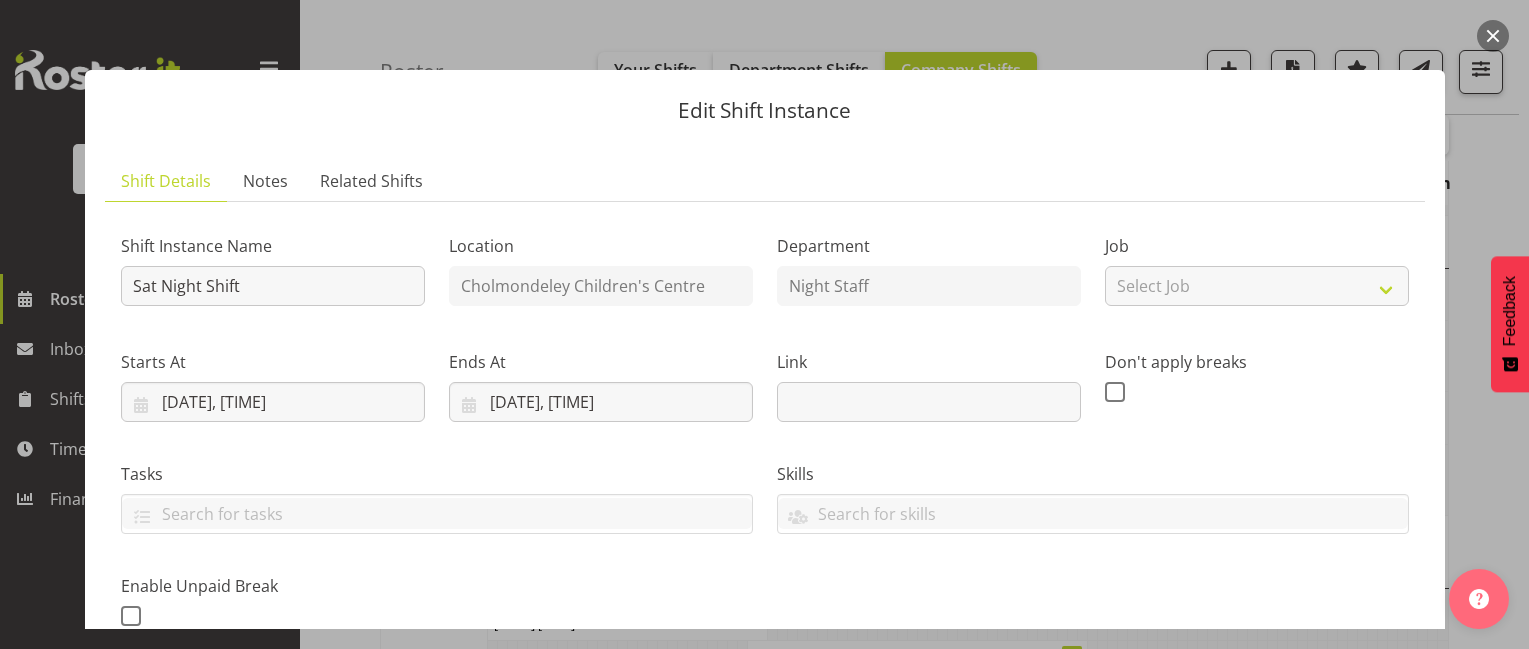 click at bounding box center (1493, 36) 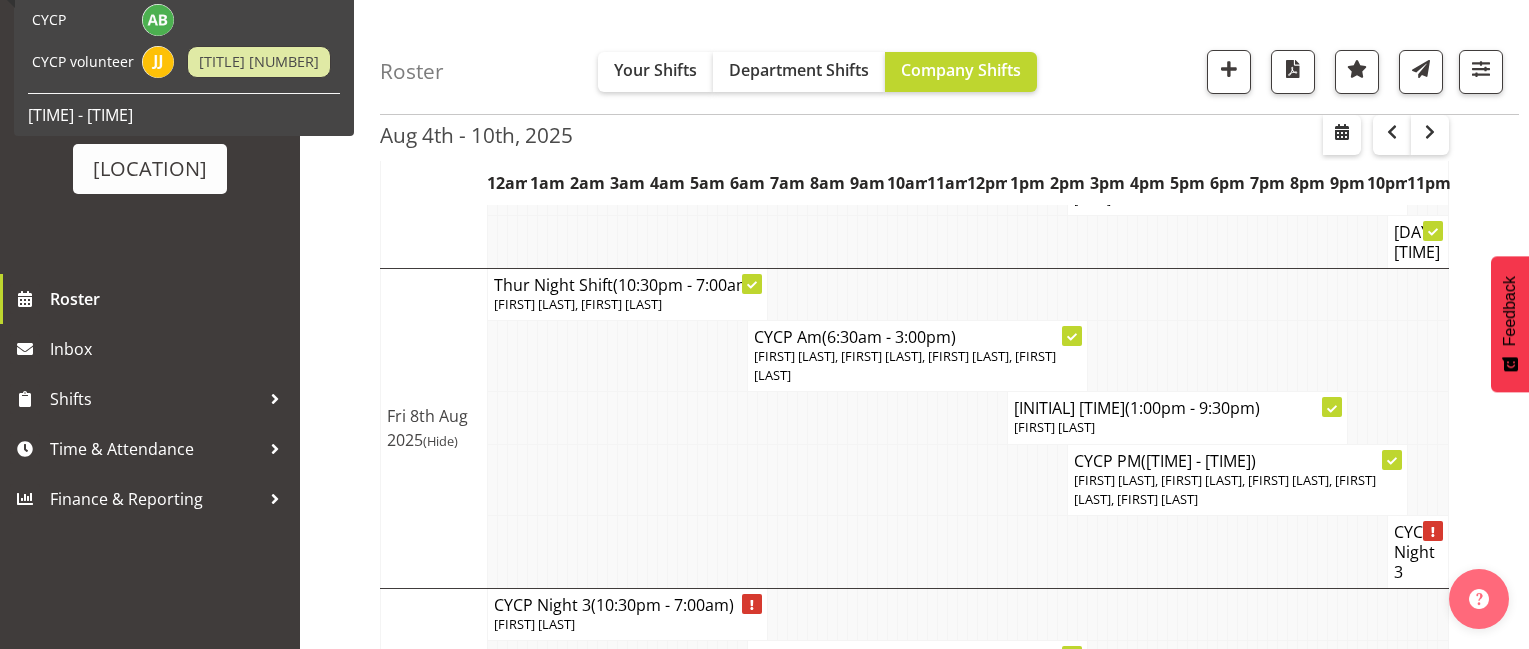 scroll, scrollTop: 854, scrollLeft: 0, axis: vertical 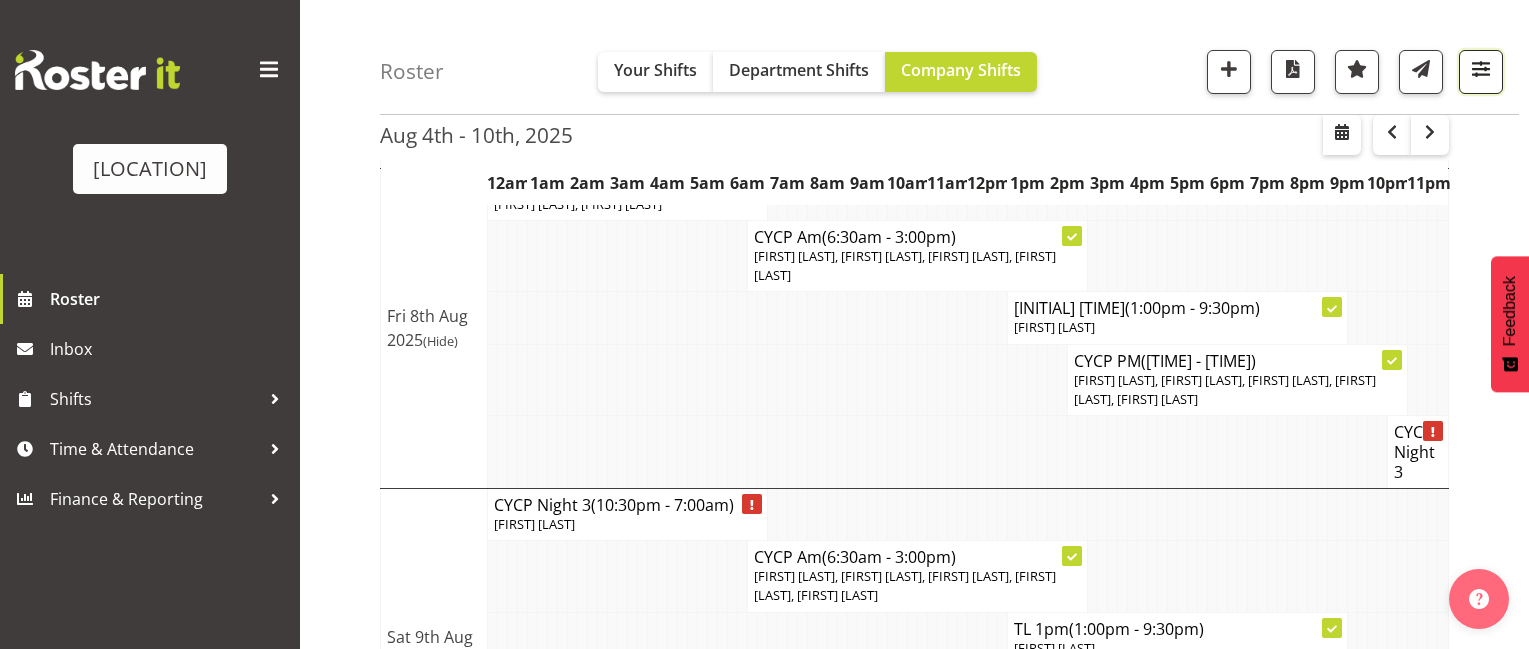 click at bounding box center (1481, 69) 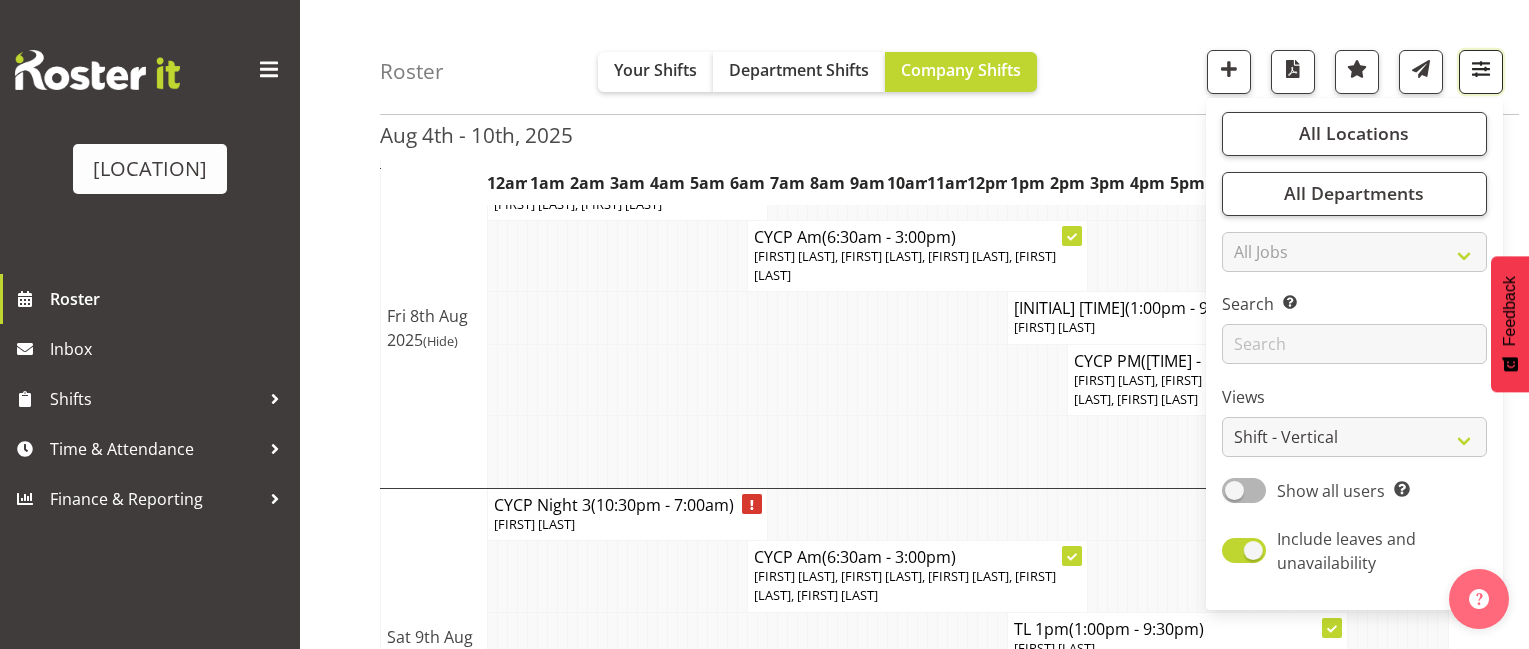 click at bounding box center [1481, 69] 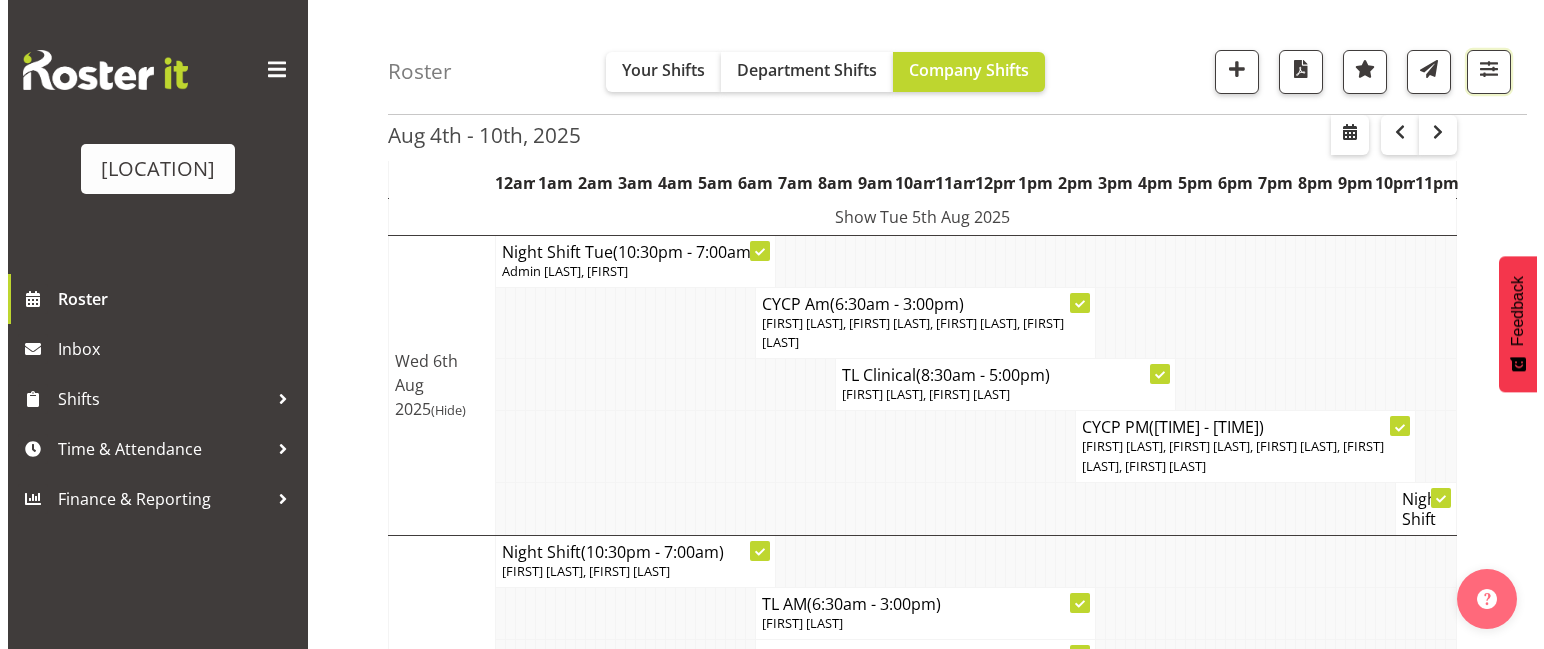 scroll, scrollTop: 0, scrollLeft: 0, axis: both 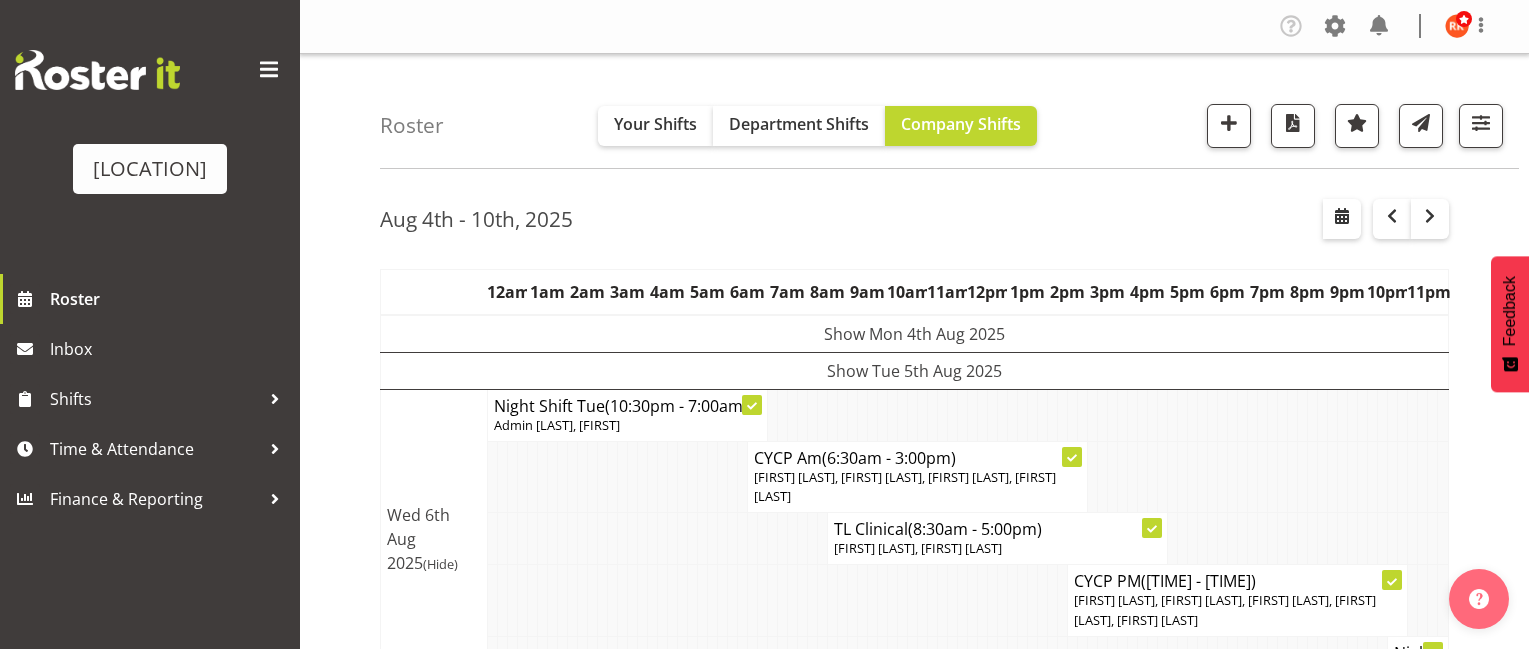 click on "Show Tue 5th Aug 2025" at bounding box center (915, 370) 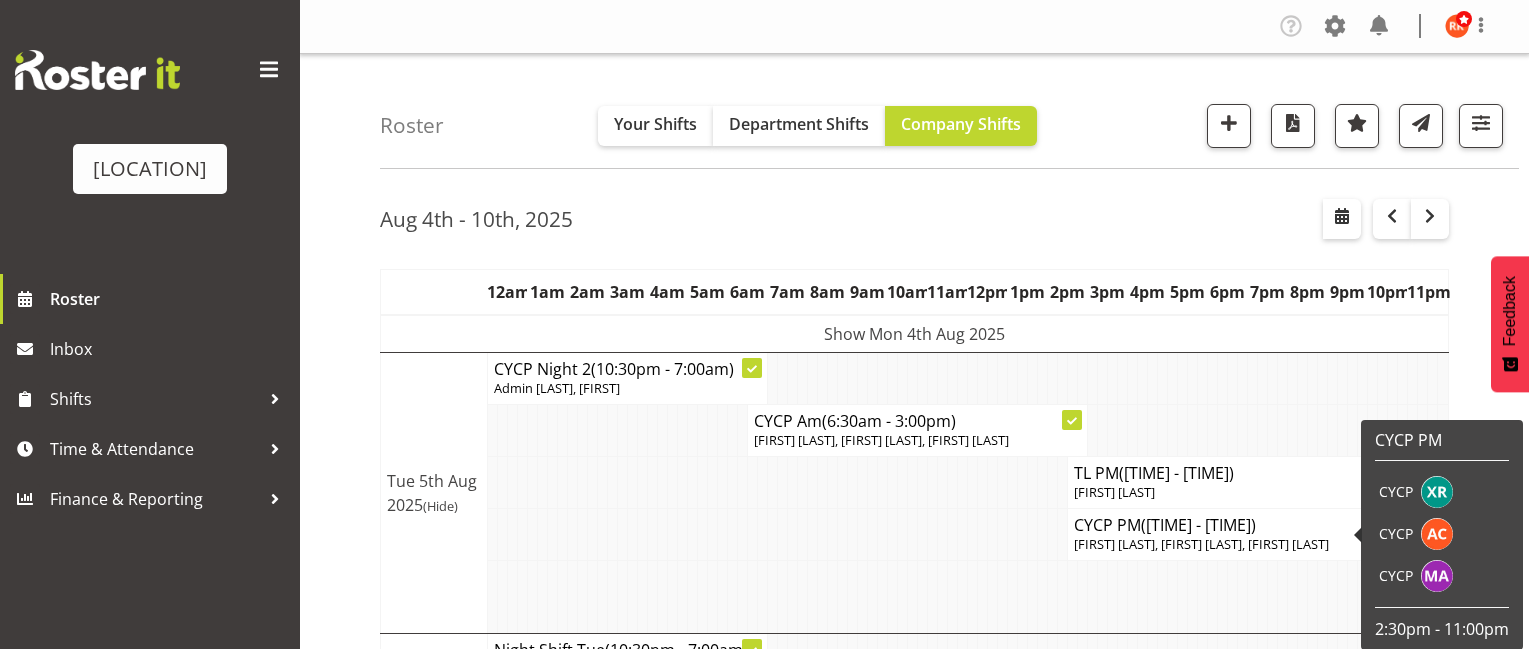 click on "[FIRST] [LAST], [FIRST] [LAST], [FIRST] [LAST]" at bounding box center [1201, 544] 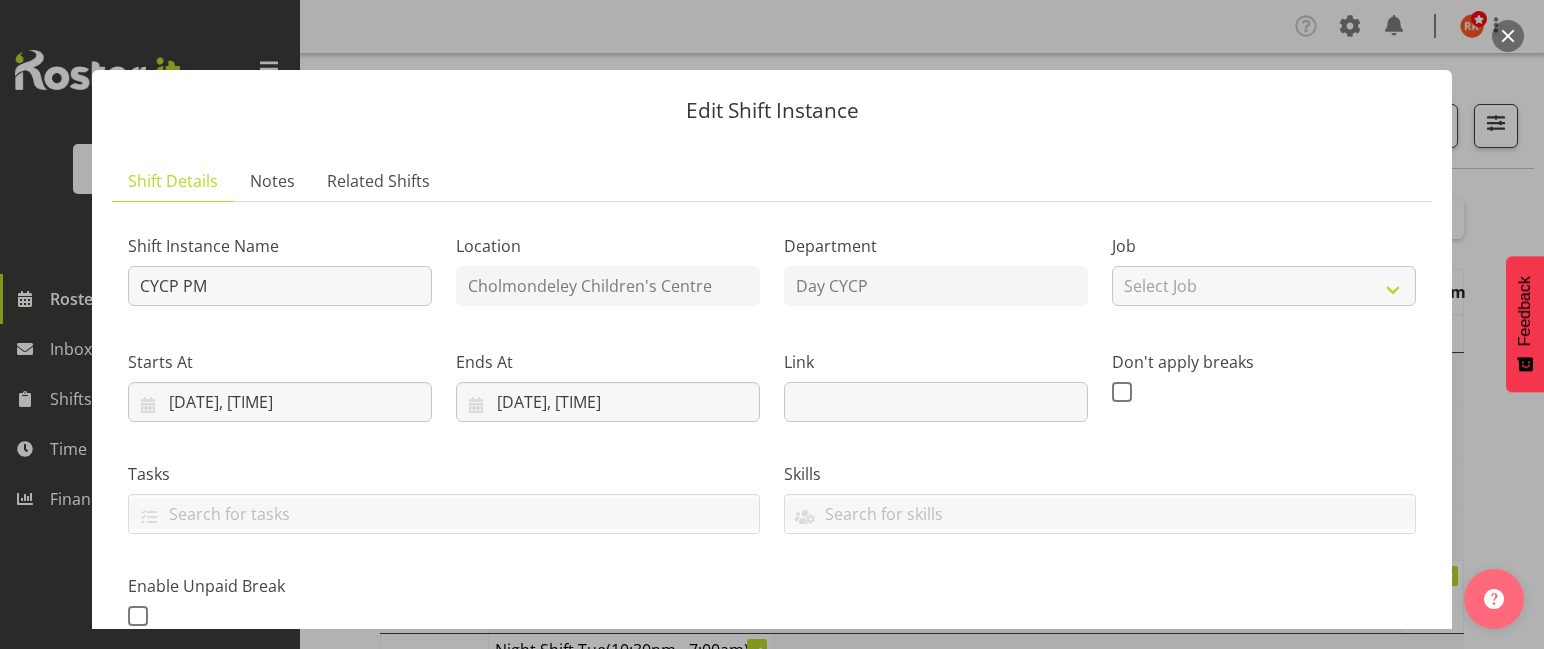 click on "Skills" at bounding box center (1100, 490) 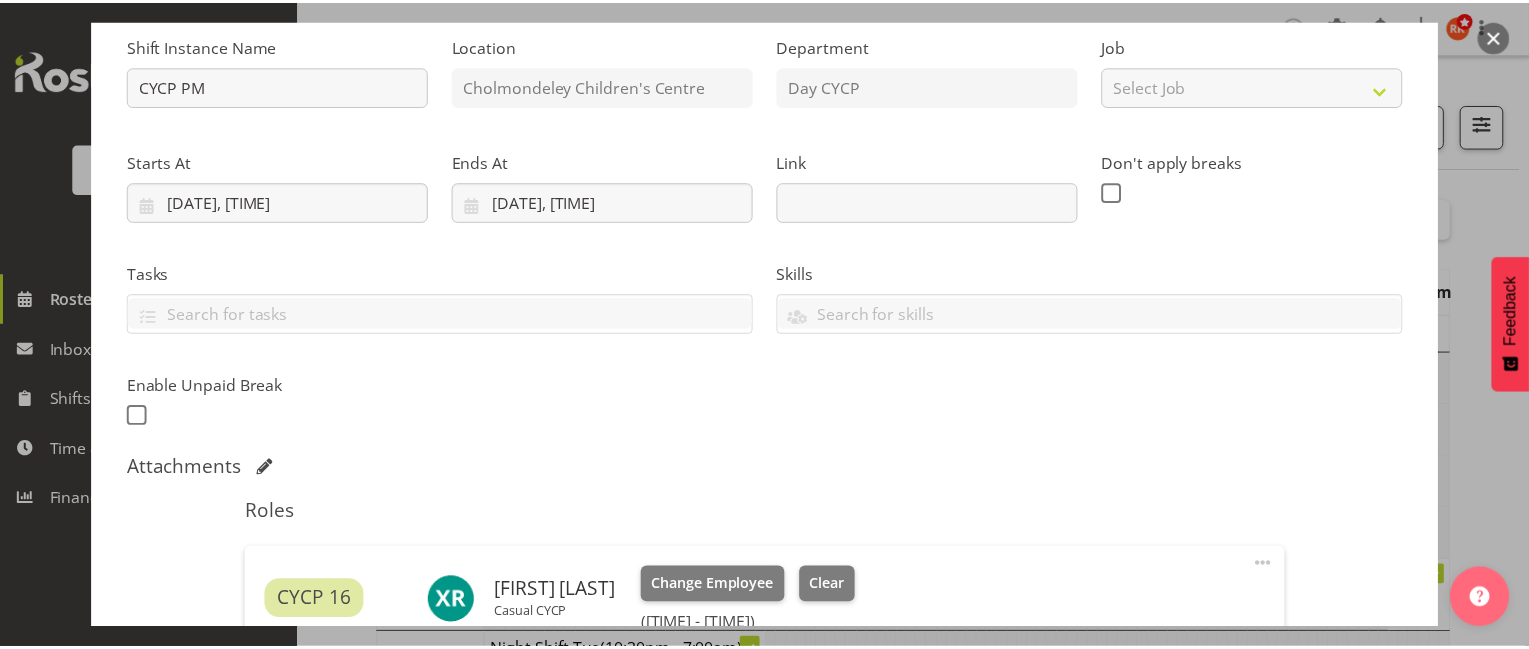 scroll, scrollTop: 500, scrollLeft: 0, axis: vertical 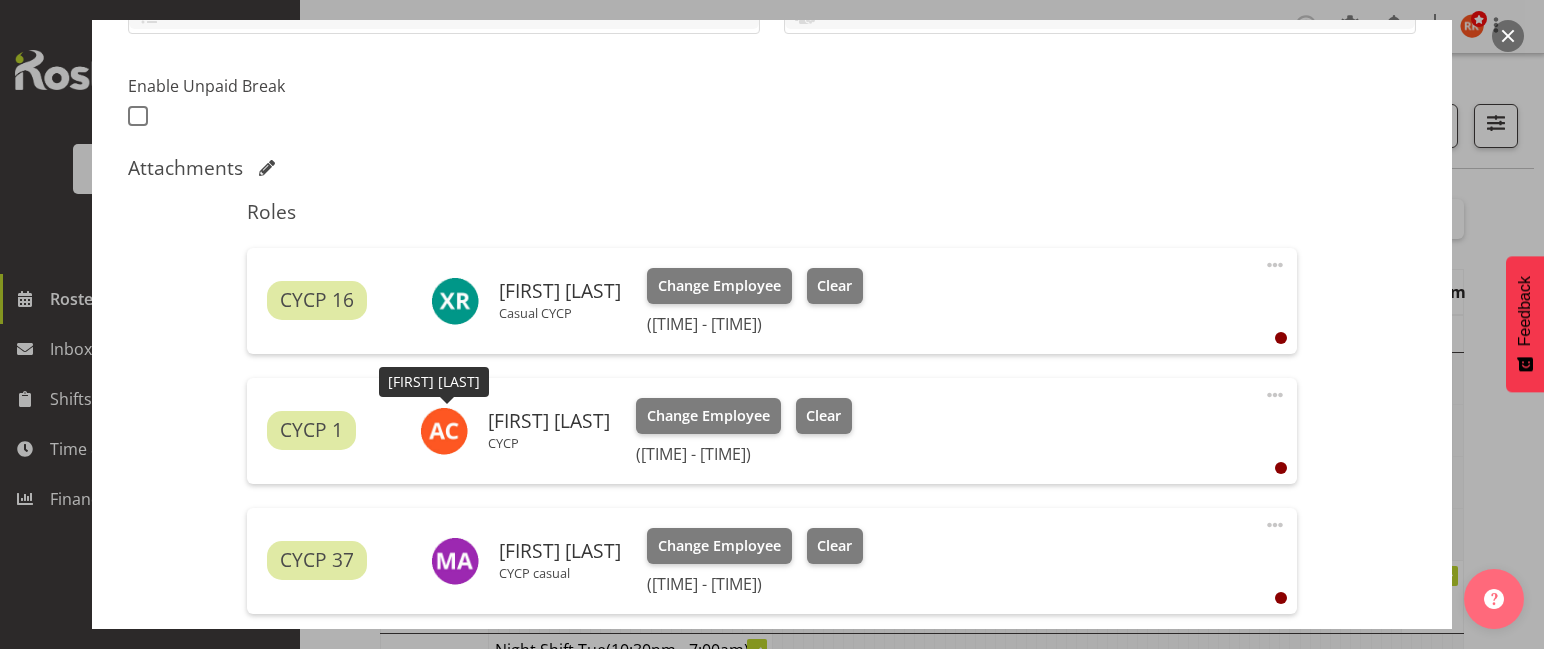 click at bounding box center (444, 431) 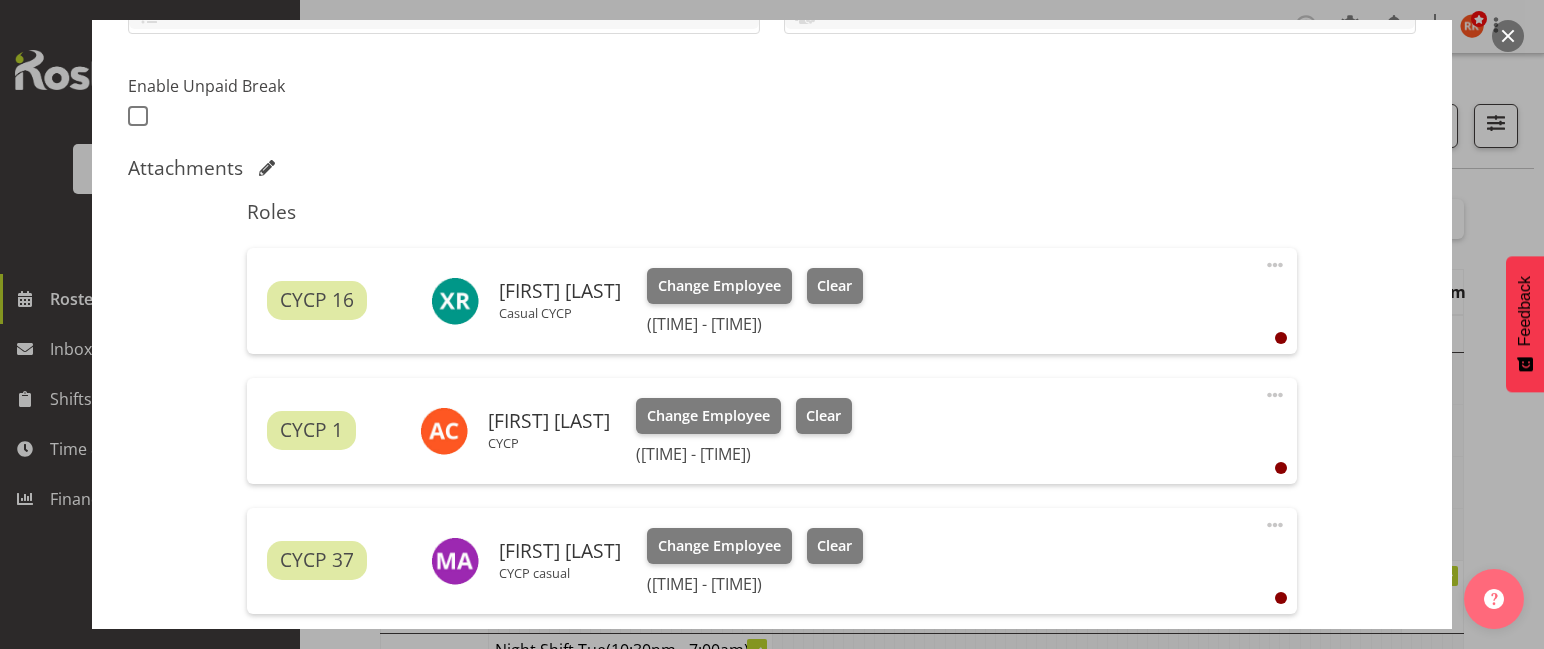 click at bounding box center (444, 431) 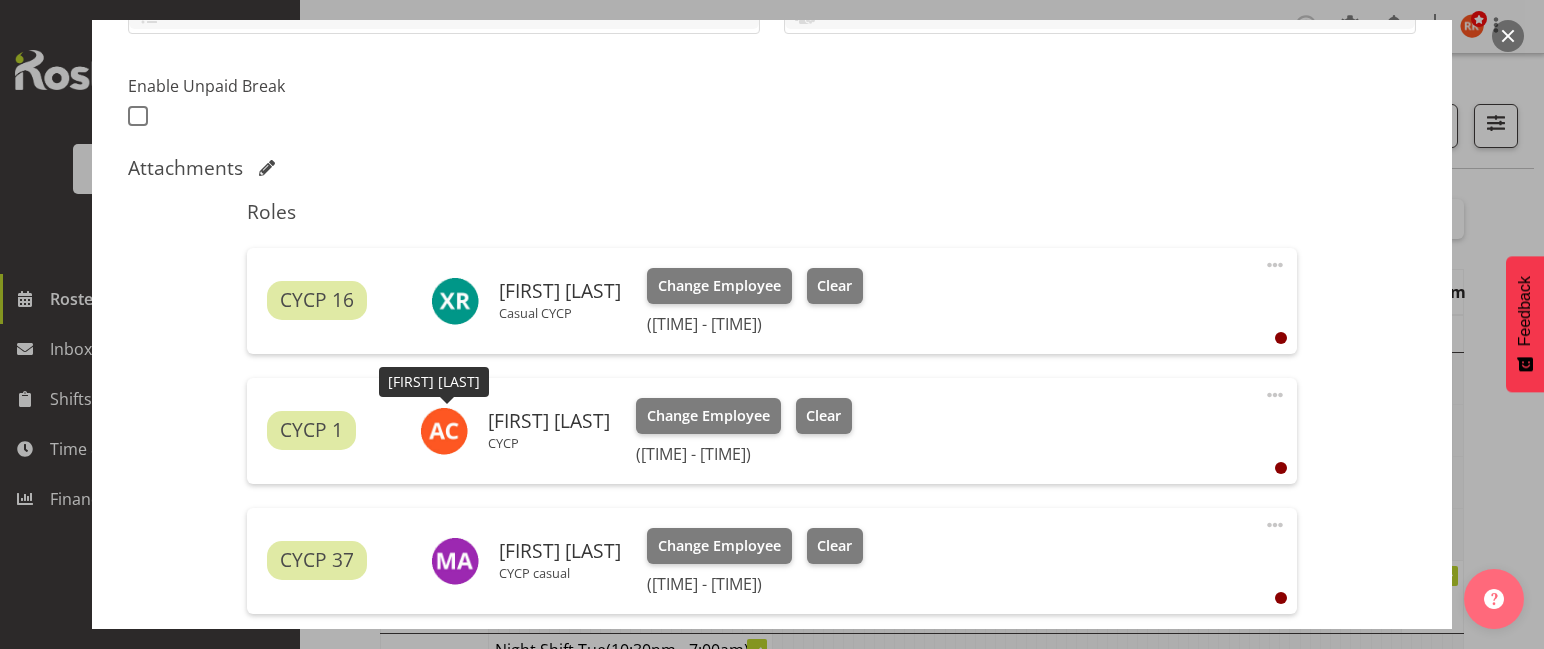 click at bounding box center [444, 431] 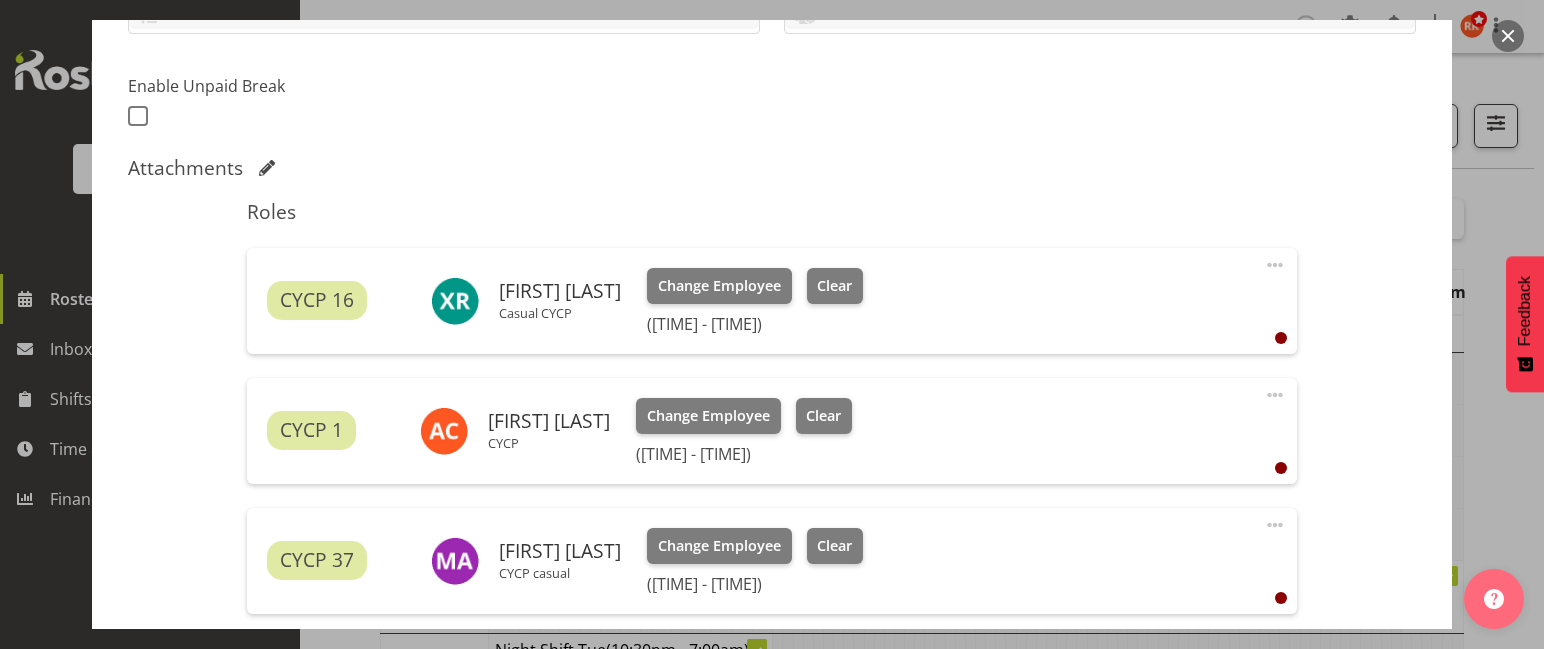 click at bounding box center [1508, 36] 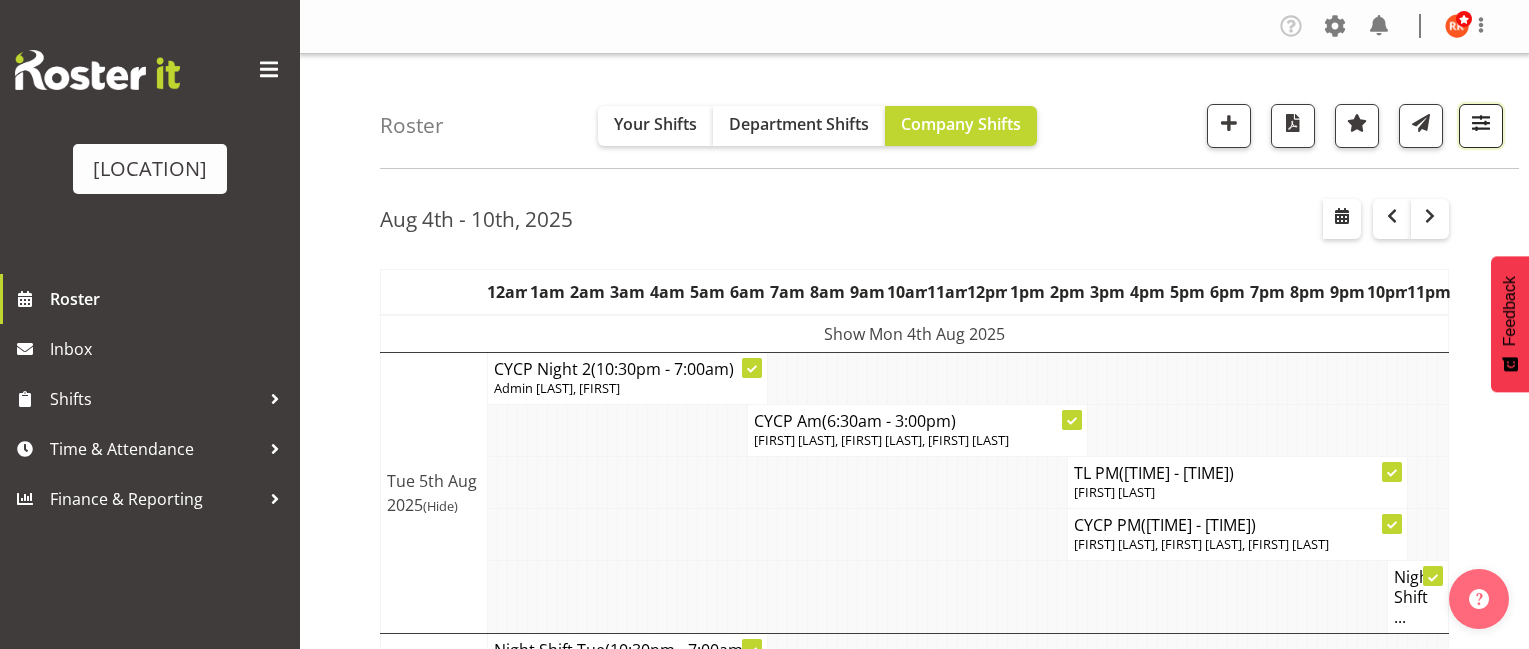click at bounding box center (1481, 123) 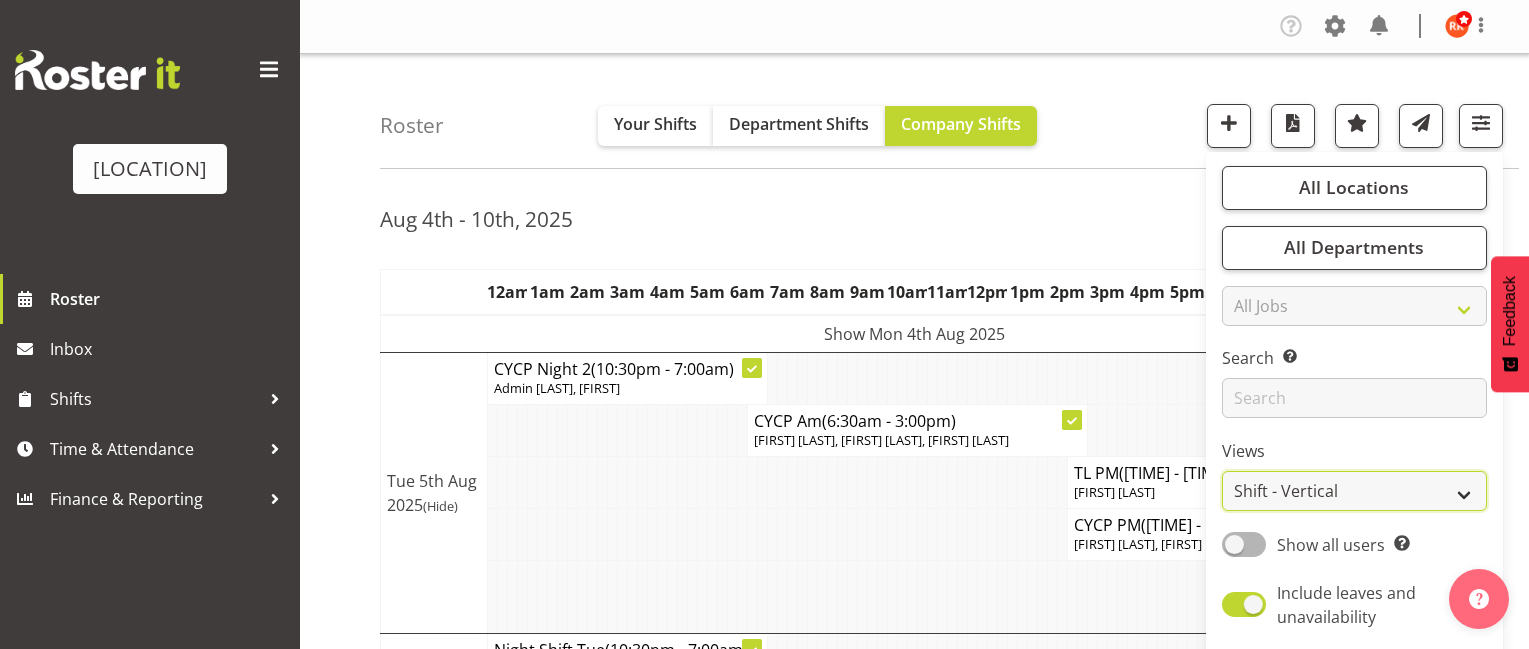 click on "Staff
Role
Shift - Horizontal
Shift - Vertical
Staff - Location" at bounding box center (1354, 491) 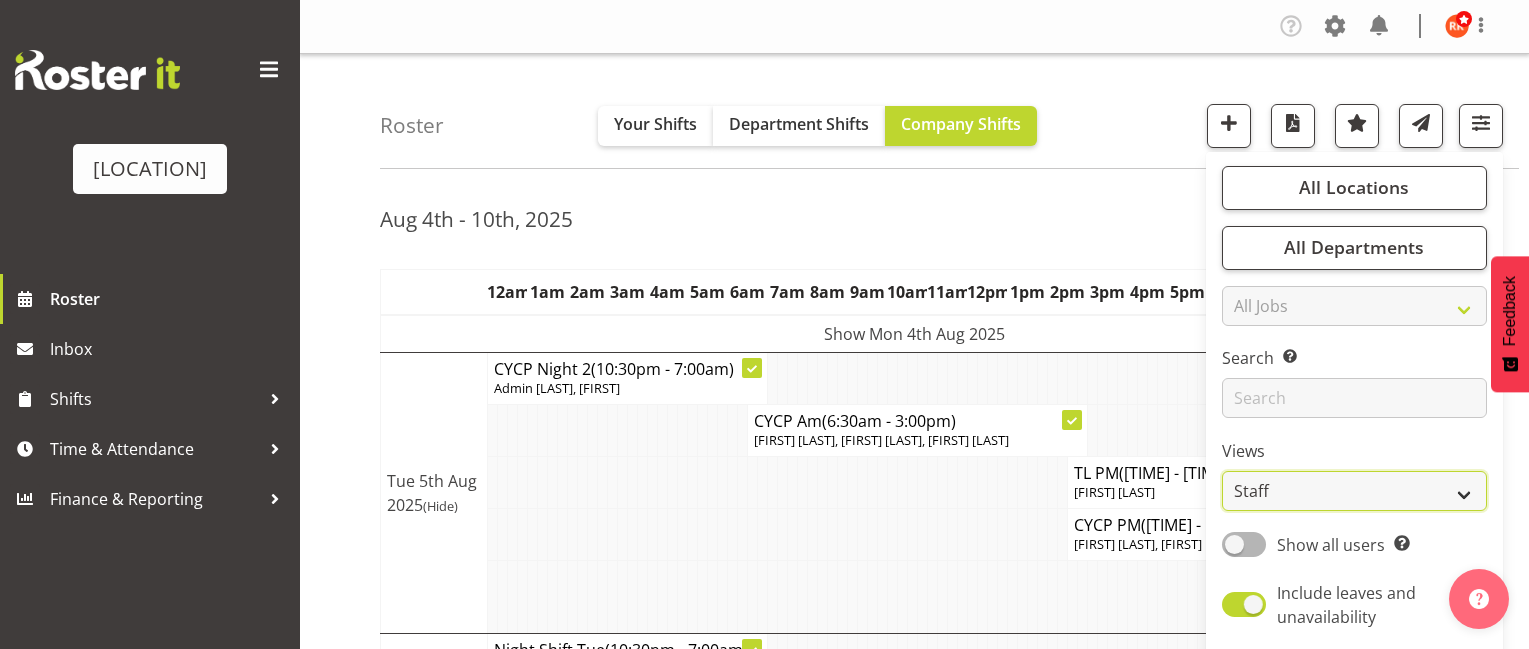 click on "Staff
Role
Shift - Horizontal
Shift - Vertical
Staff - Location" at bounding box center [1354, 491] 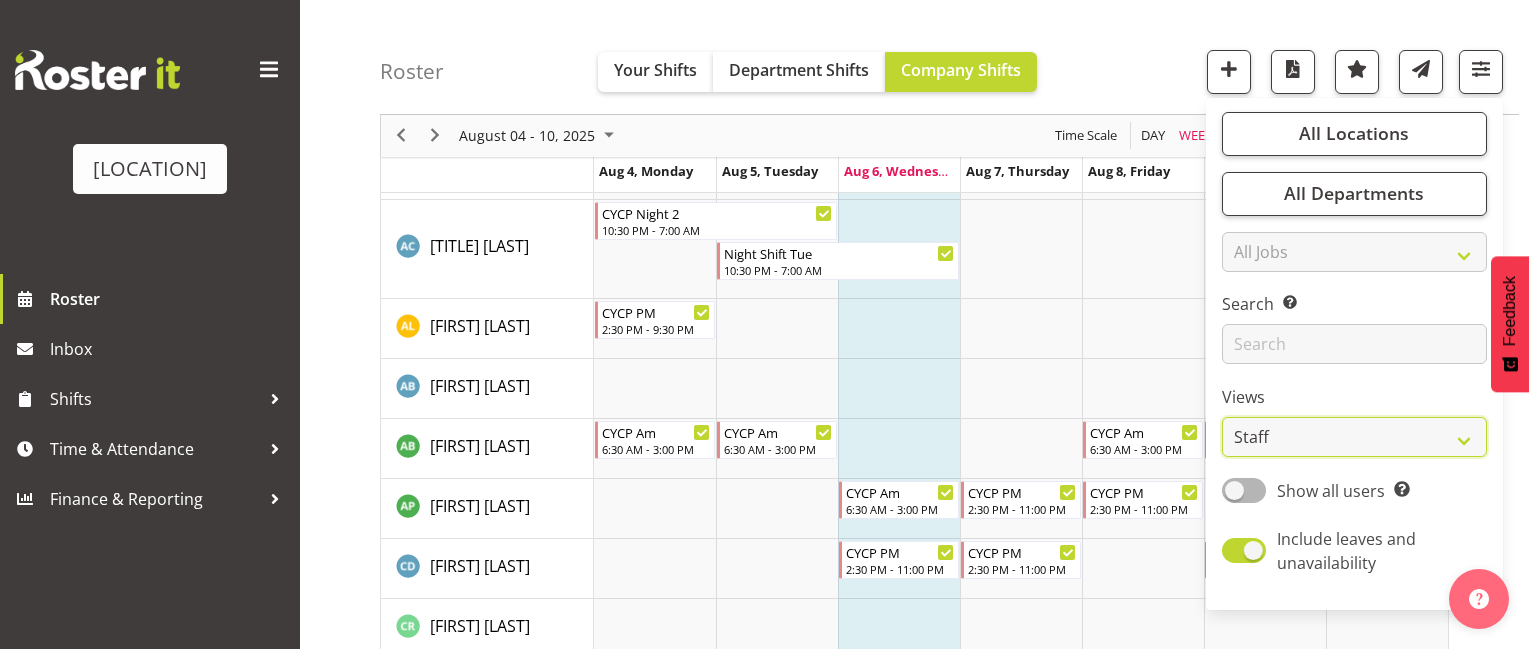 scroll, scrollTop: 100, scrollLeft: 0, axis: vertical 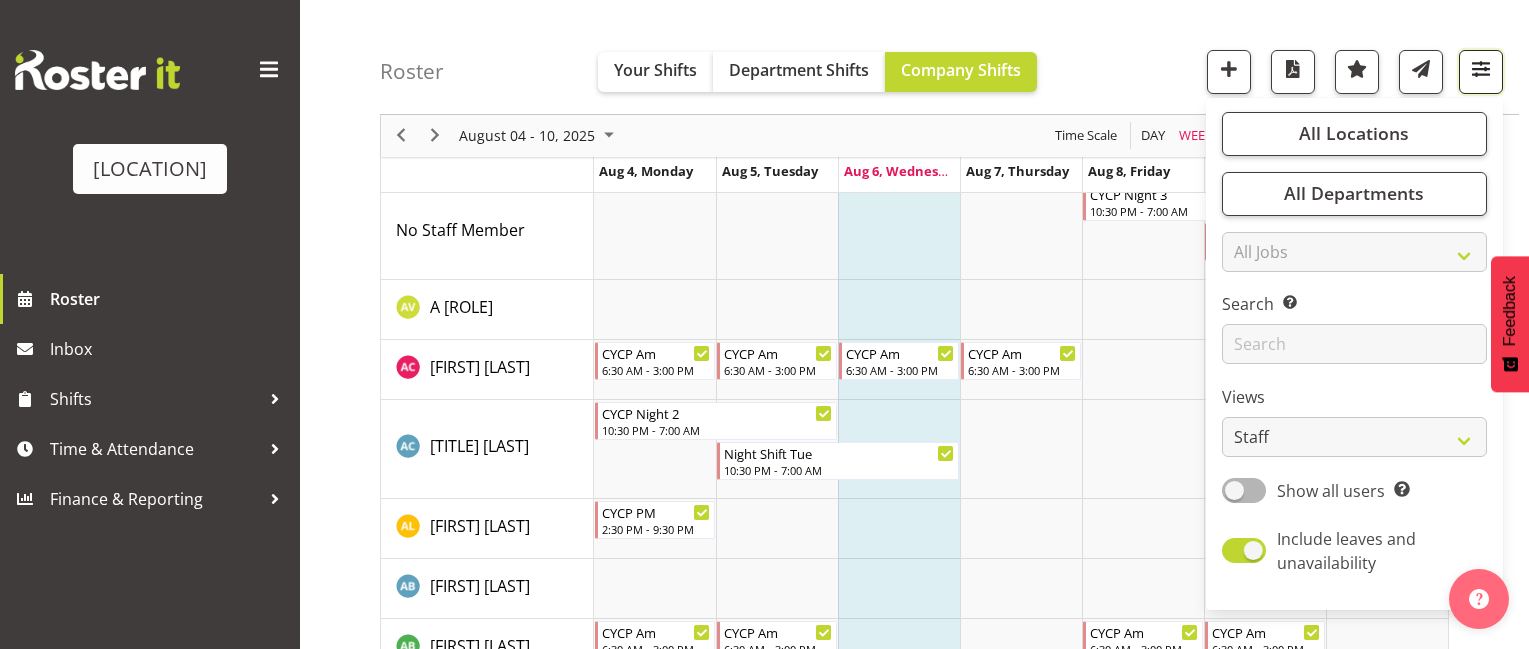 click at bounding box center (1481, 69) 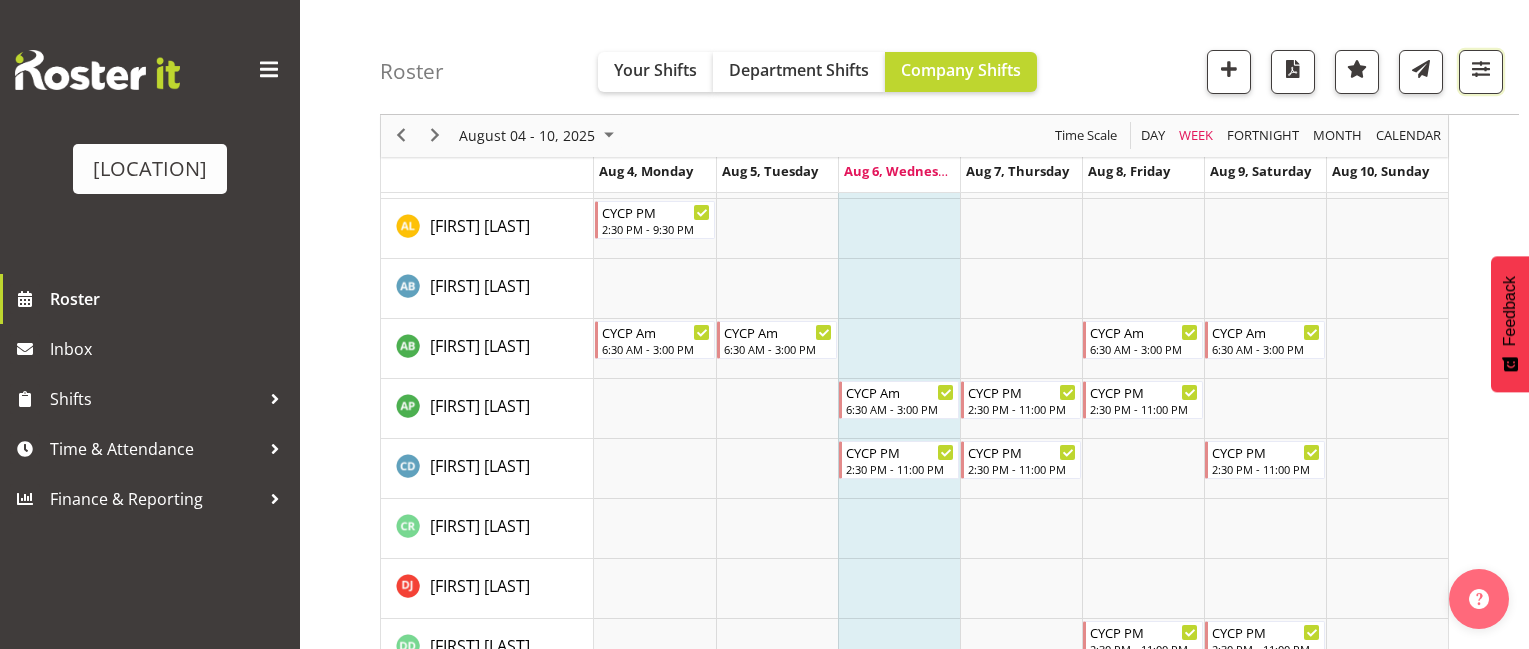 scroll, scrollTop: 200, scrollLeft: 0, axis: vertical 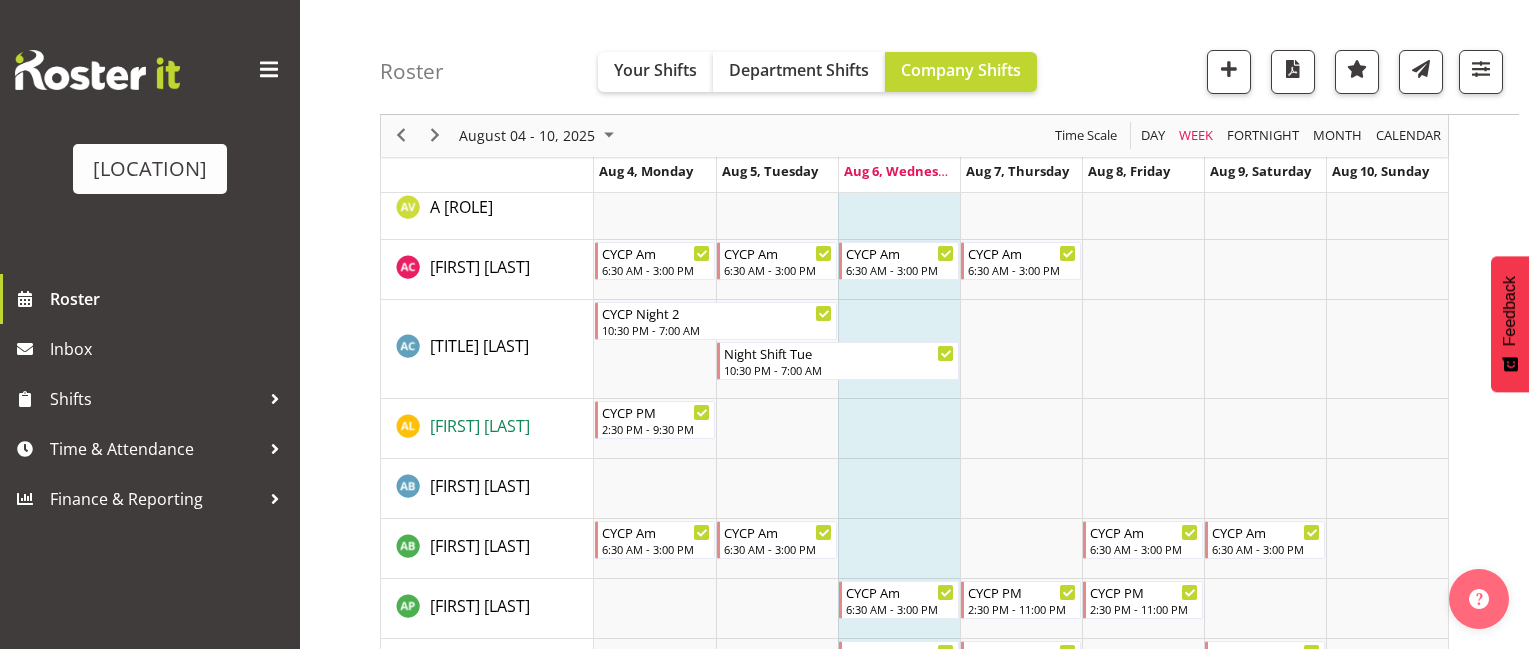 click on "[FIRST] [LAST]" at bounding box center (480, 426) 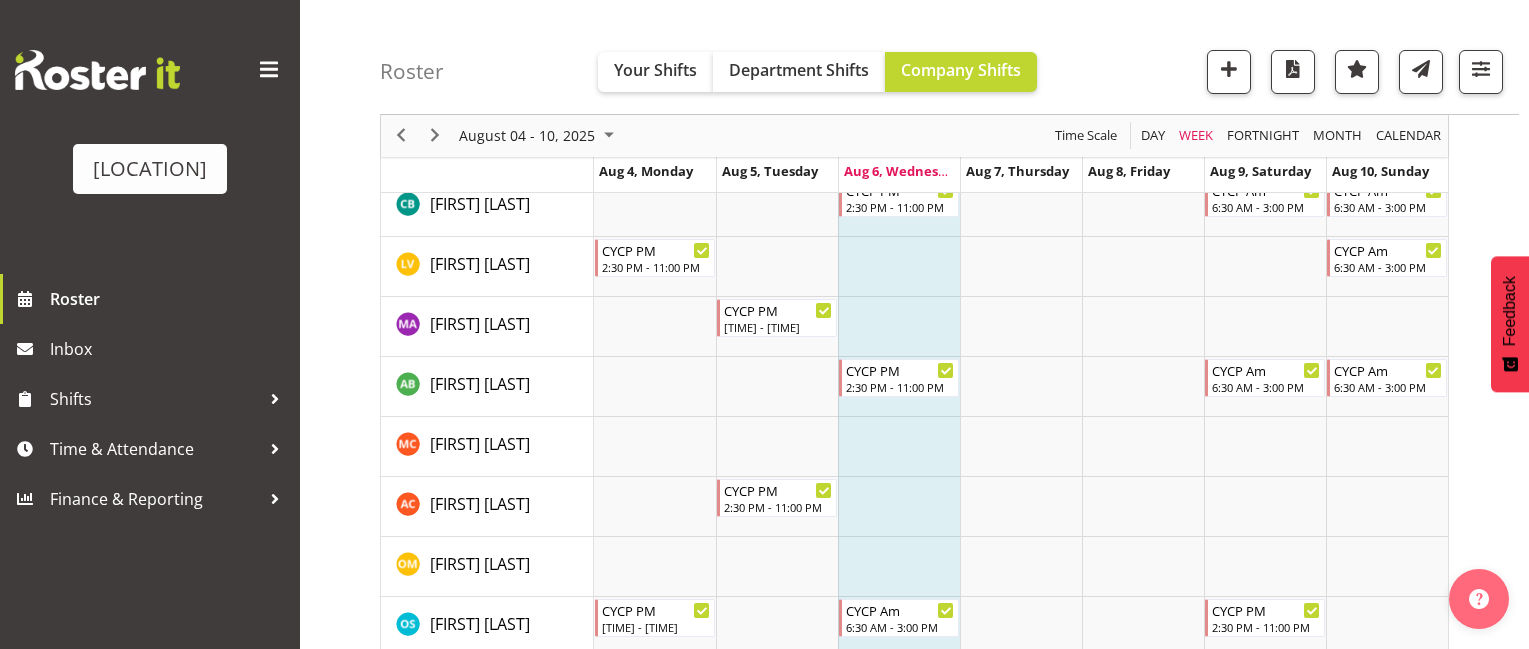 scroll, scrollTop: 1800, scrollLeft: 0, axis: vertical 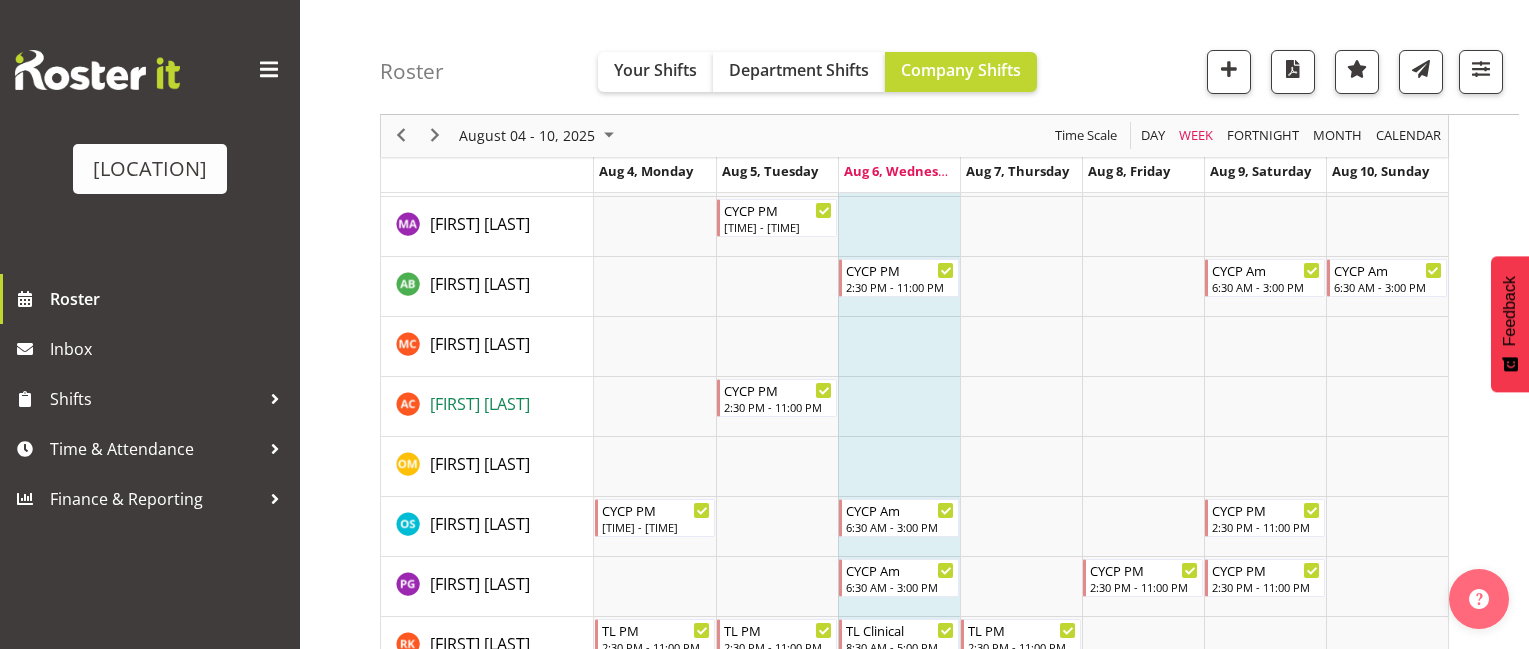 click on "[FIRST] [LAST]" at bounding box center [480, 404] 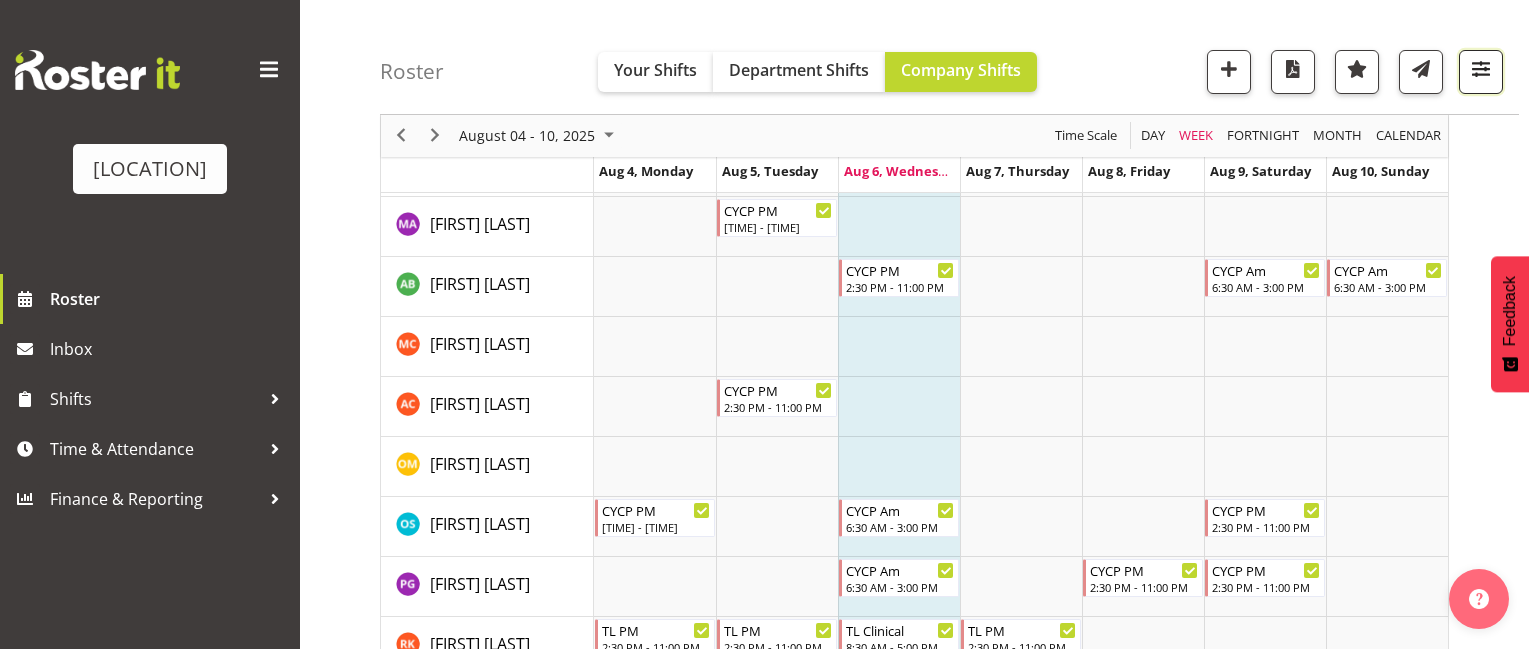 click at bounding box center (1481, 69) 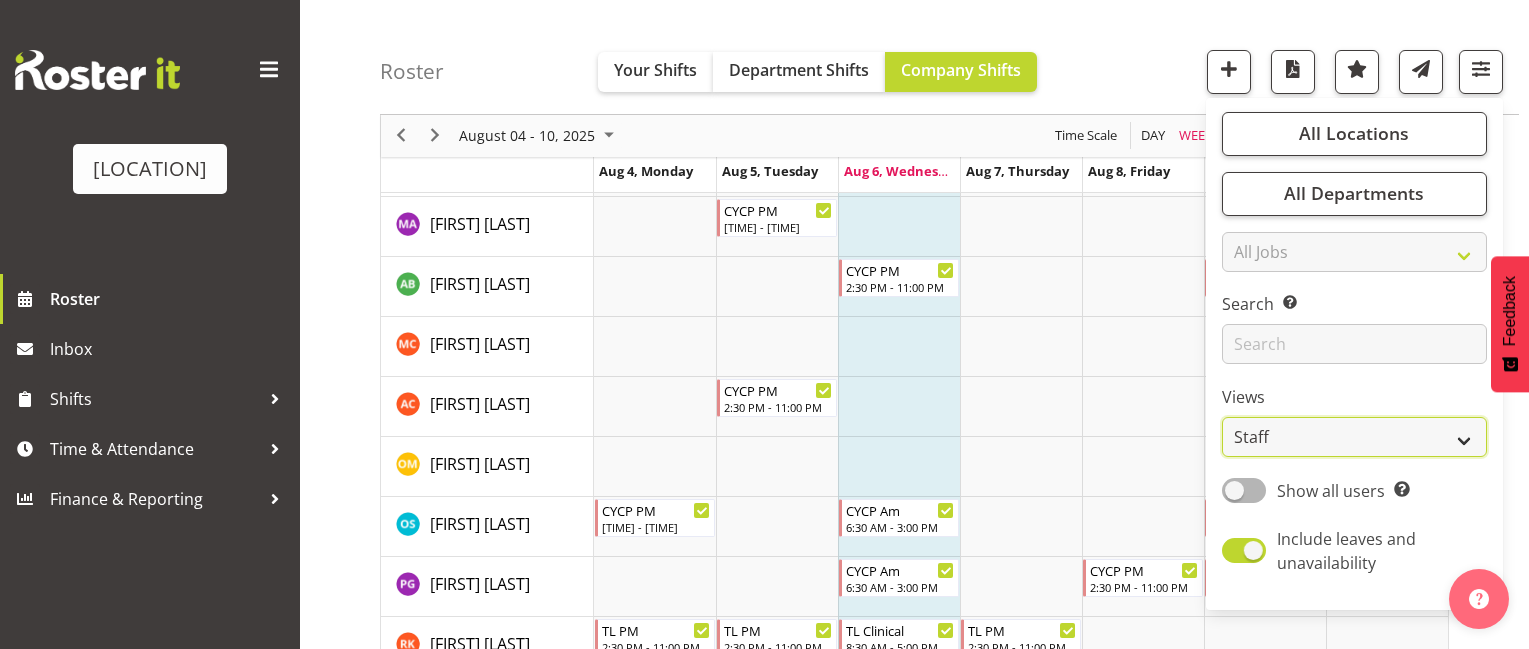 click on "Staff
Role
Shift - Horizontal
Shift - Vertical
Staff - Location" at bounding box center (1354, 438) 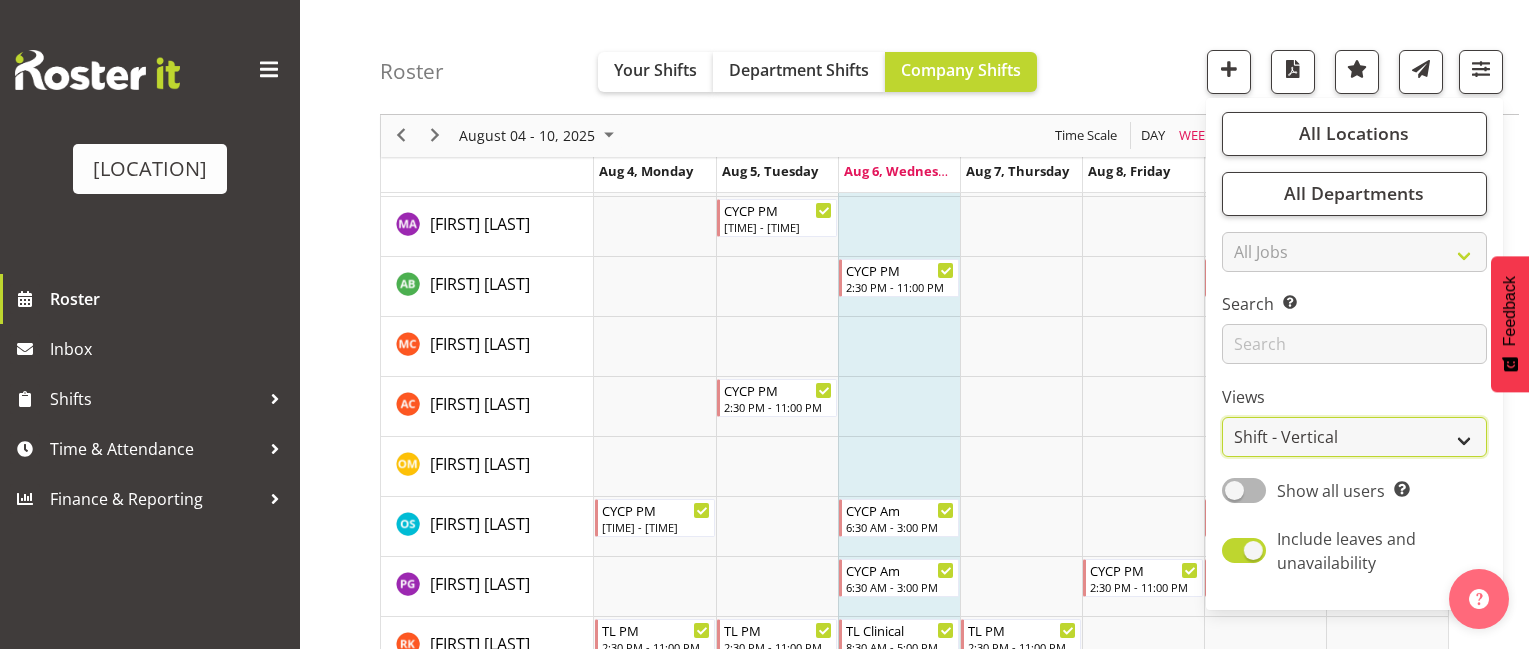 click on "Staff
Role
Shift - Horizontal
Shift - Vertical
Staff - Location" at bounding box center (1354, 438) 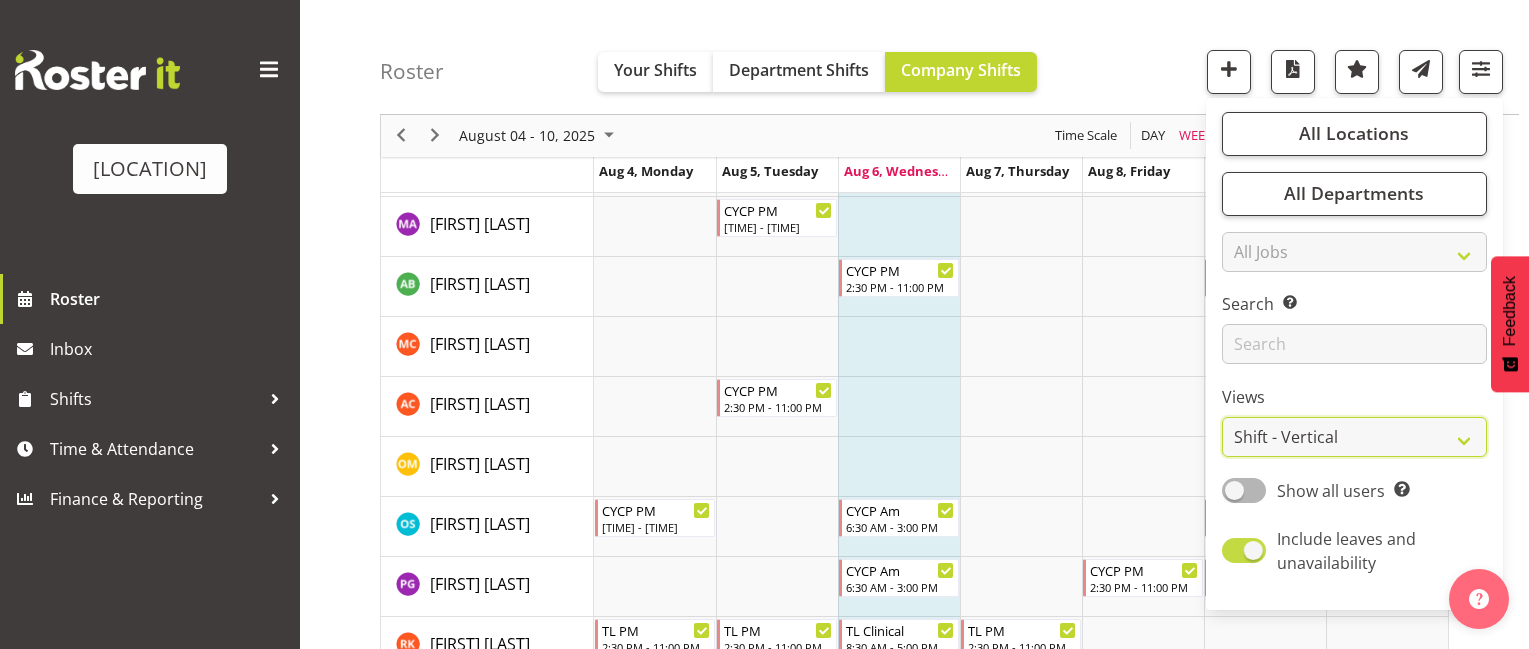 scroll, scrollTop: 335, scrollLeft: 0, axis: vertical 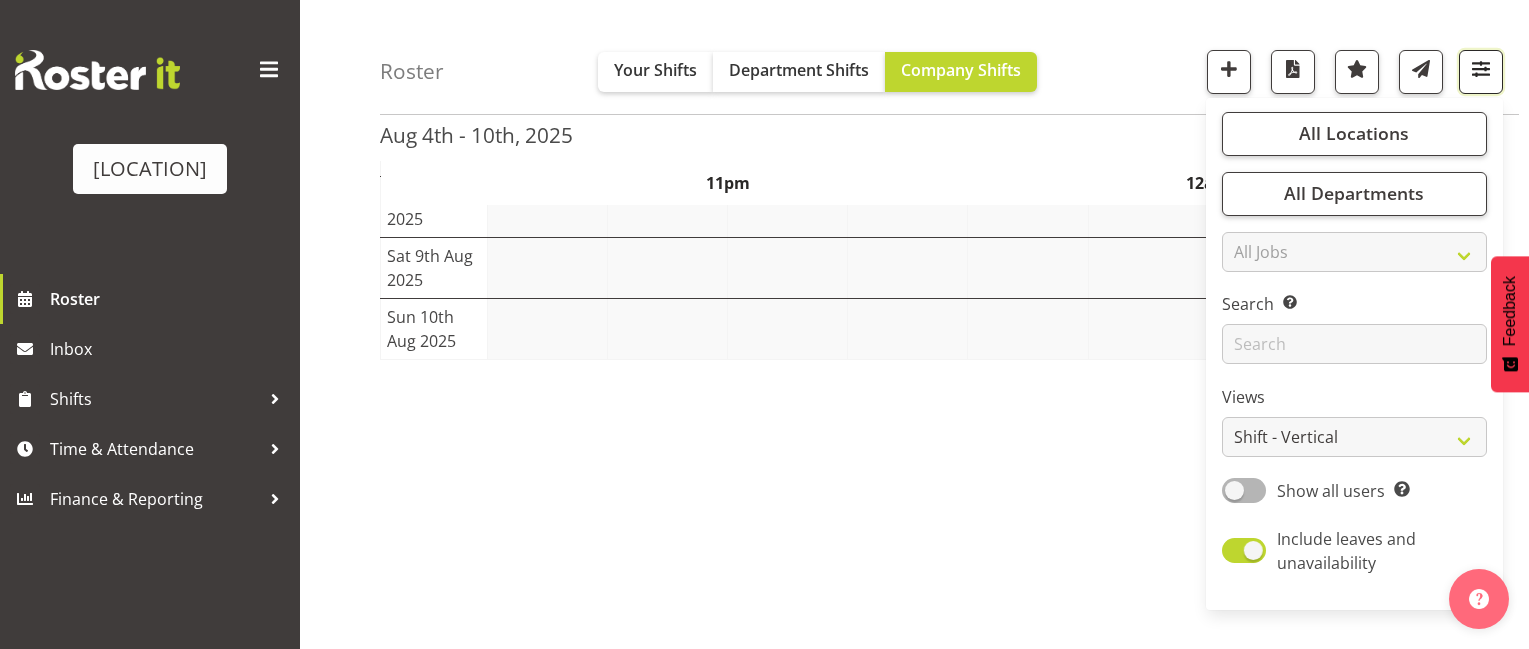 click at bounding box center (1481, 69) 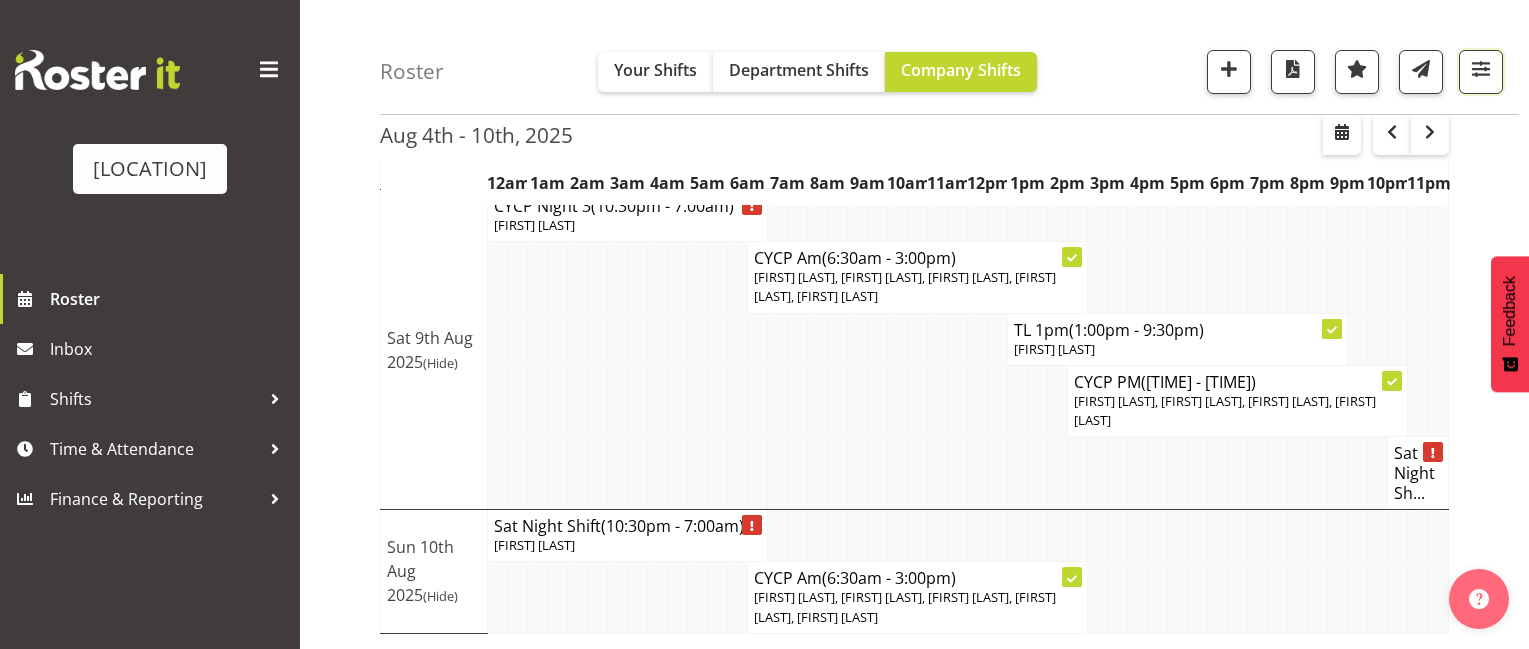 scroll, scrollTop: 1154, scrollLeft: 0, axis: vertical 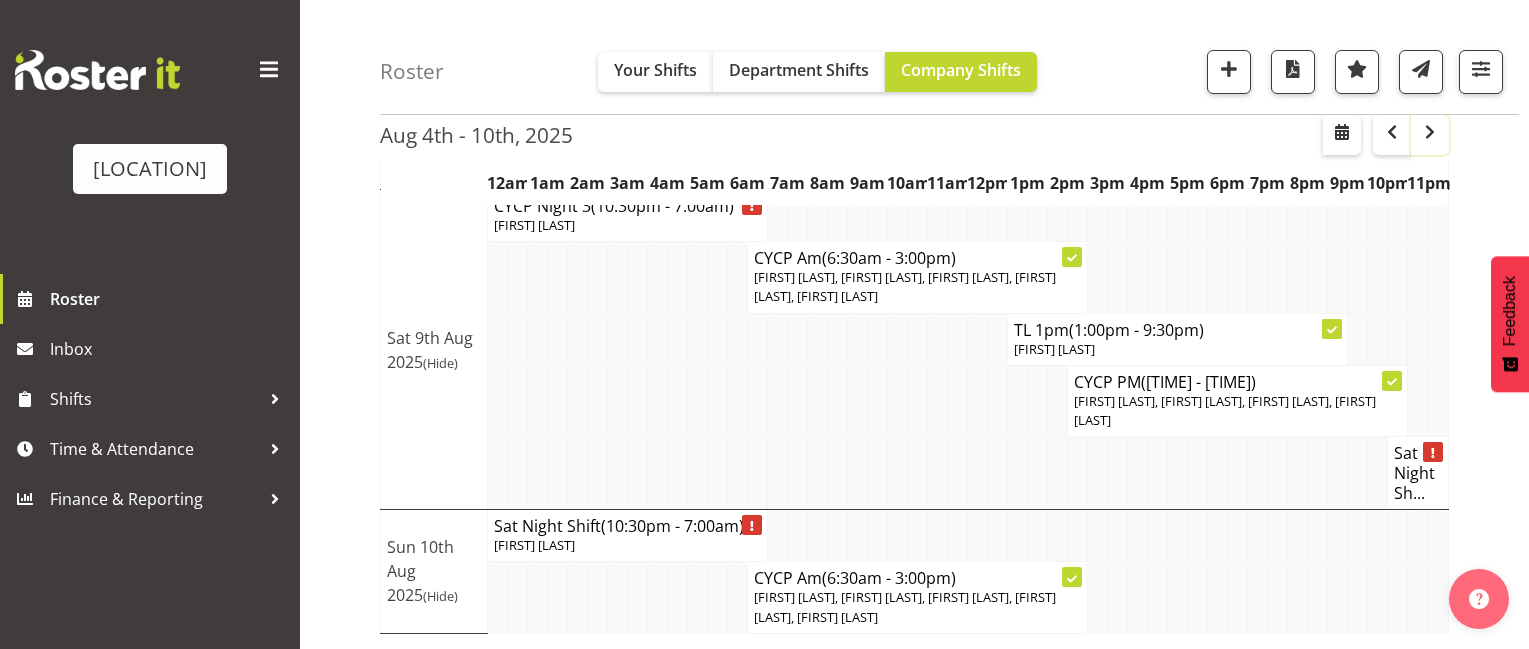 click at bounding box center (1430, 132) 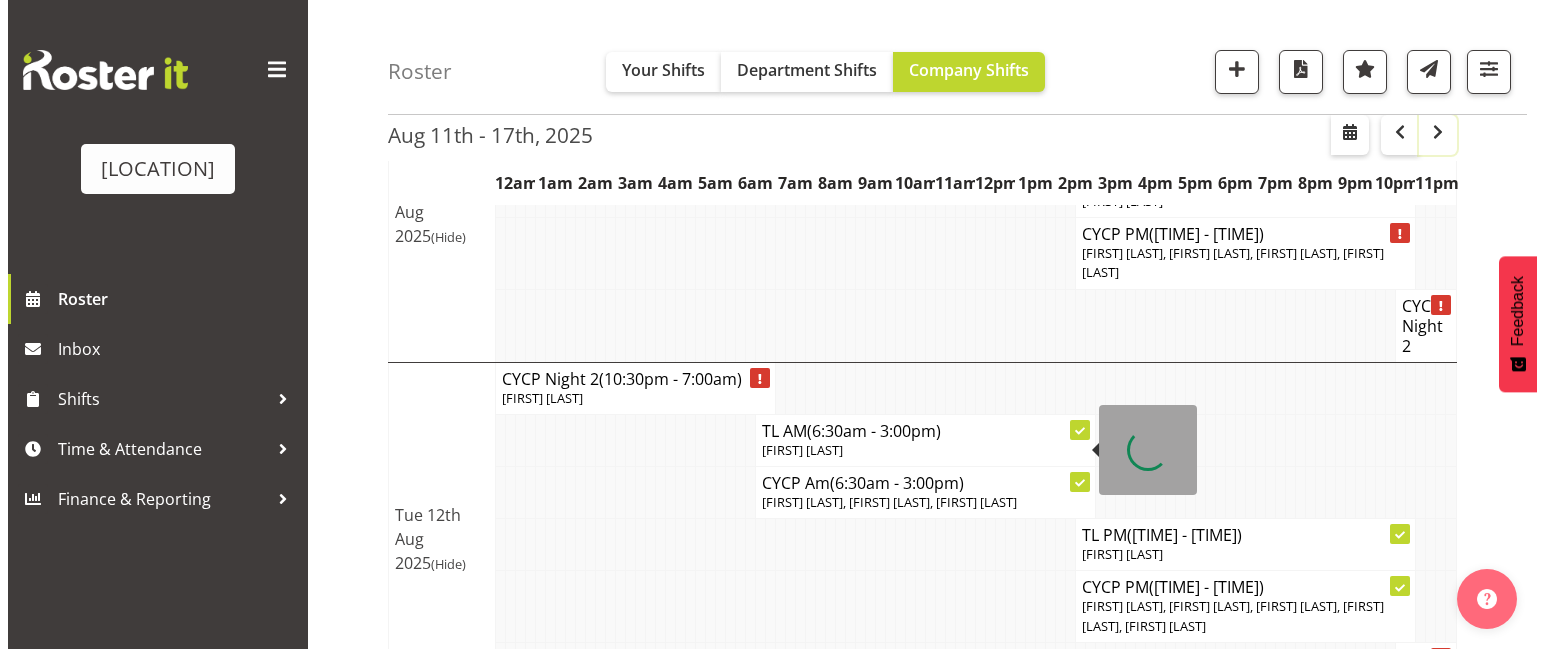 scroll, scrollTop: 54, scrollLeft: 0, axis: vertical 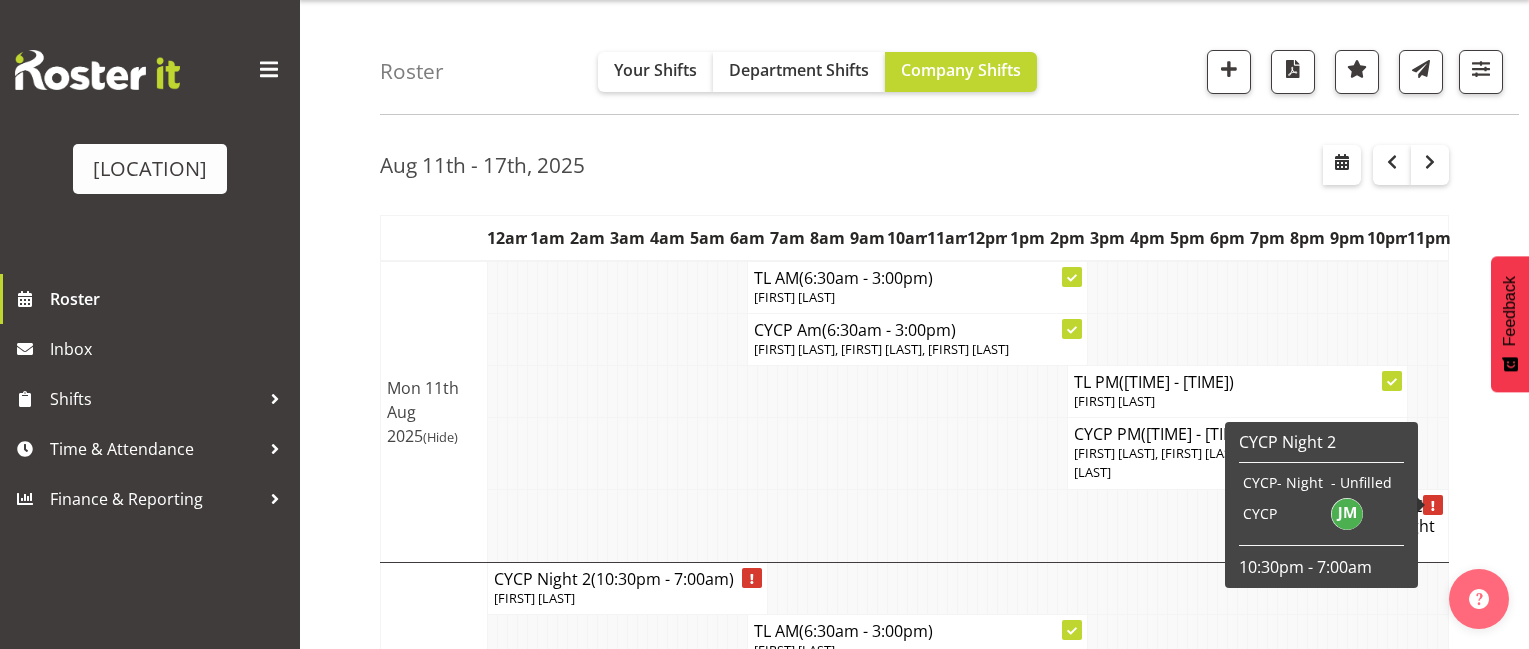 click on "CYCP Night 2" at bounding box center (1418, 526) 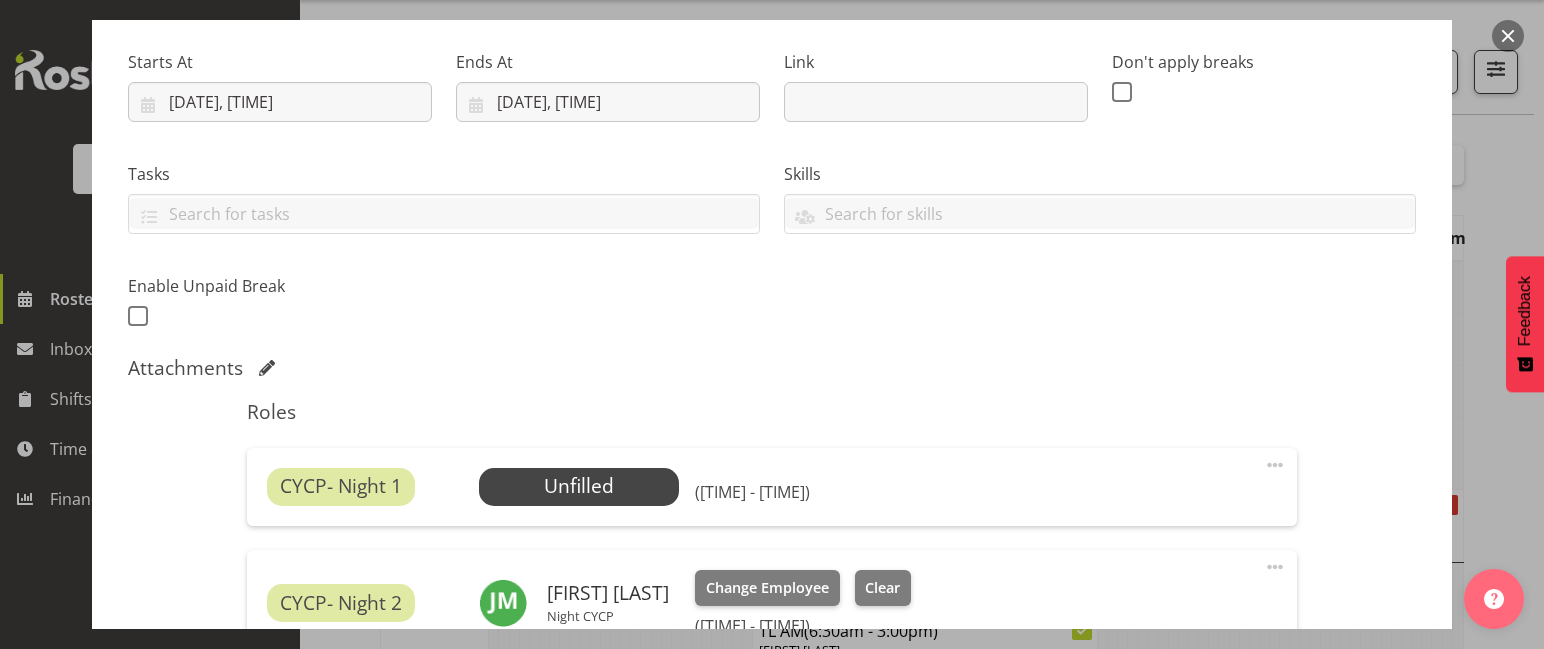 scroll, scrollTop: 500, scrollLeft: 0, axis: vertical 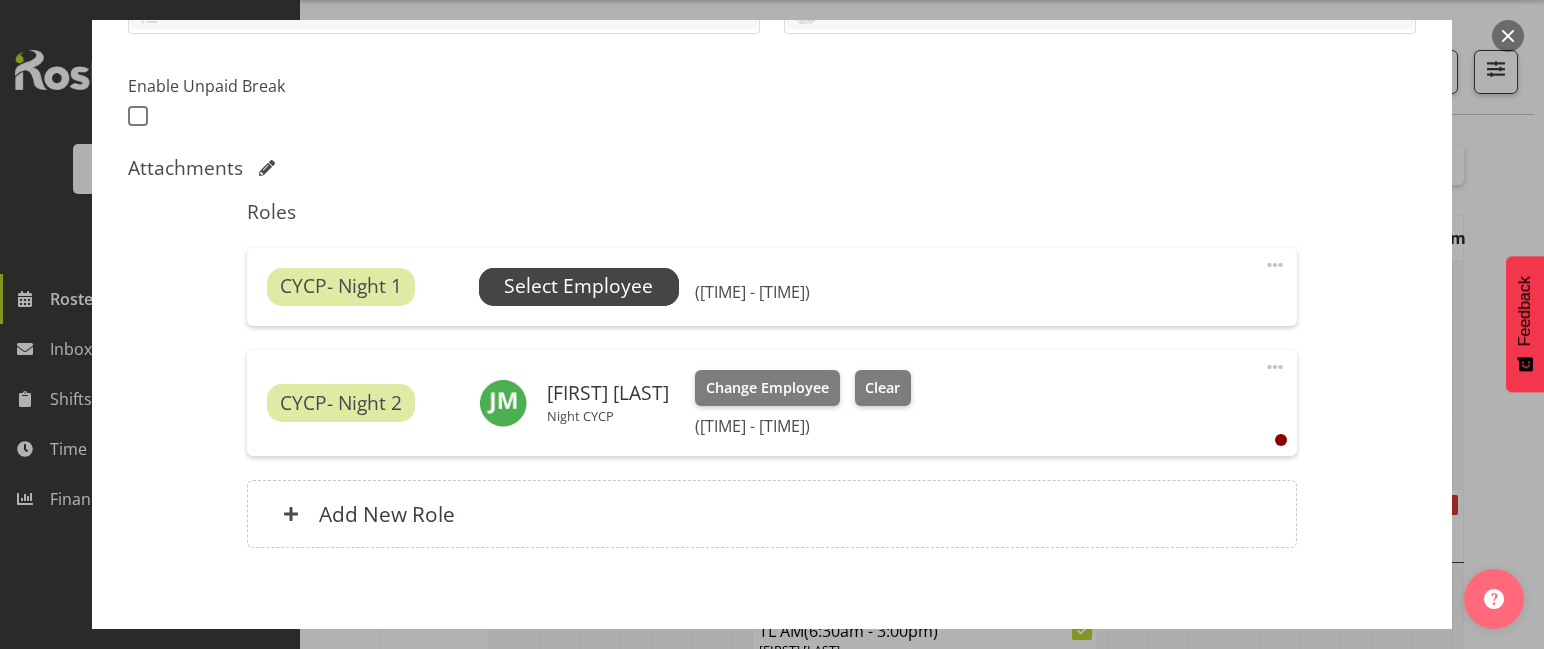 click on "Select Employee" at bounding box center (578, 286) 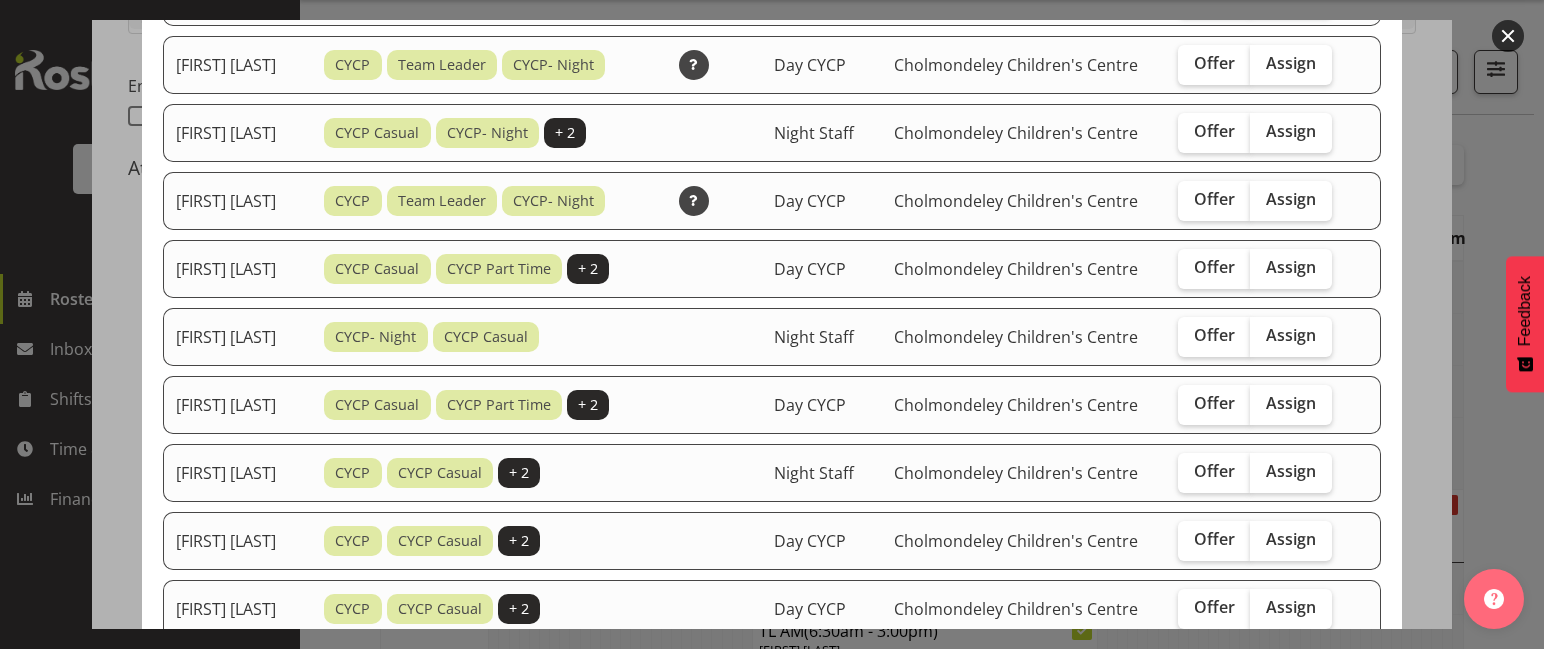 scroll, scrollTop: 1070, scrollLeft: 0, axis: vertical 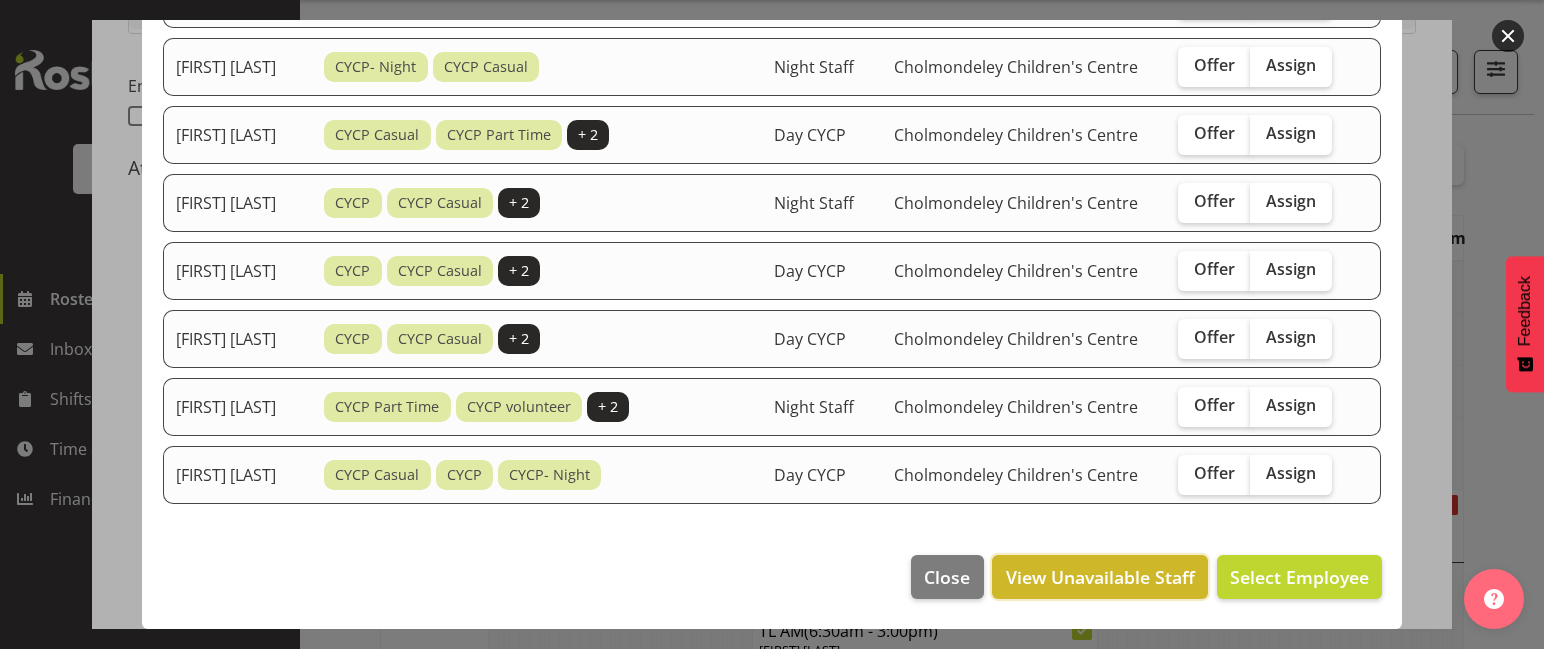 click on "View Unavailable
Staff" at bounding box center [1100, 577] 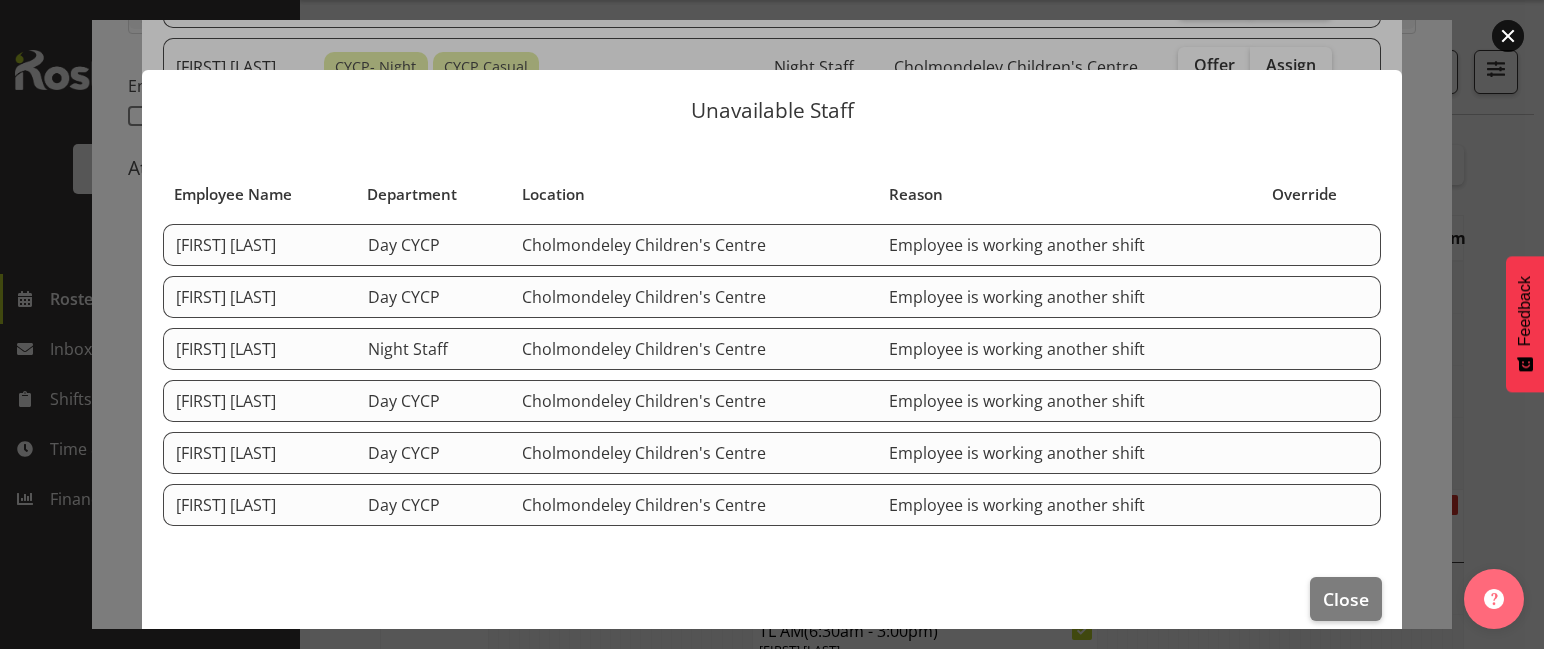 click on "[FIRST] [LAST]" at bounding box center (259, 245) 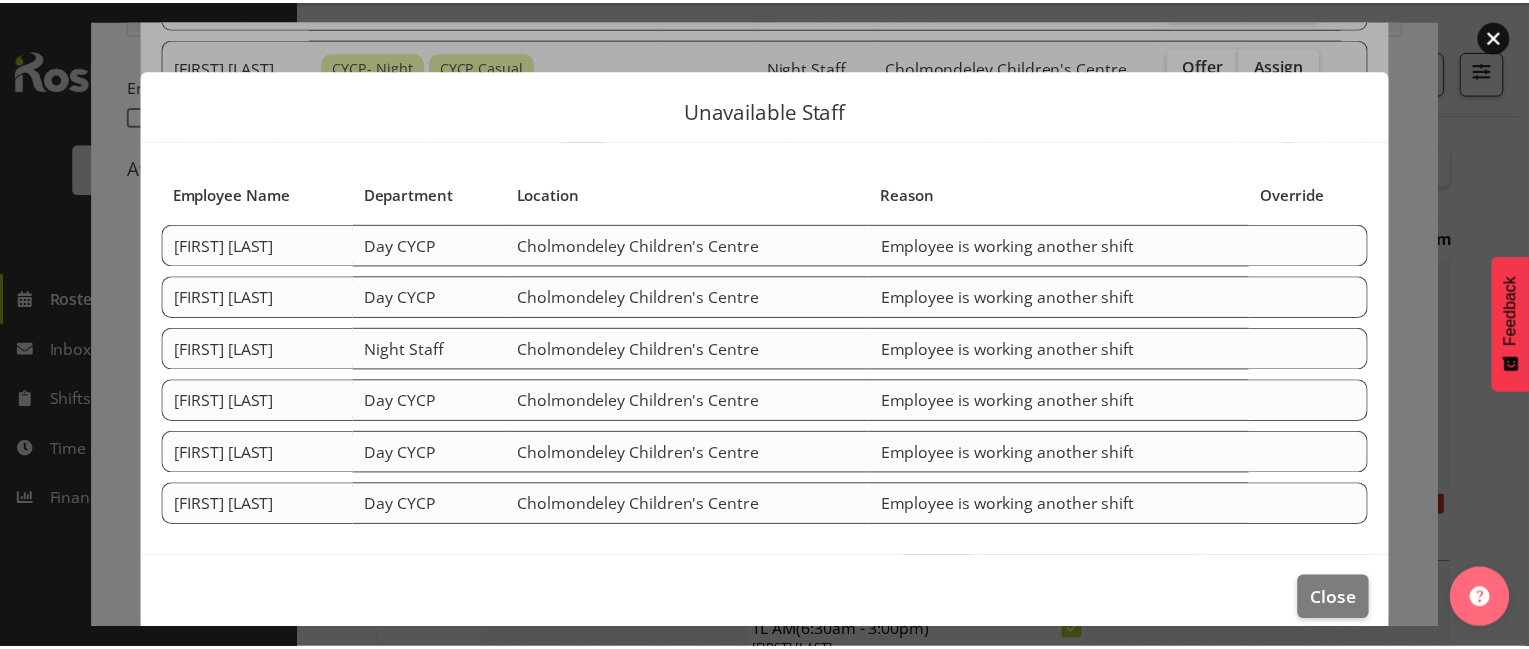 scroll, scrollTop: 22, scrollLeft: 0, axis: vertical 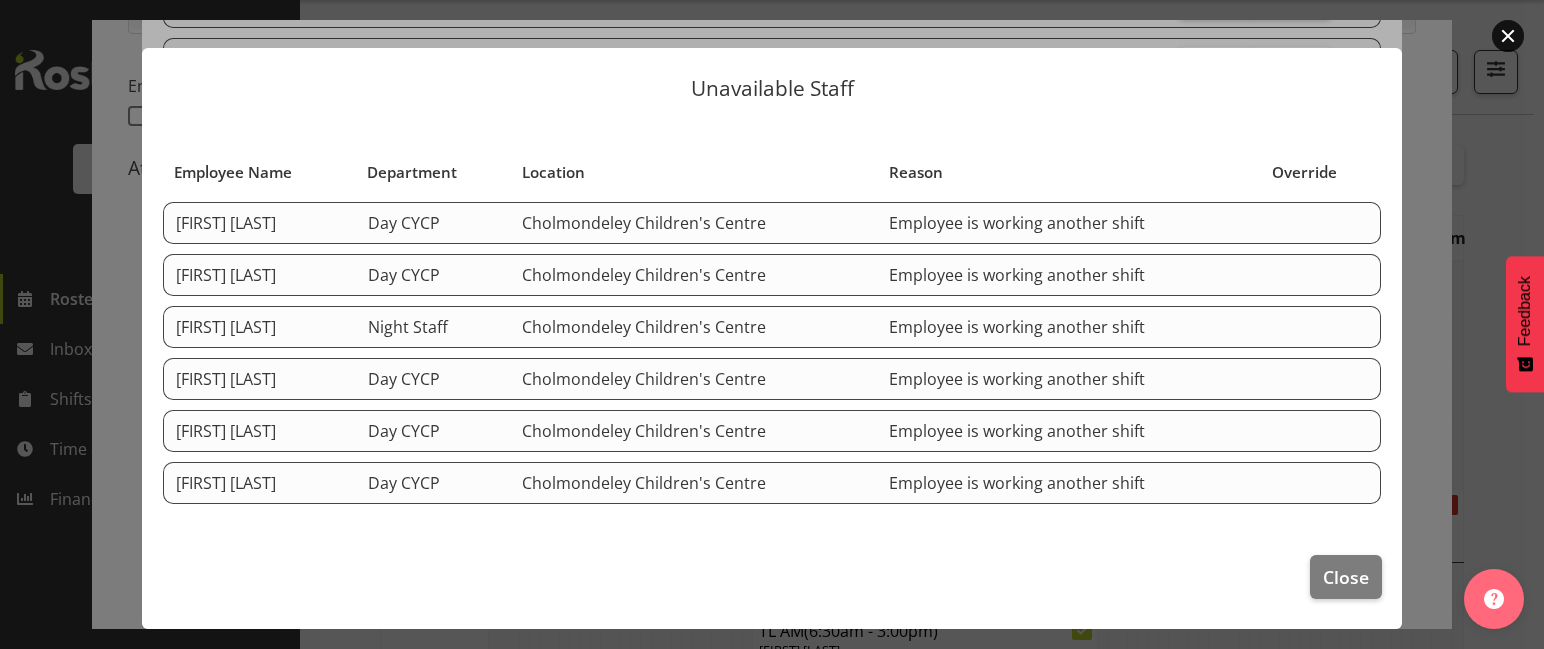 click on "Employee is working another shift" at bounding box center [1068, 223] 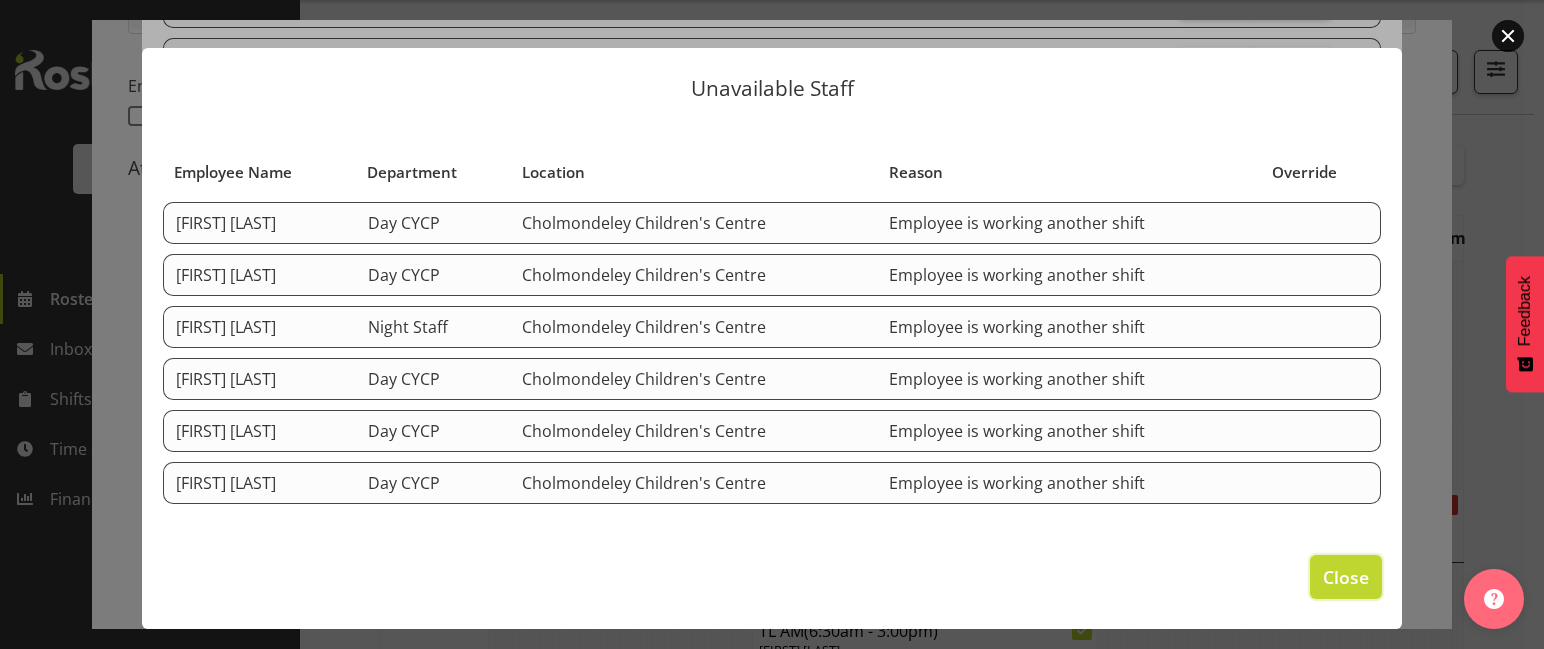 click on "Close" at bounding box center [1346, 577] 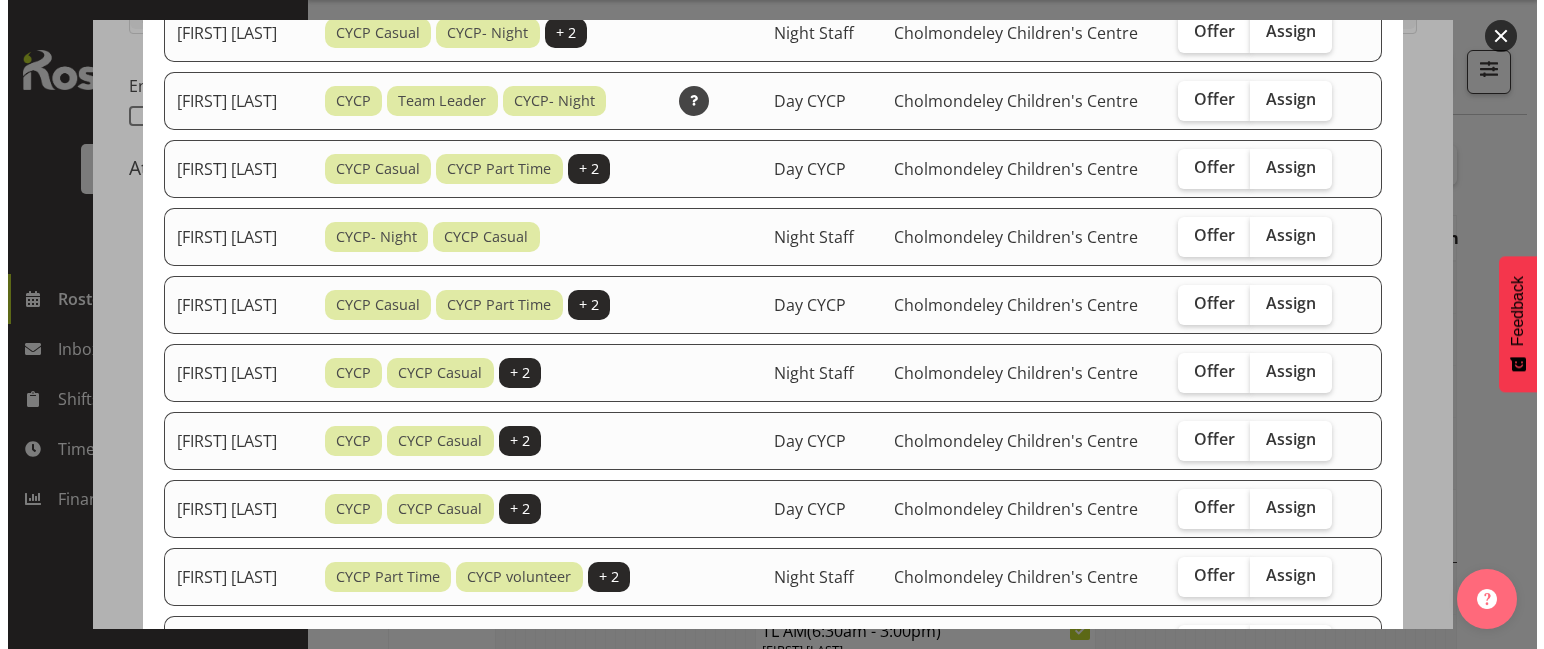 scroll, scrollTop: 1070, scrollLeft: 0, axis: vertical 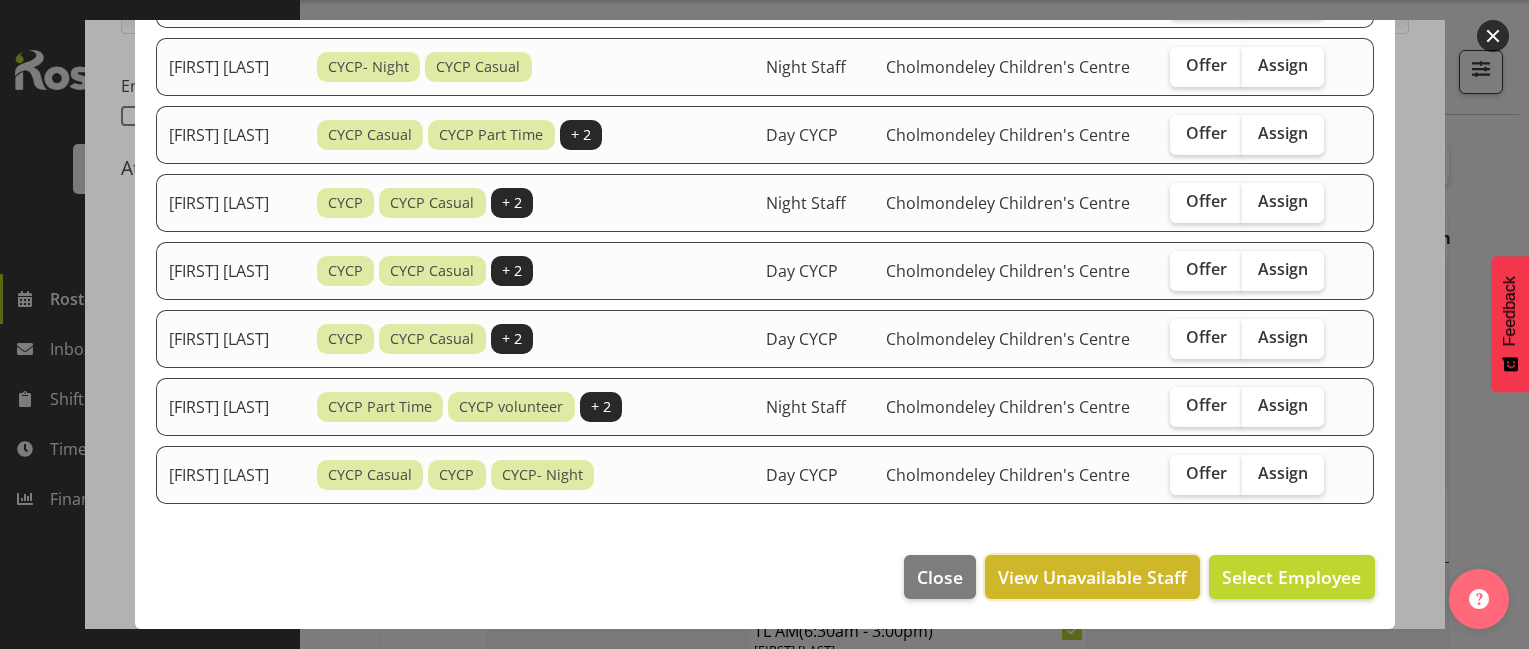 click on "View Unavailable
Staff" at bounding box center (1092, 577) 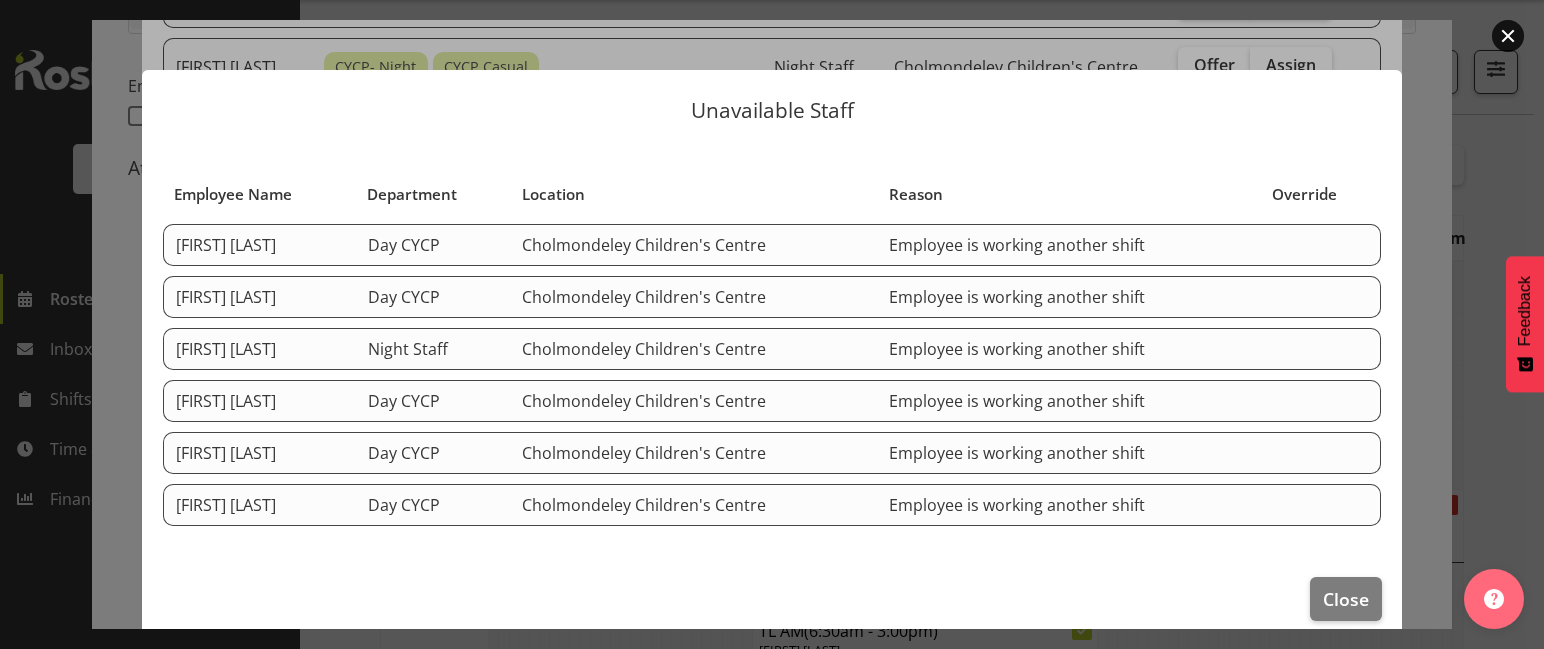 click on "Override" at bounding box center [1304, 194] 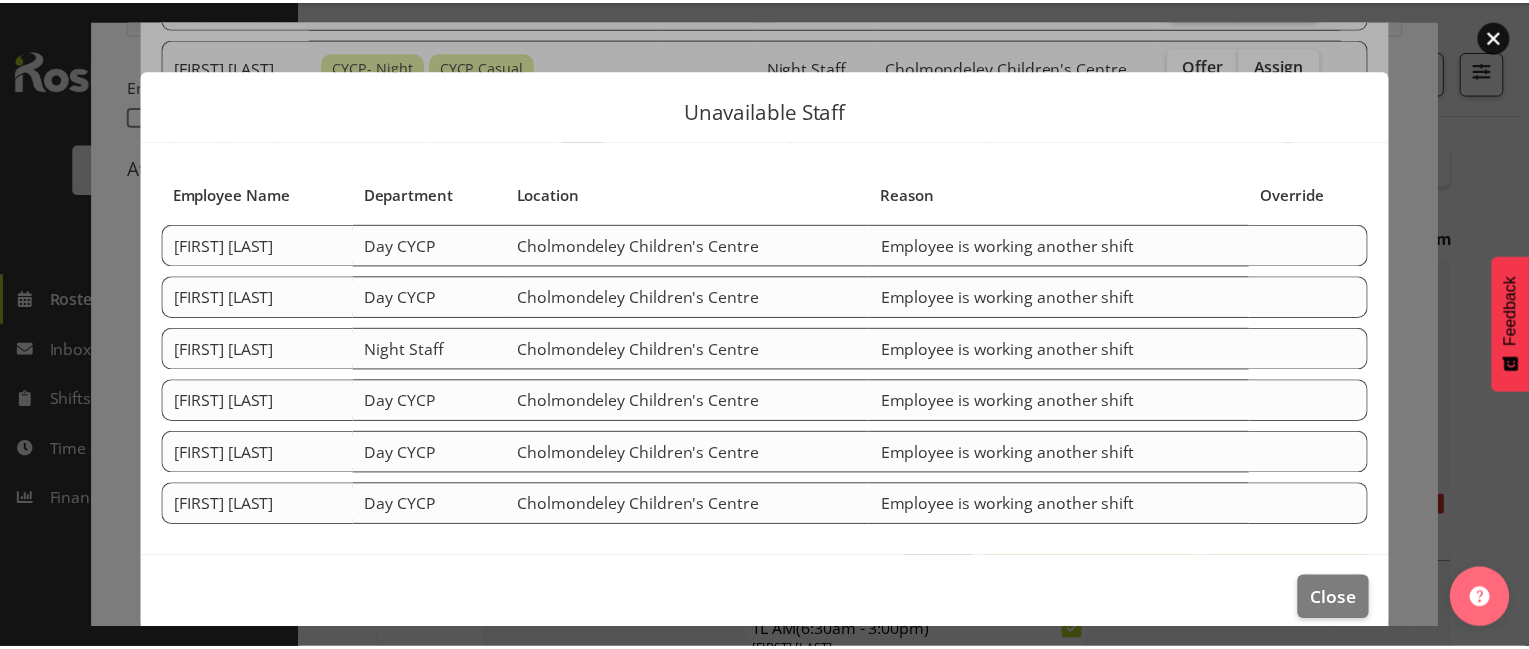 scroll, scrollTop: 22, scrollLeft: 0, axis: vertical 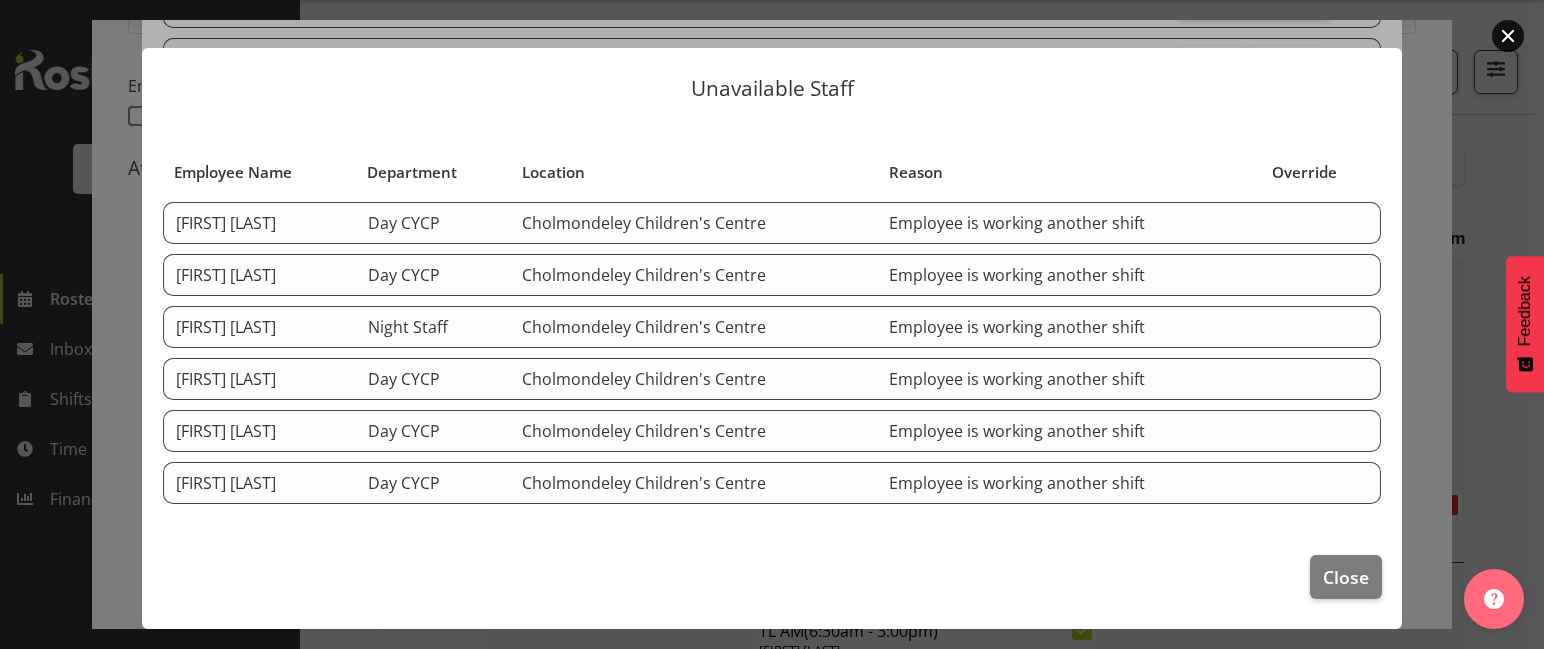 click on "[FIRST] [LAST]" at bounding box center [259, 223] 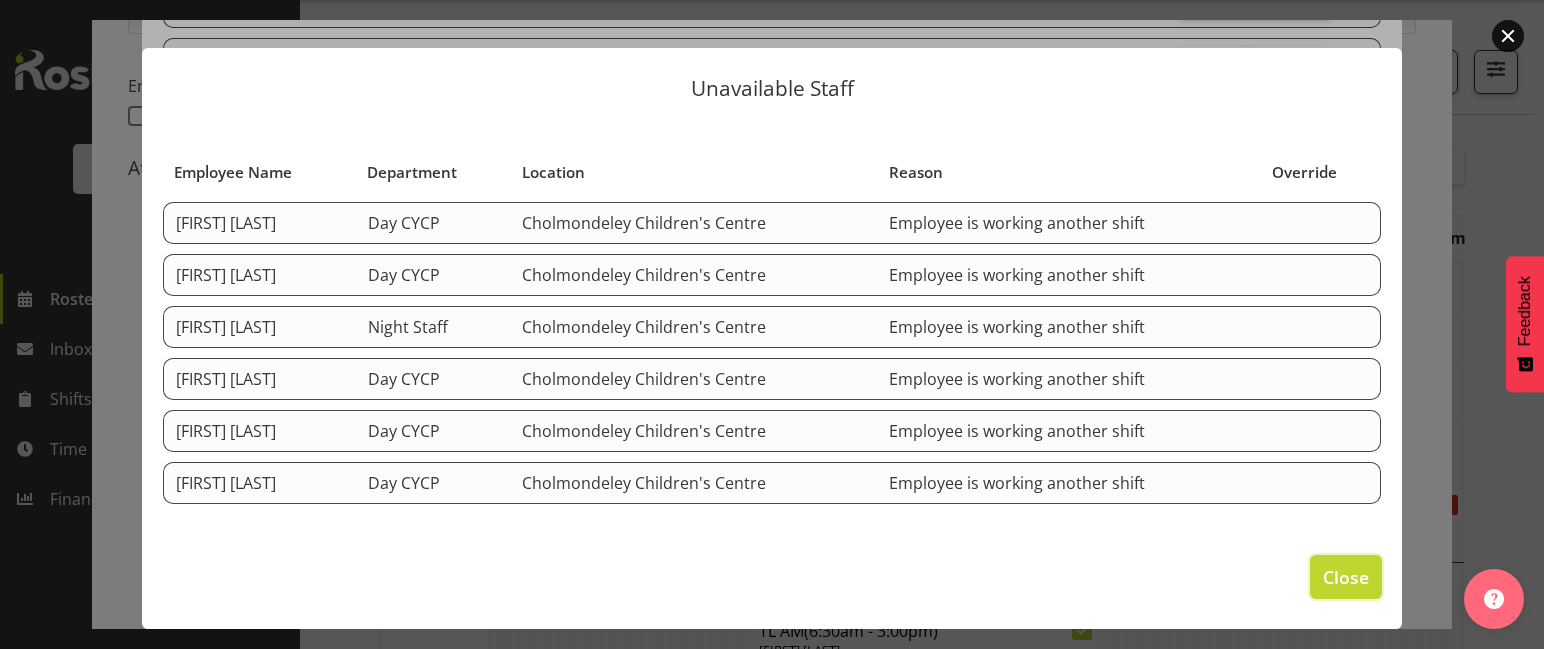 click on "Close" at bounding box center [1346, 577] 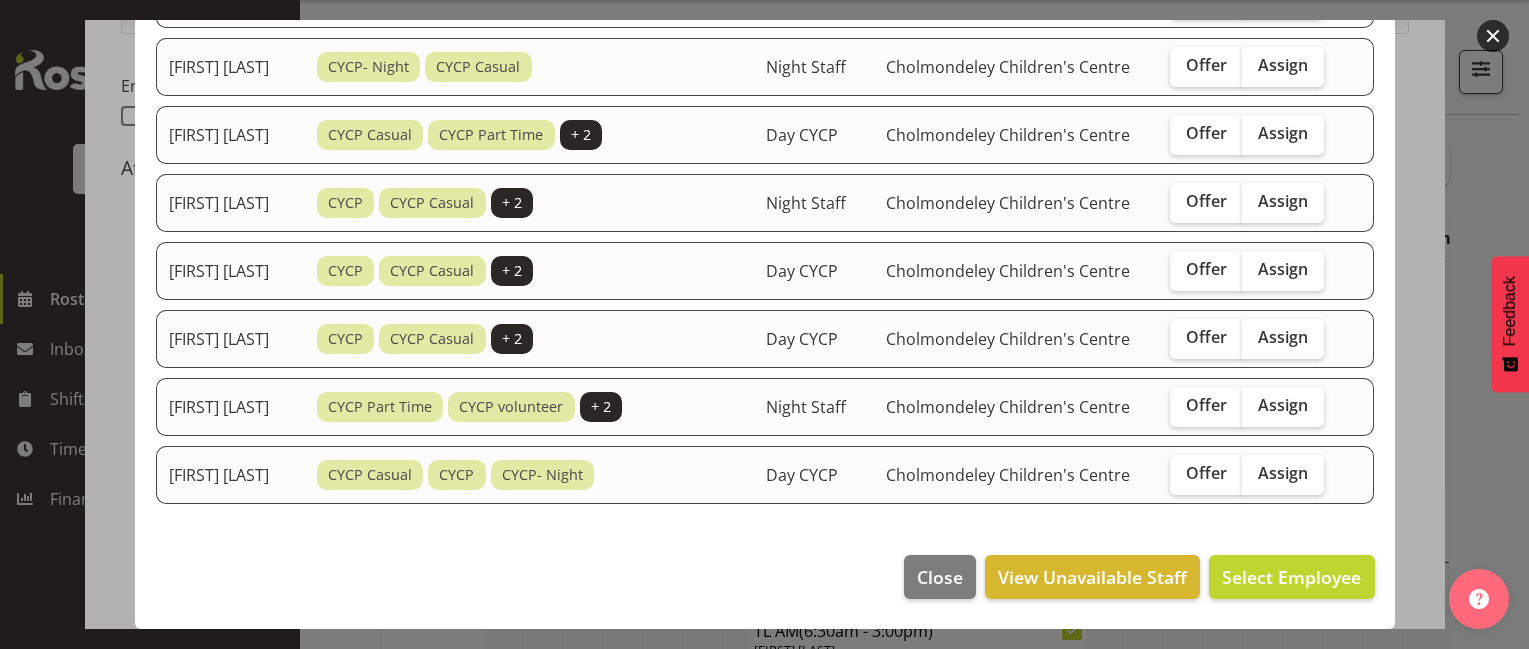 scroll, scrollTop: 354, scrollLeft: 0, axis: vertical 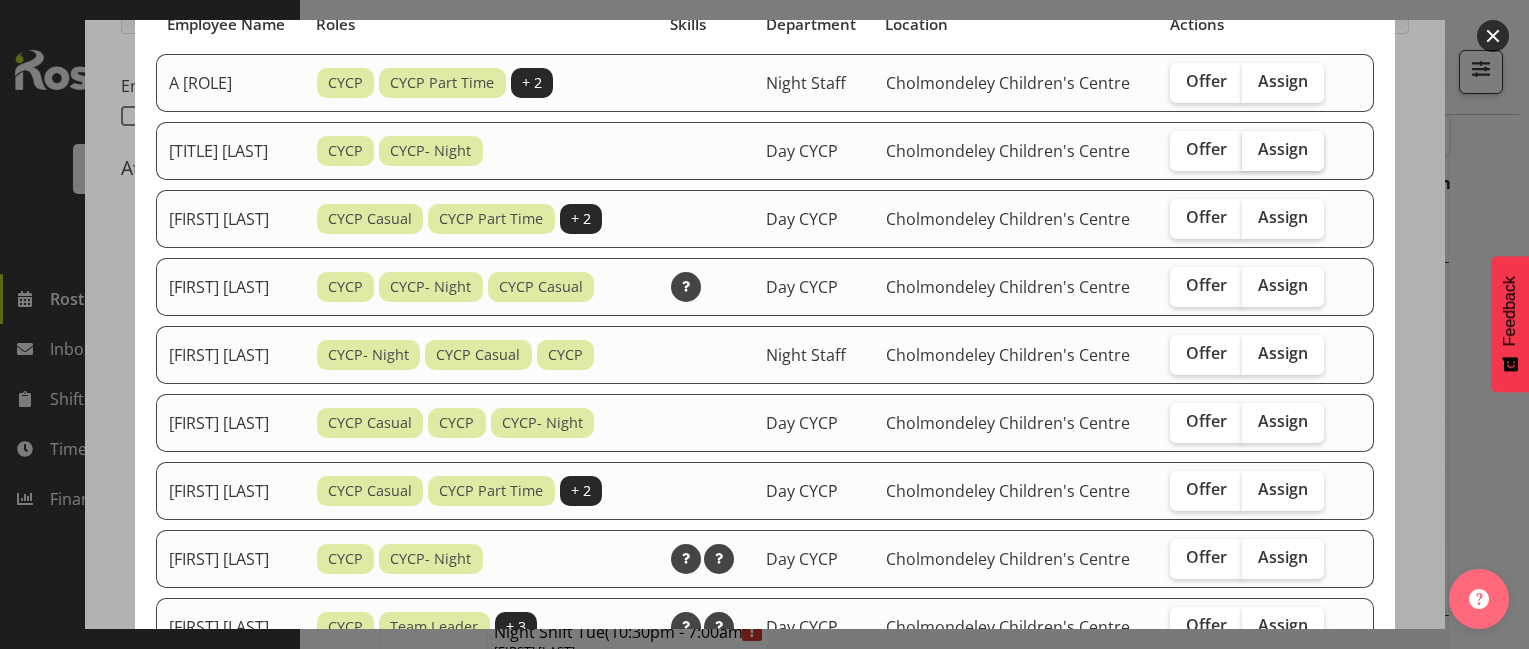 click on "Assign" at bounding box center [1283, 151] 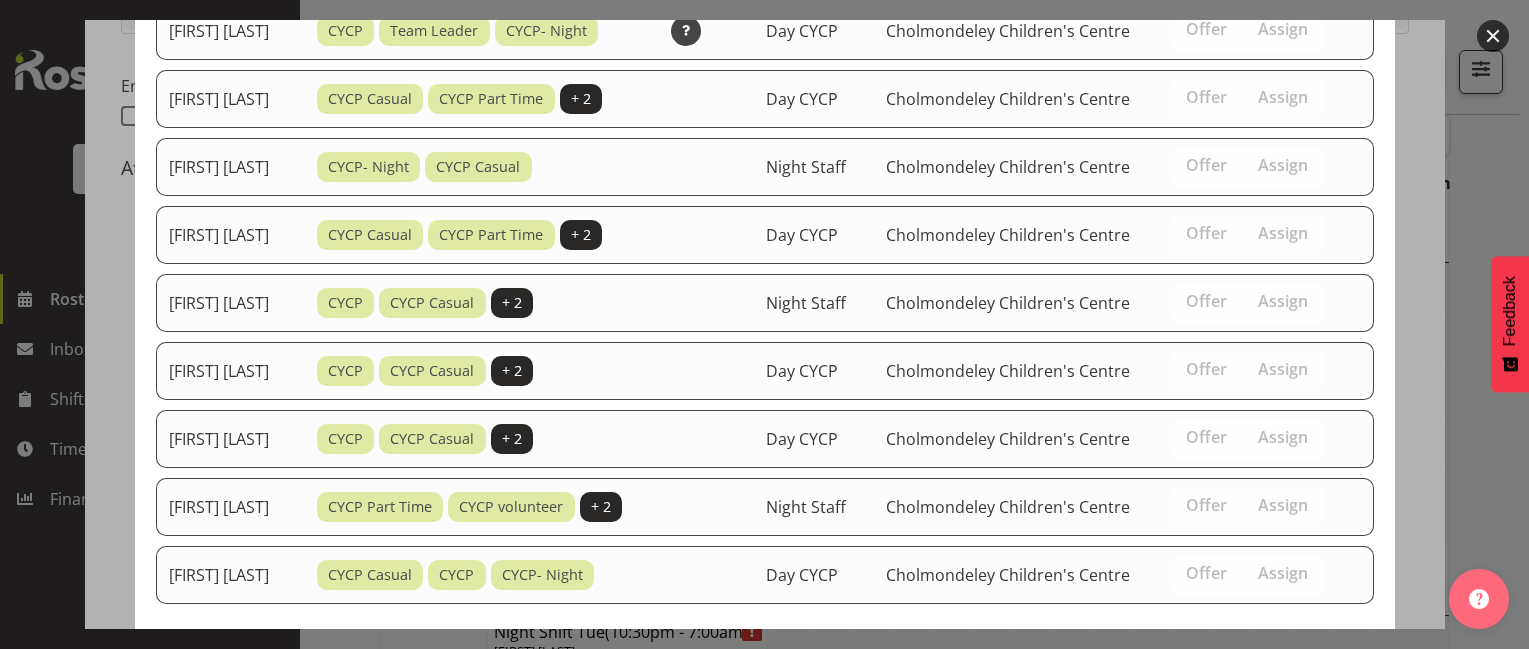 scroll, scrollTop: 1070, scrollLeft: 0, axis: vertical 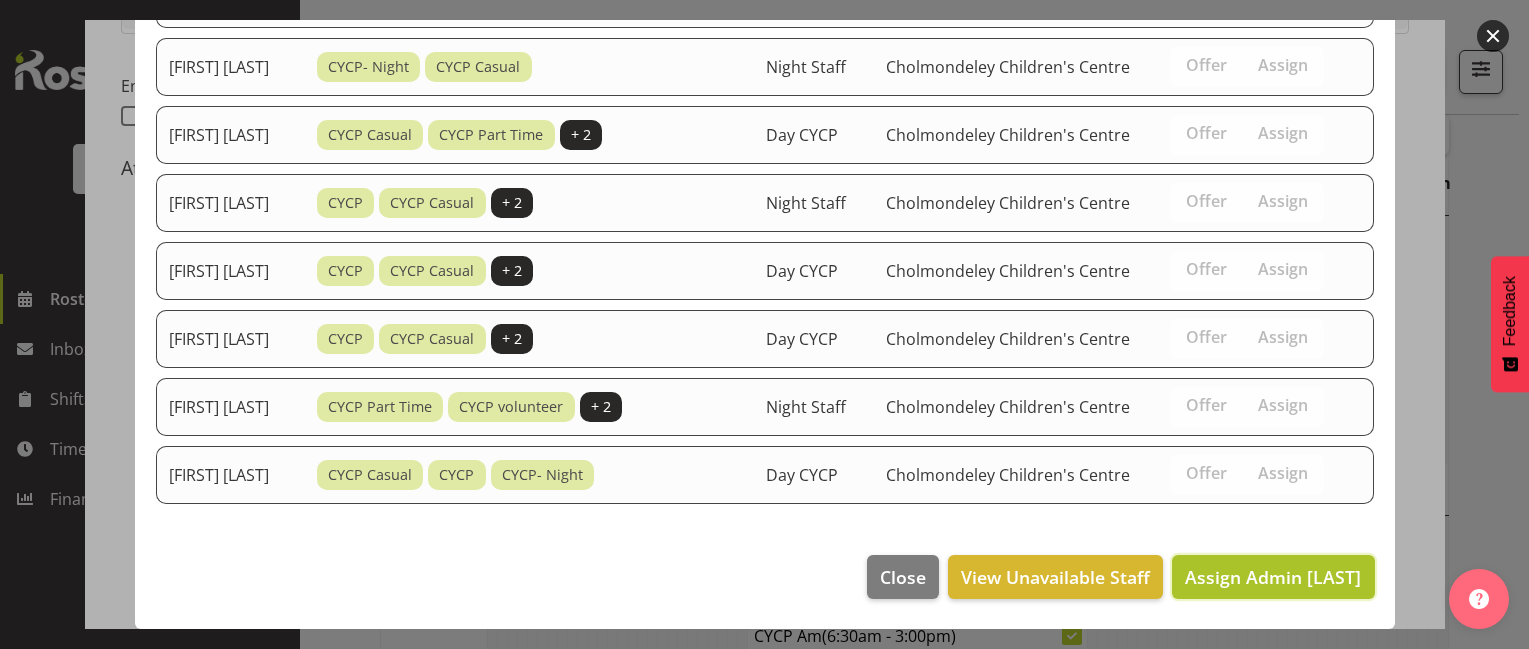 click on "Assign Admin [LAST]" at bounding box center (1273, 577) 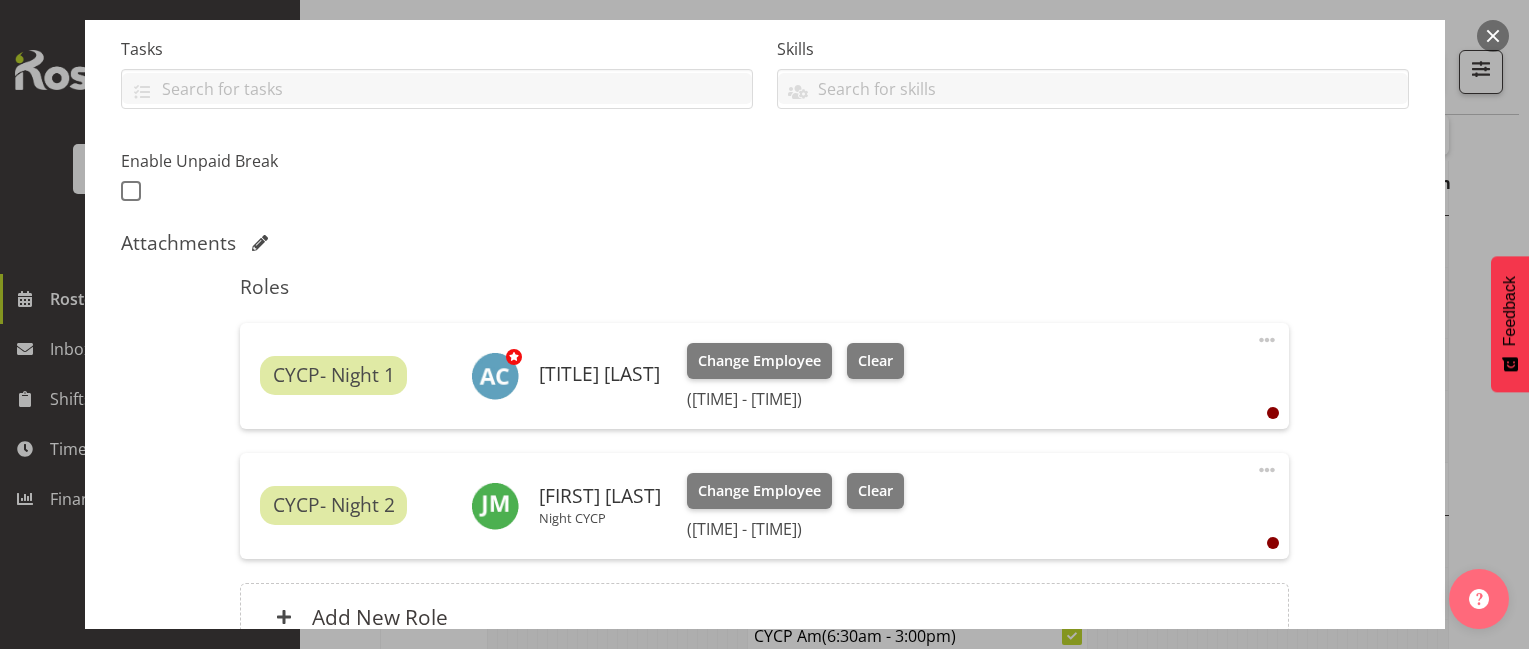 scroll, scrollTop: 625, scrollLeft: 0, axis: vertical 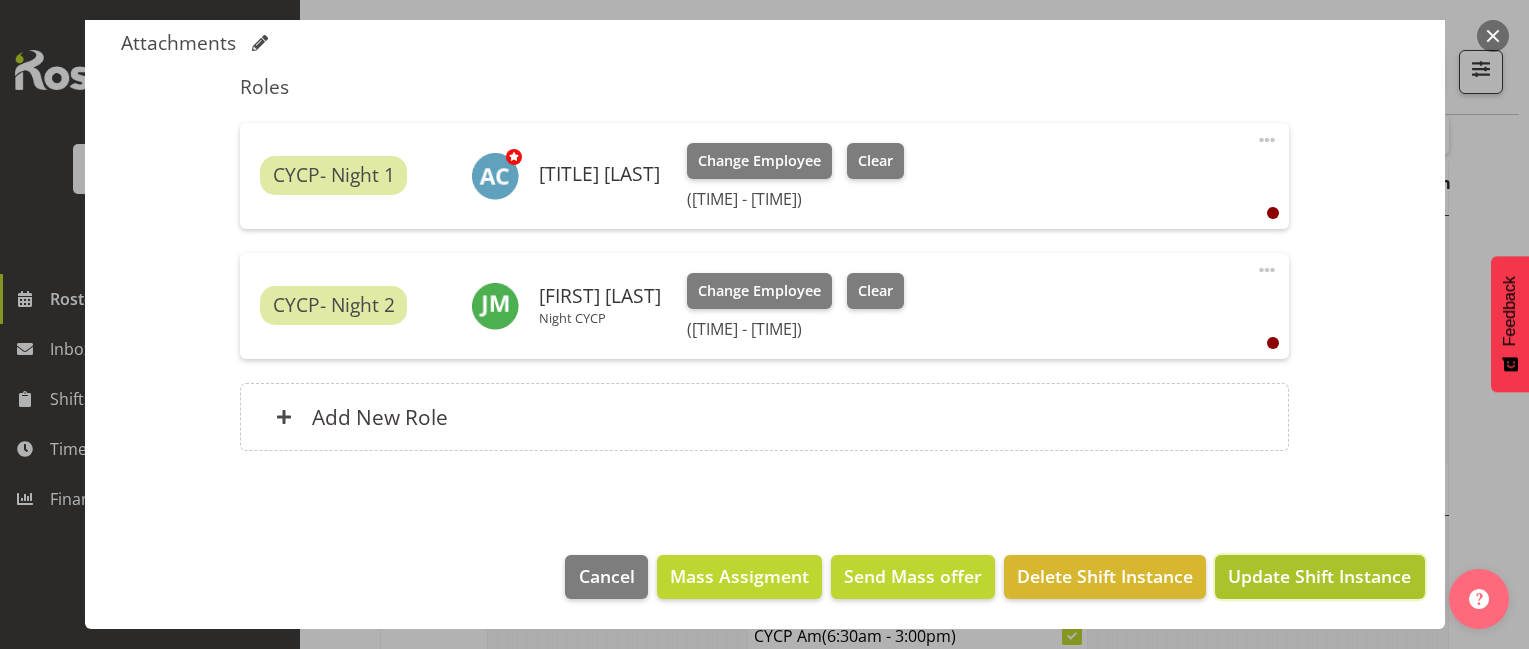 click on "Update Shift Instance" at bounding box center [1319, 576] 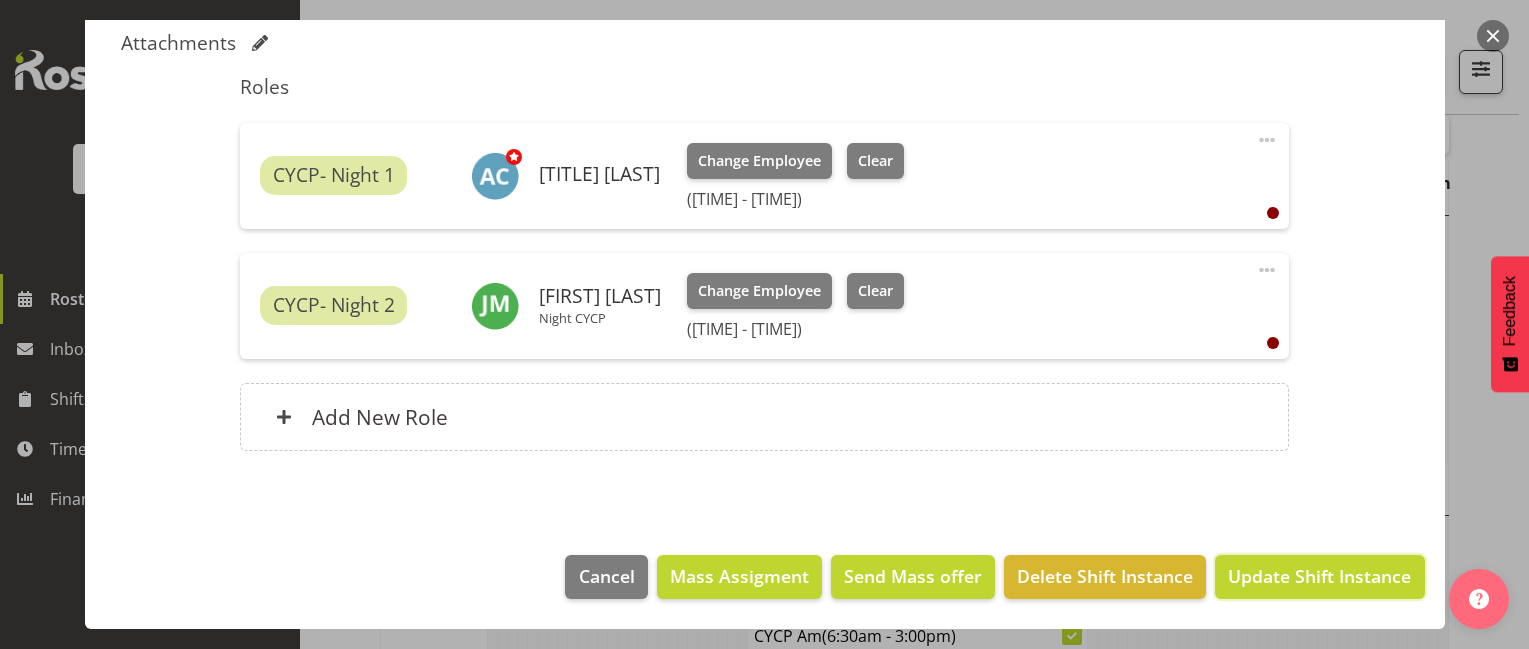 scroll, scrollTop: 545, scrollLeft: 0, axis: vertical 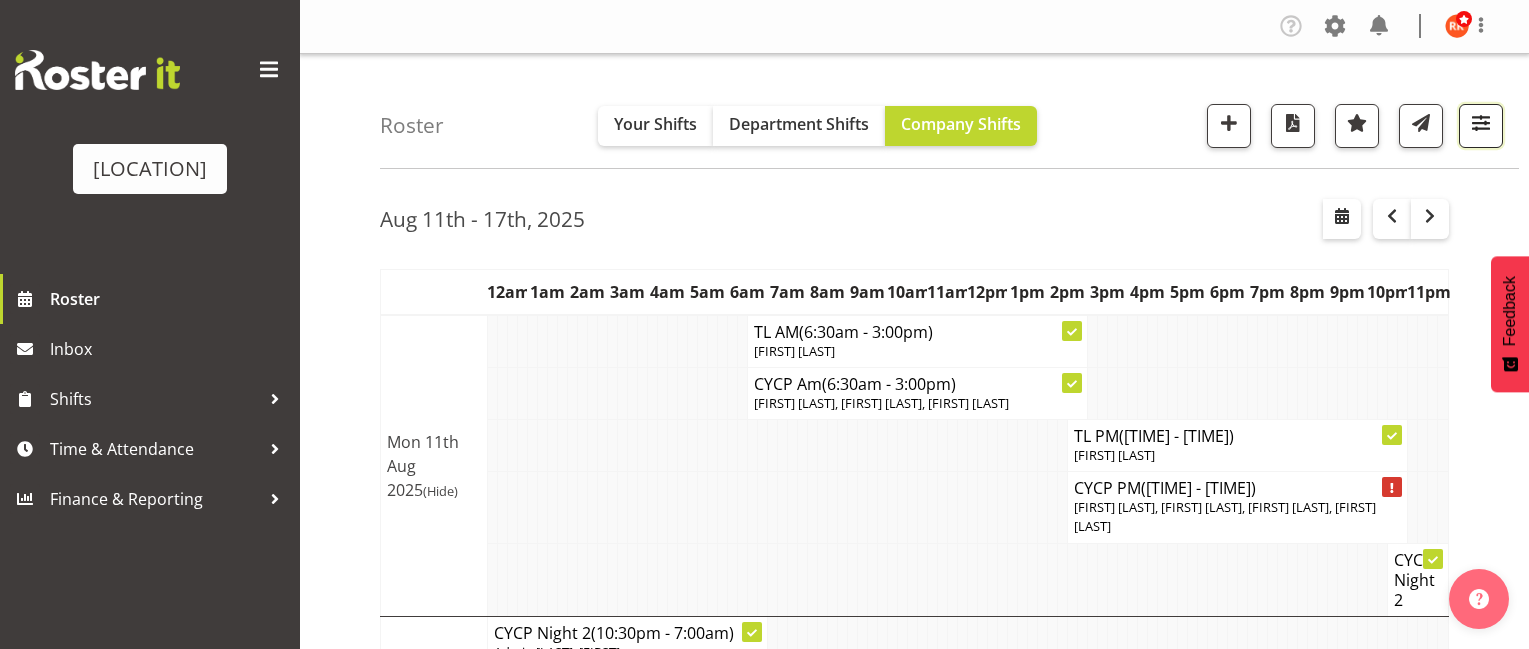 click at bounding box center (1481, 126) 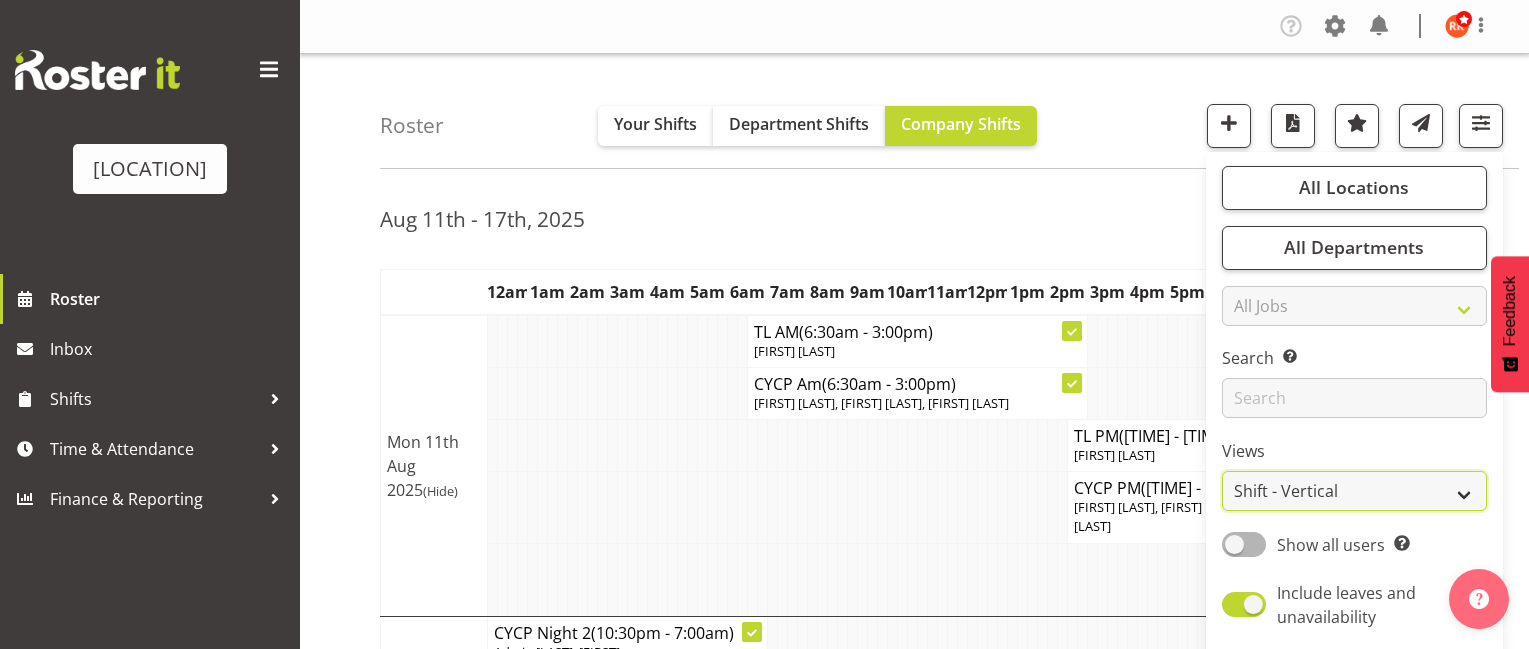 click on "Staff
Role
Shift - Horizontal
Shift - Vertical
Staff - Location" at bounding box center (1354, 491) 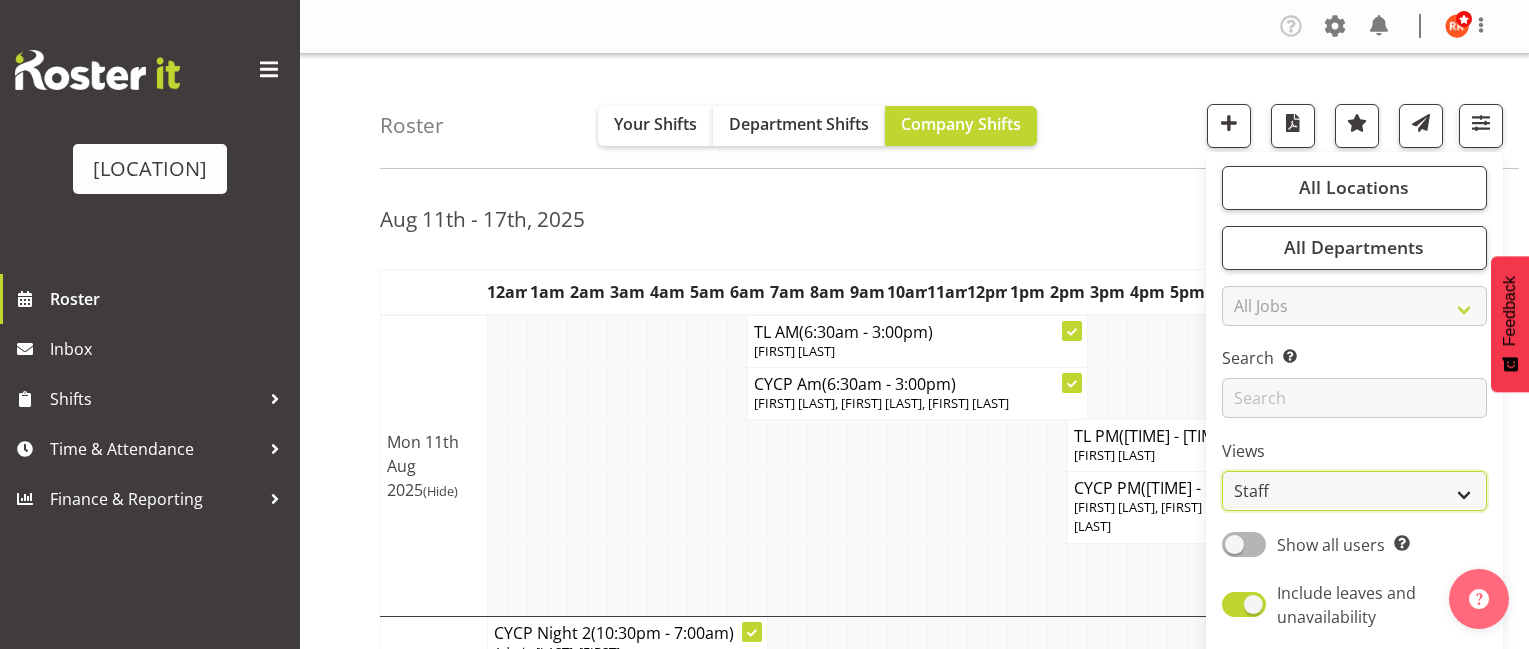 click on "Staff
Role
Shift - Horizontal
Shift - Vertical
Staff - Location" at bounding box center (1354, 491) 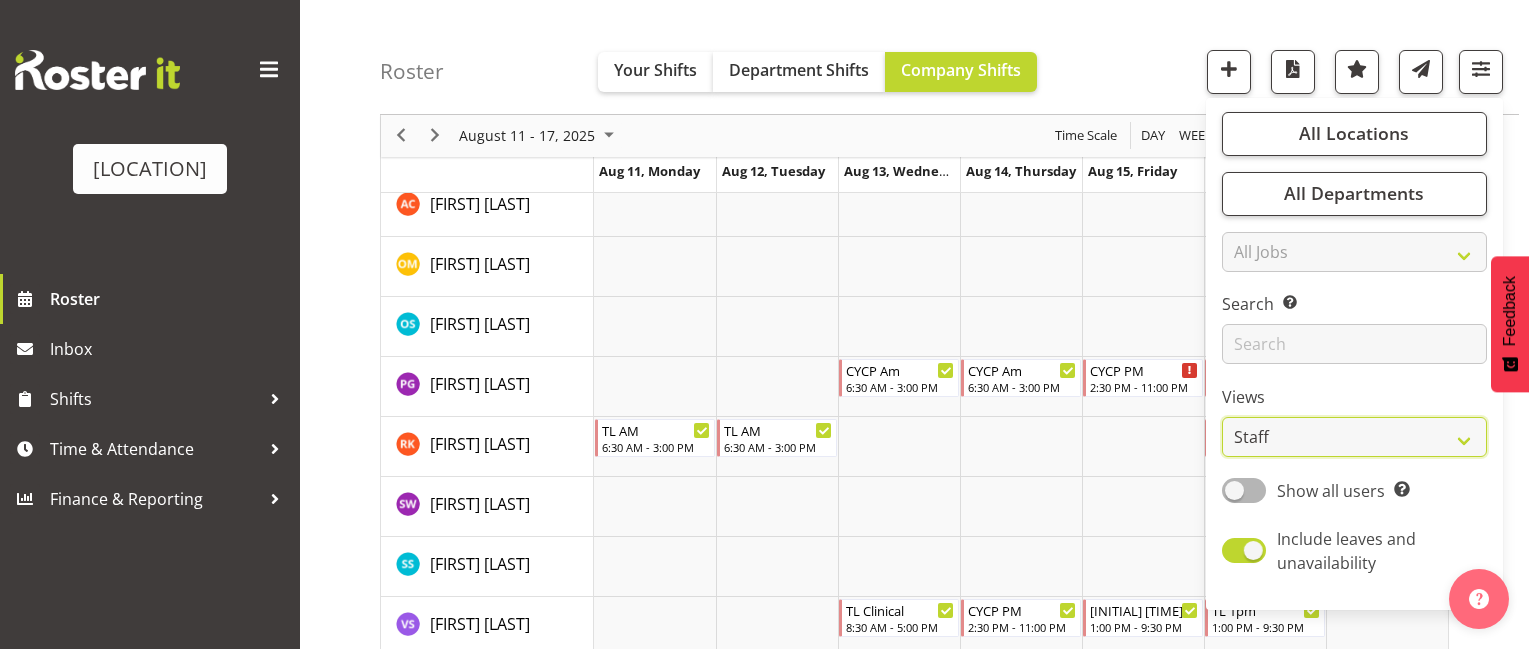 scroll, scrollTop: 2144, scrollLeft: 0, axis: vertical 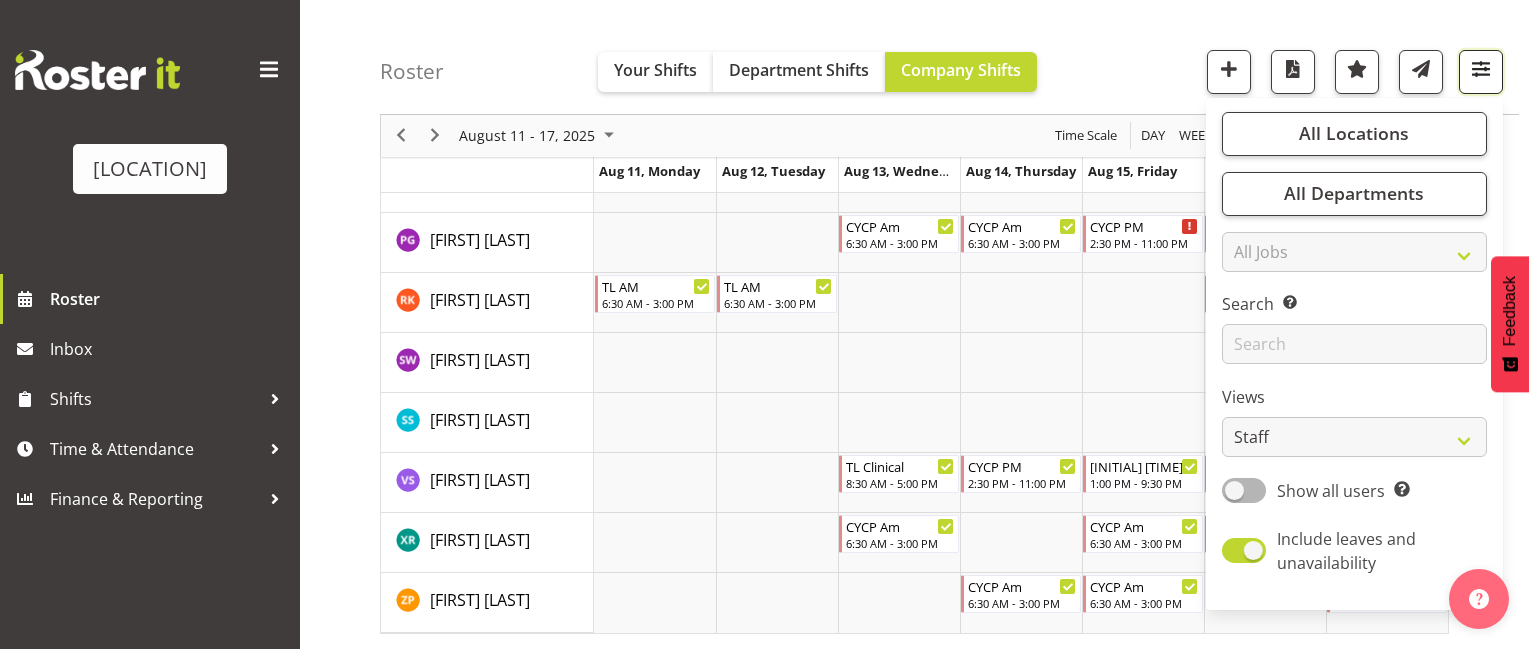 click at bounding box center [1481, 69] 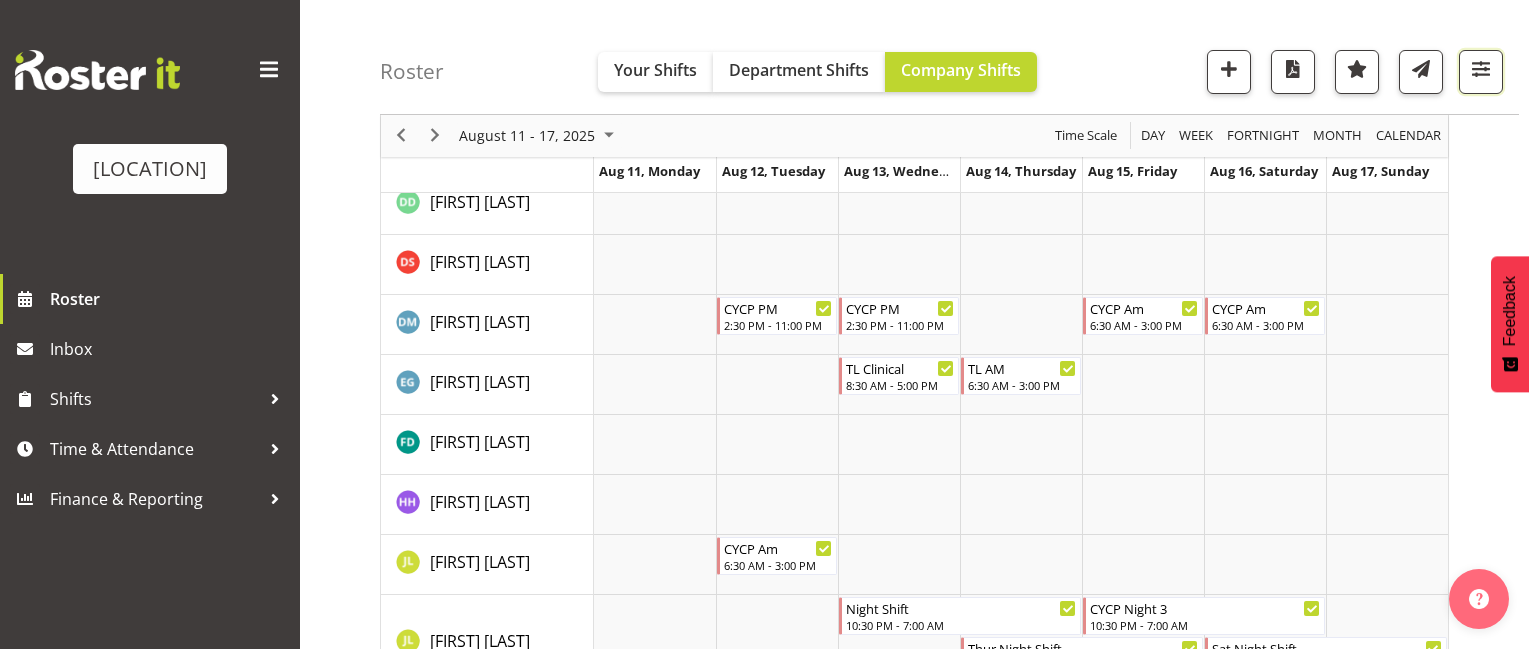 scroll, scrollTop: 944, scrollLeft: 0, axis: vertical 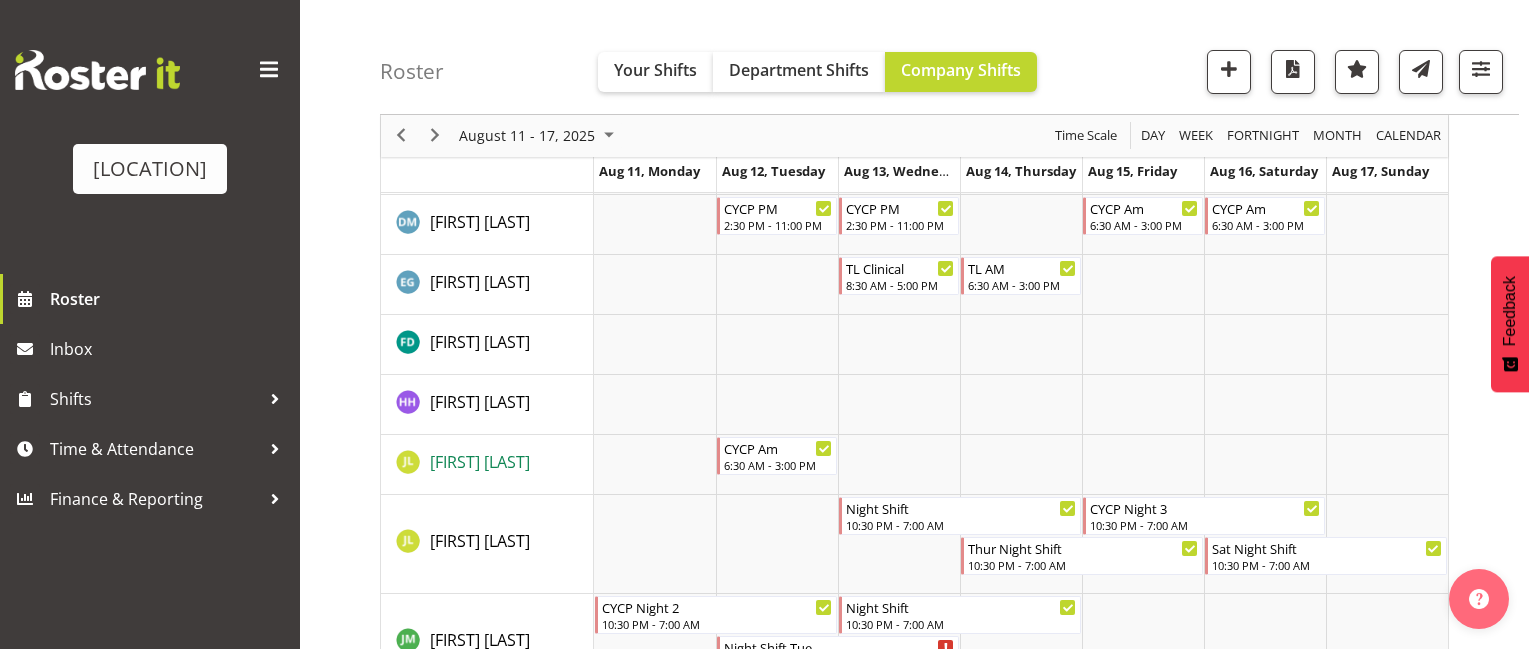 click on "[FIRST] [LAST]" at bounding box center (480, 462) 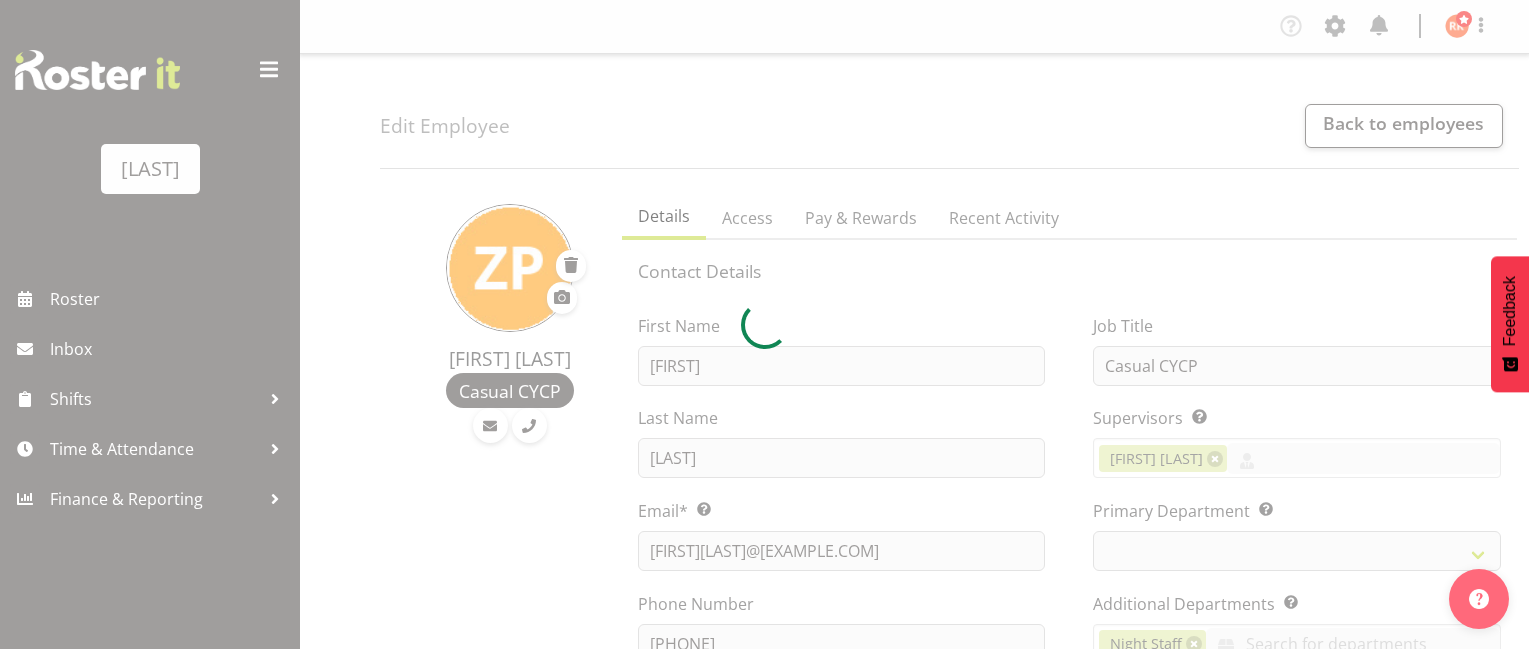 select on "shift" 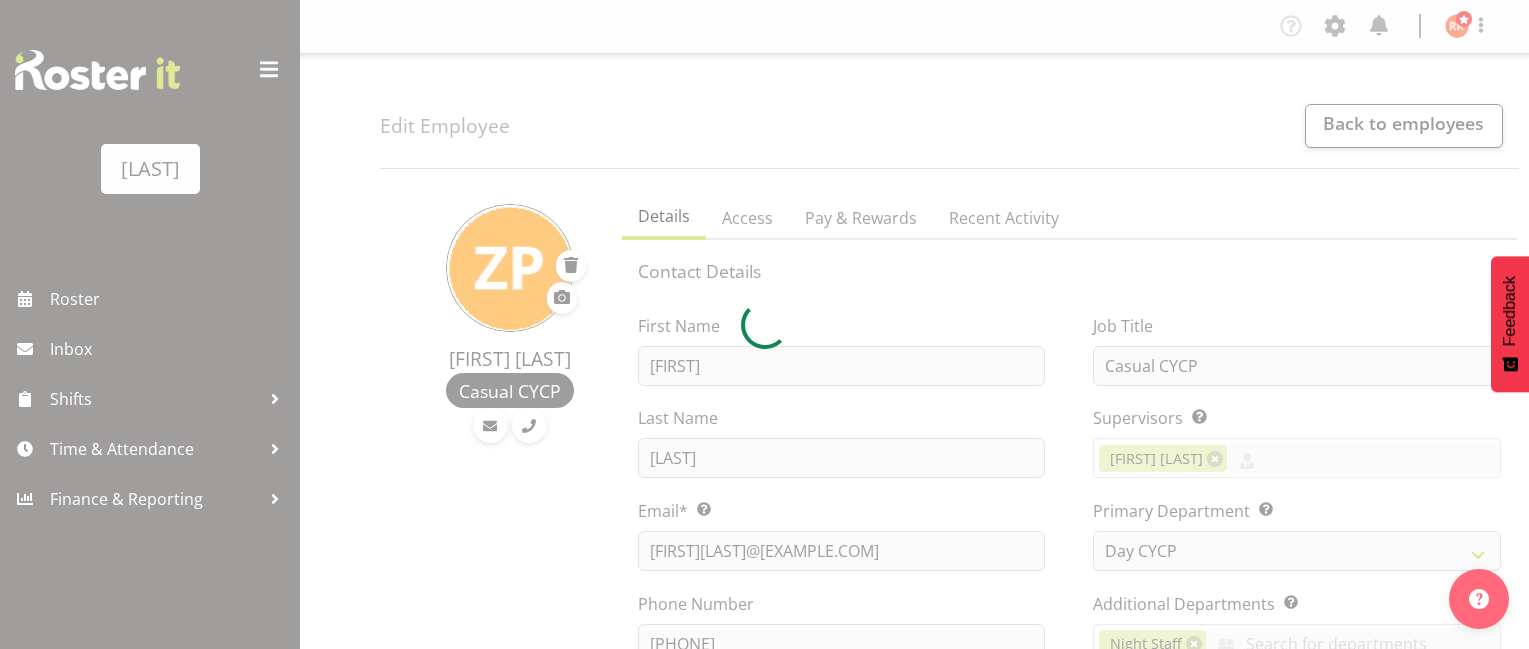 select 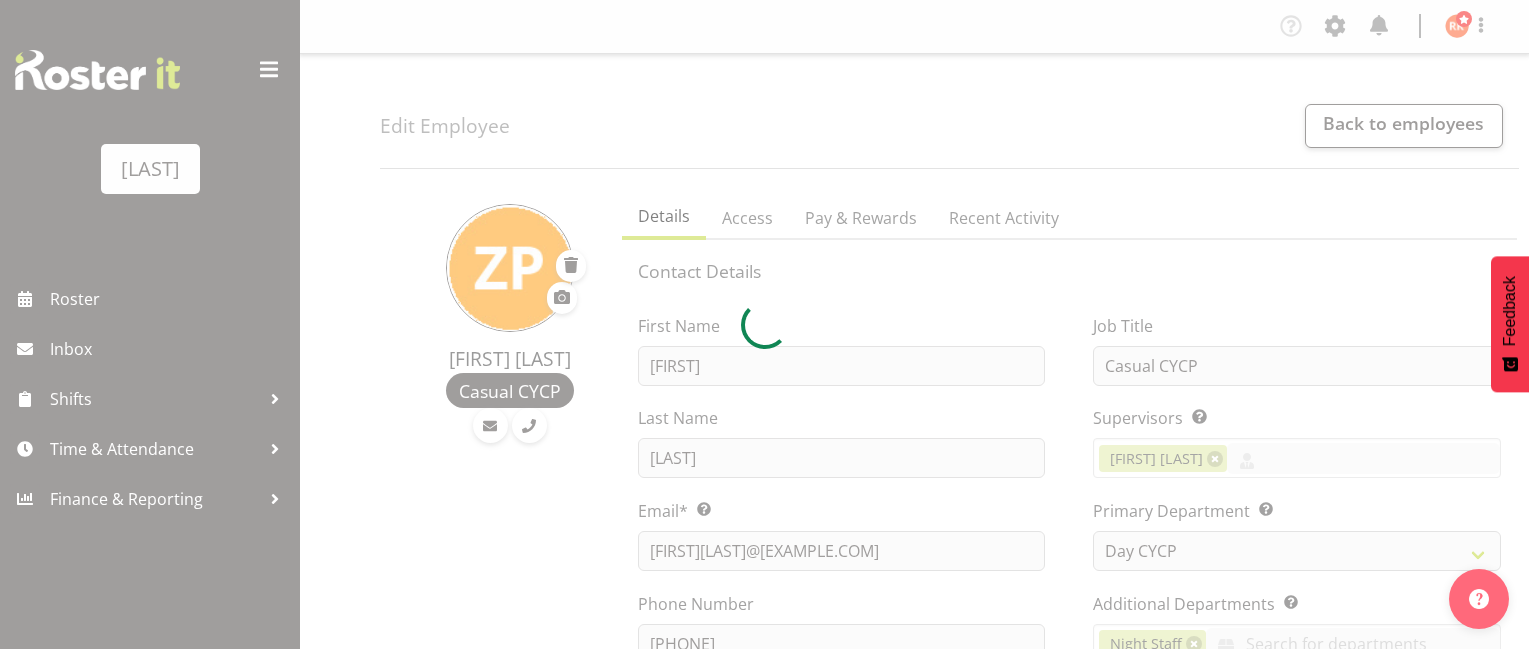 scroll, scrollTop: 300, scrollLeft: 0, axis: vertical 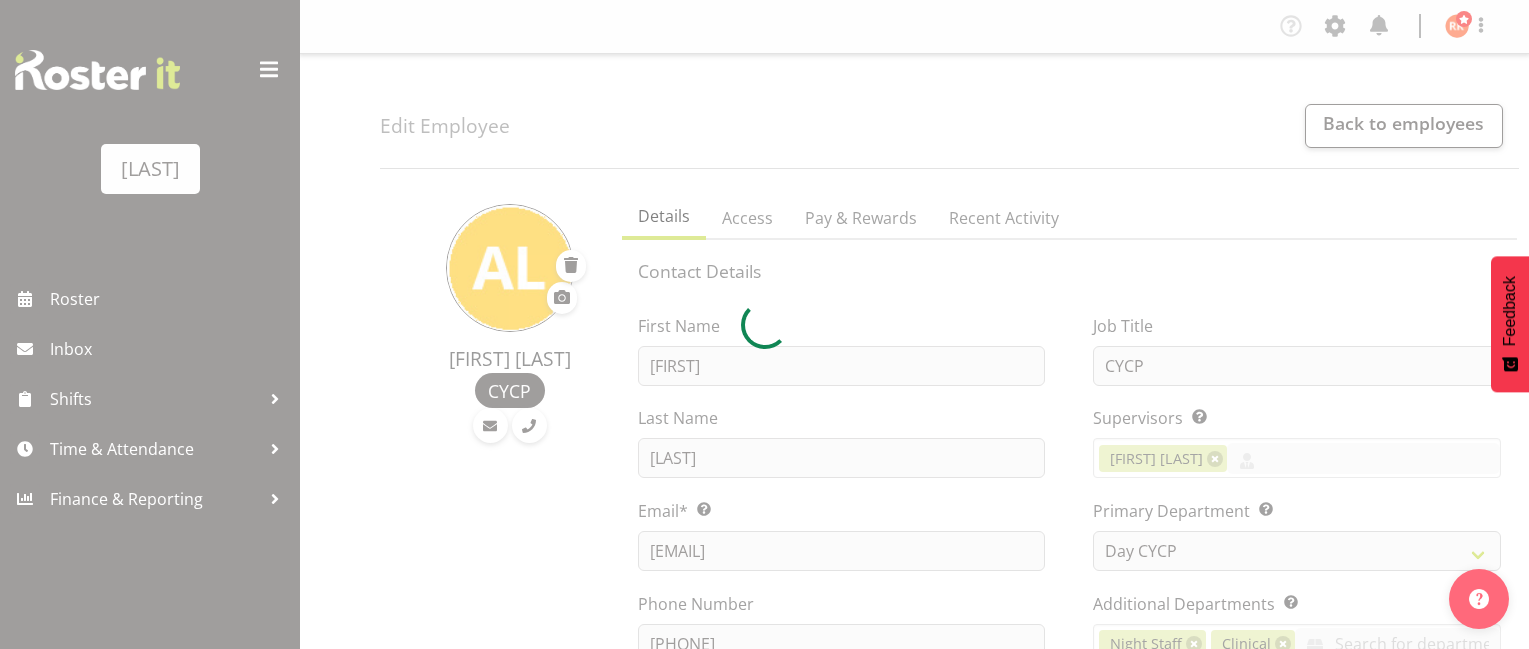 select on "80" 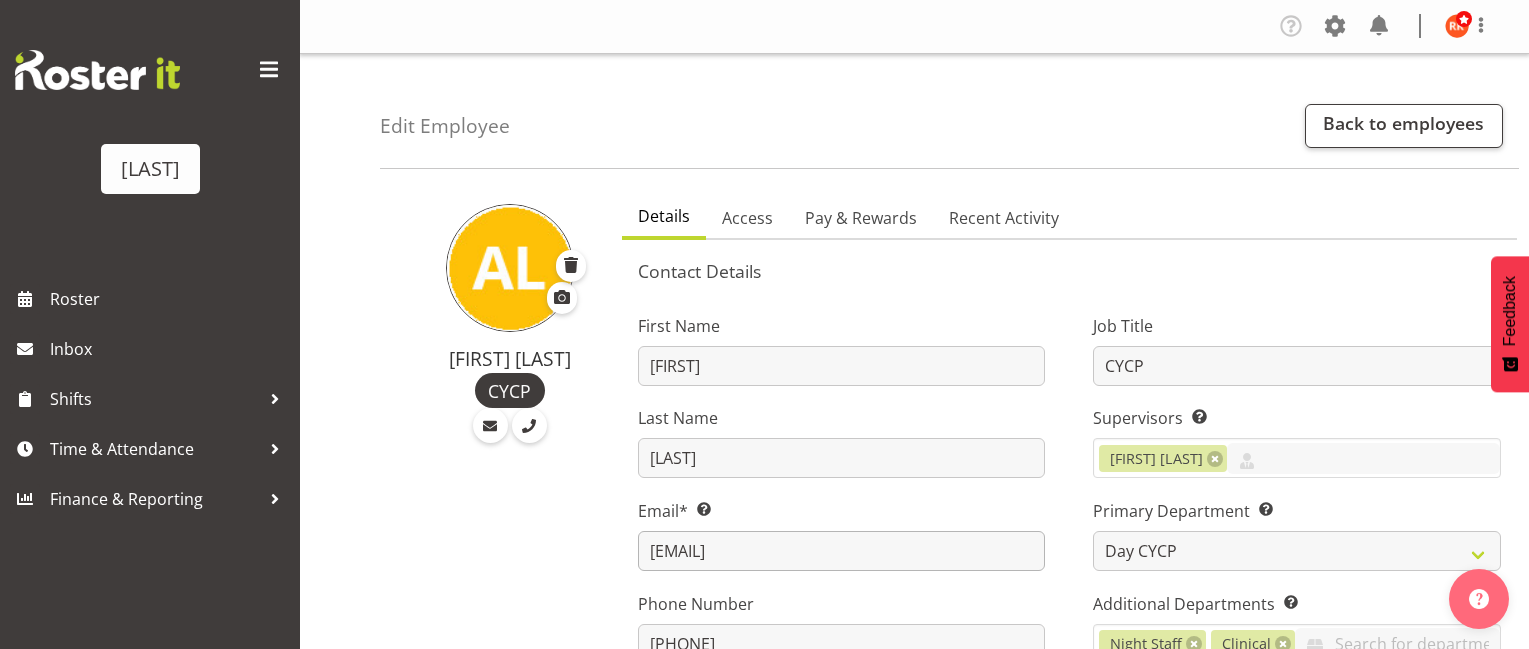 scroll, scrollTop: 100, scrollLeft: 0, axis: vertical 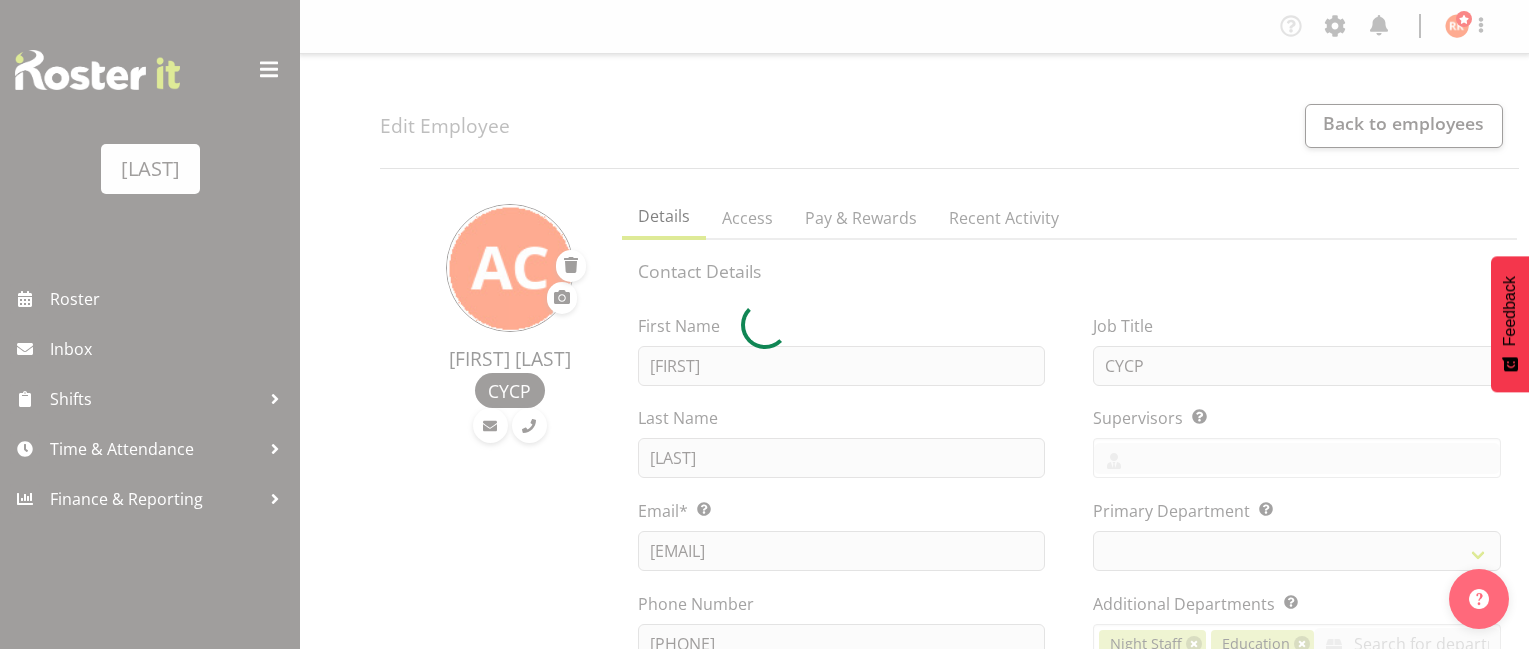 select on "shift" 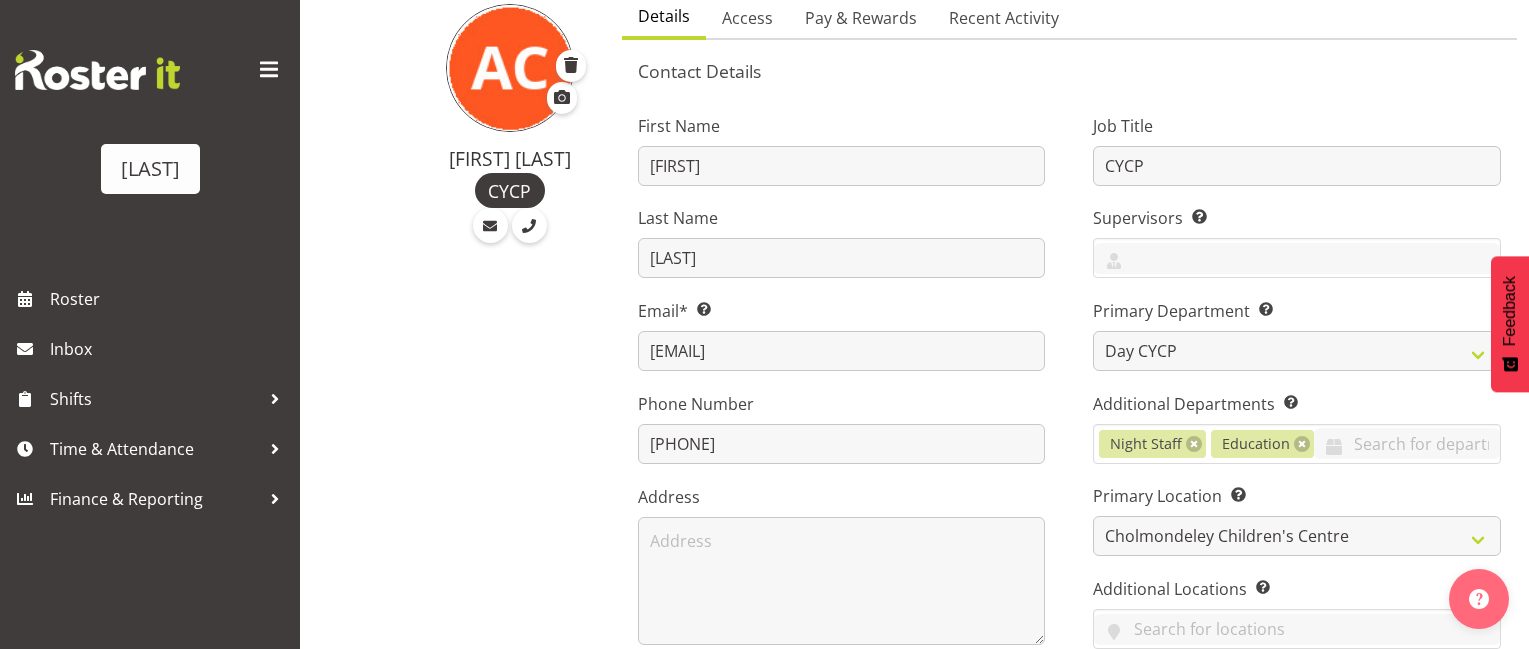 scroll, scrollTop: 0, scrollLeft: 0, axis: both 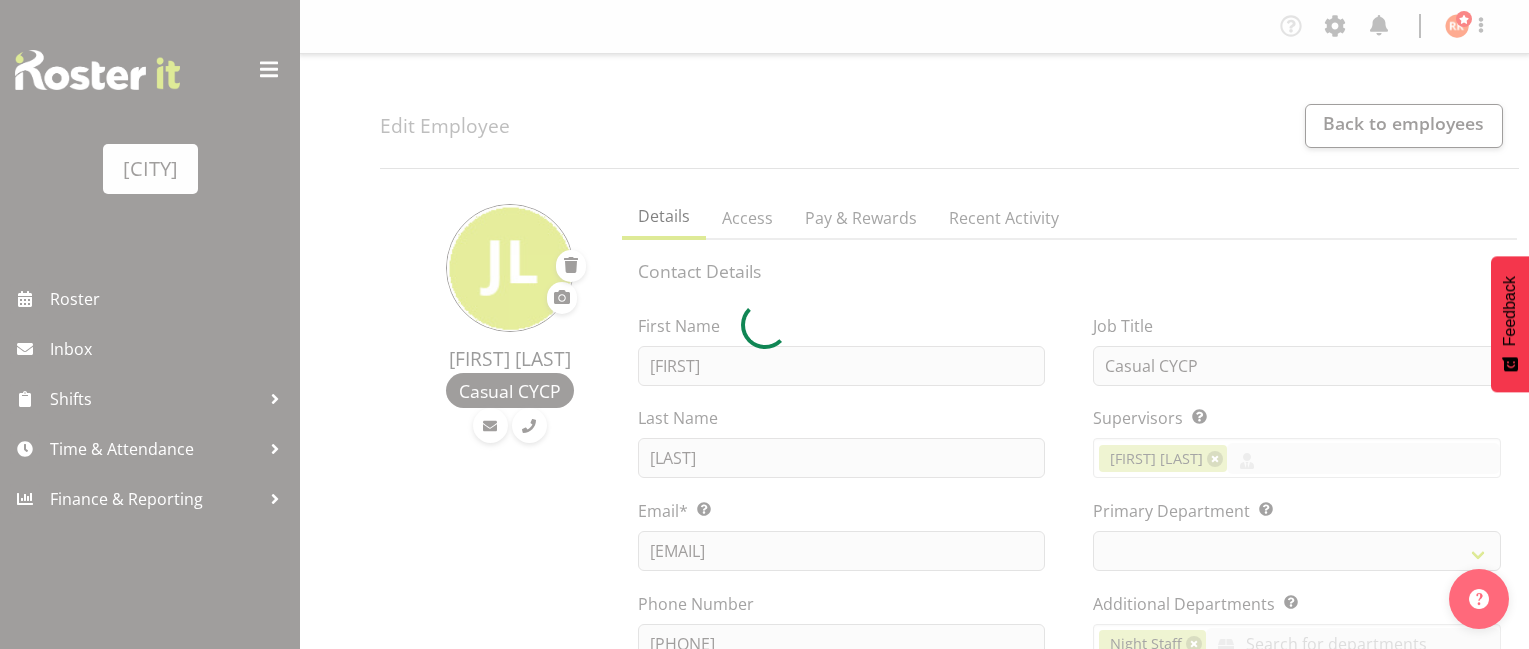 select on "shift" 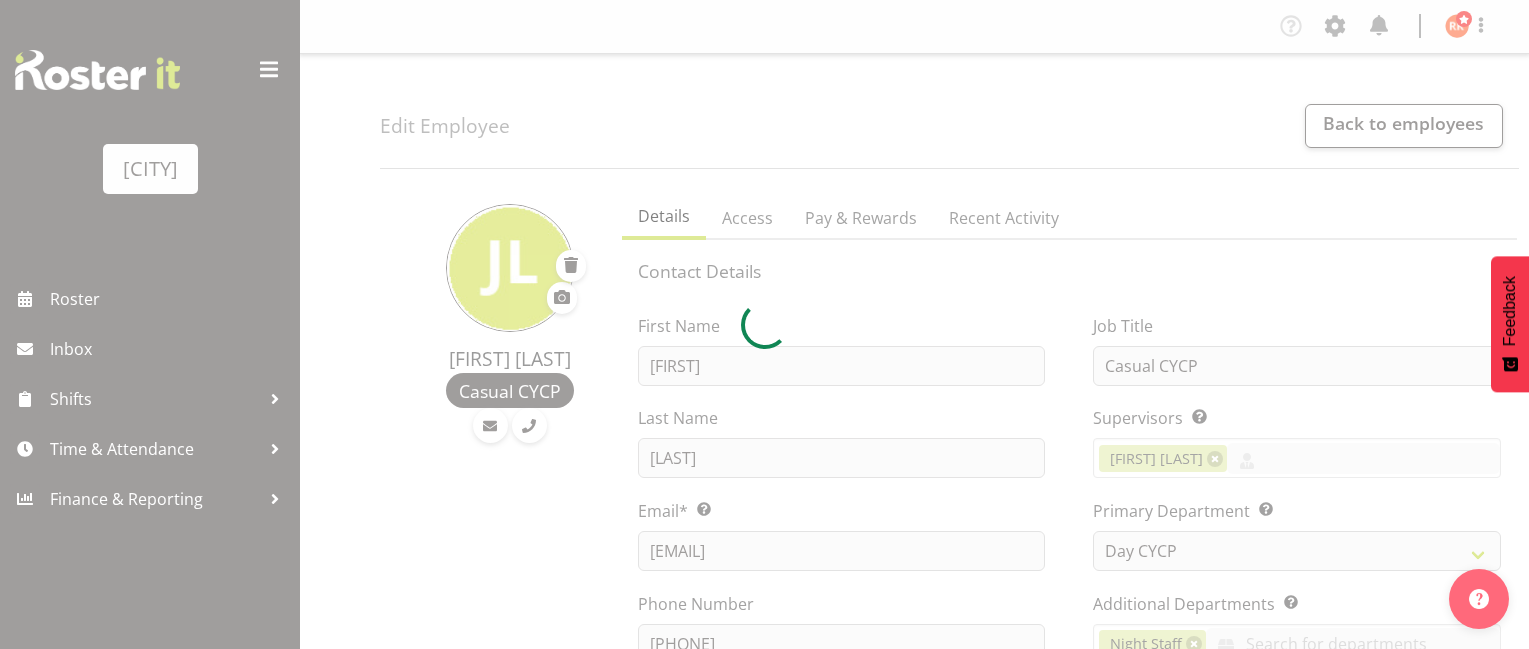 select 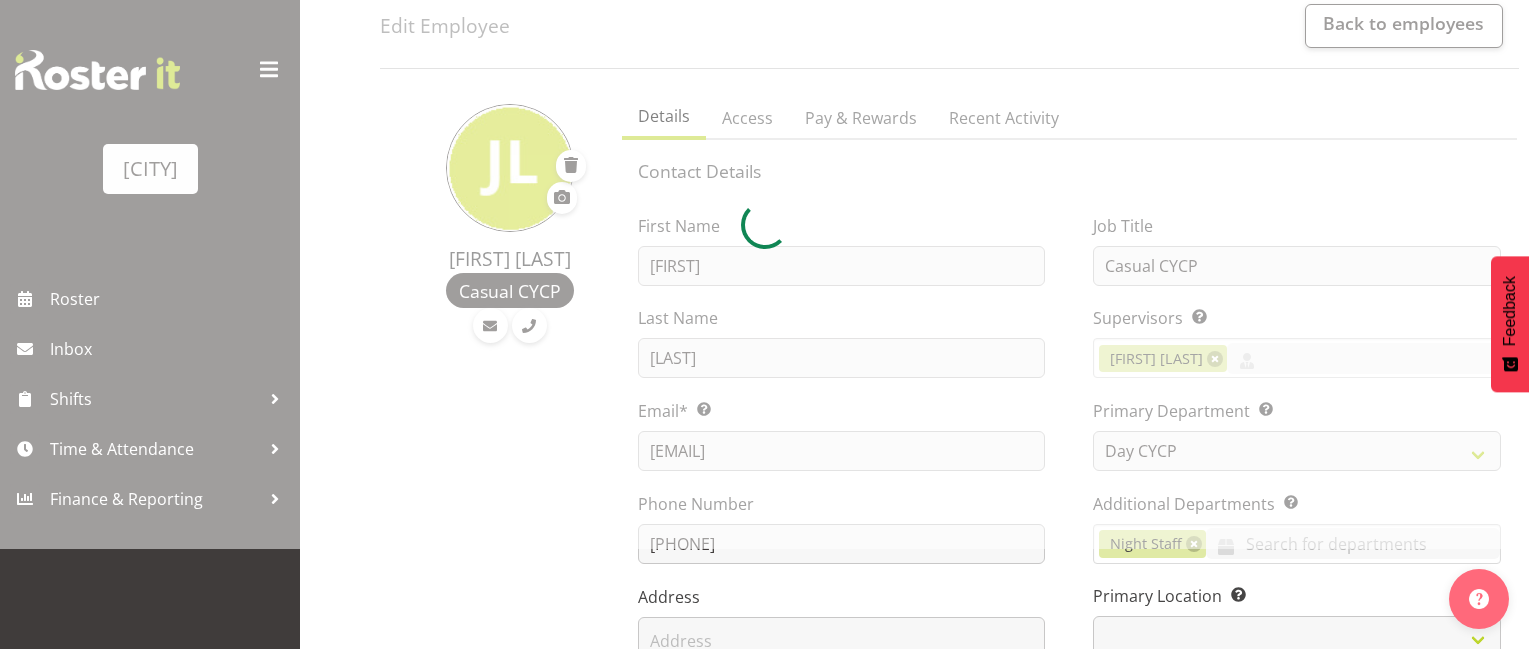 scroll, scrollTop: 300, scrollLeft: 0, axis: vertical 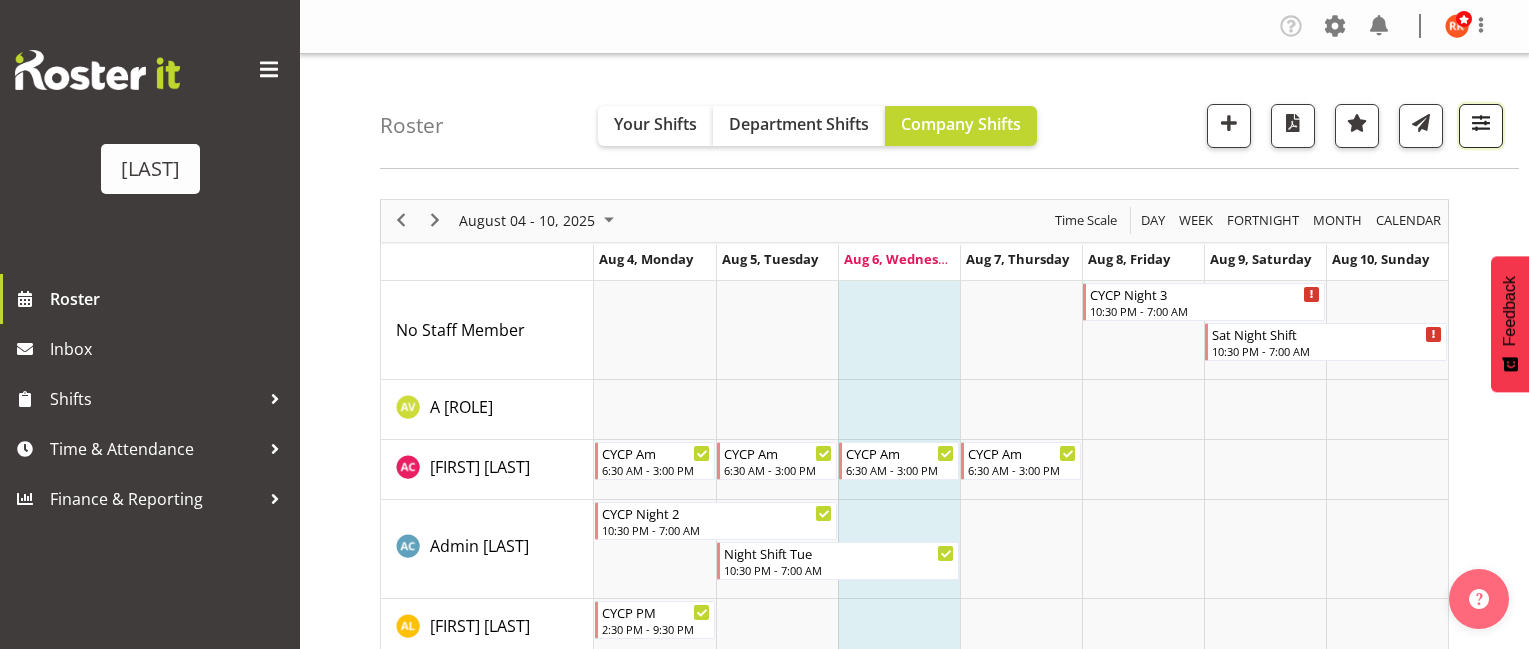 click at bounding box center [1481, 123] 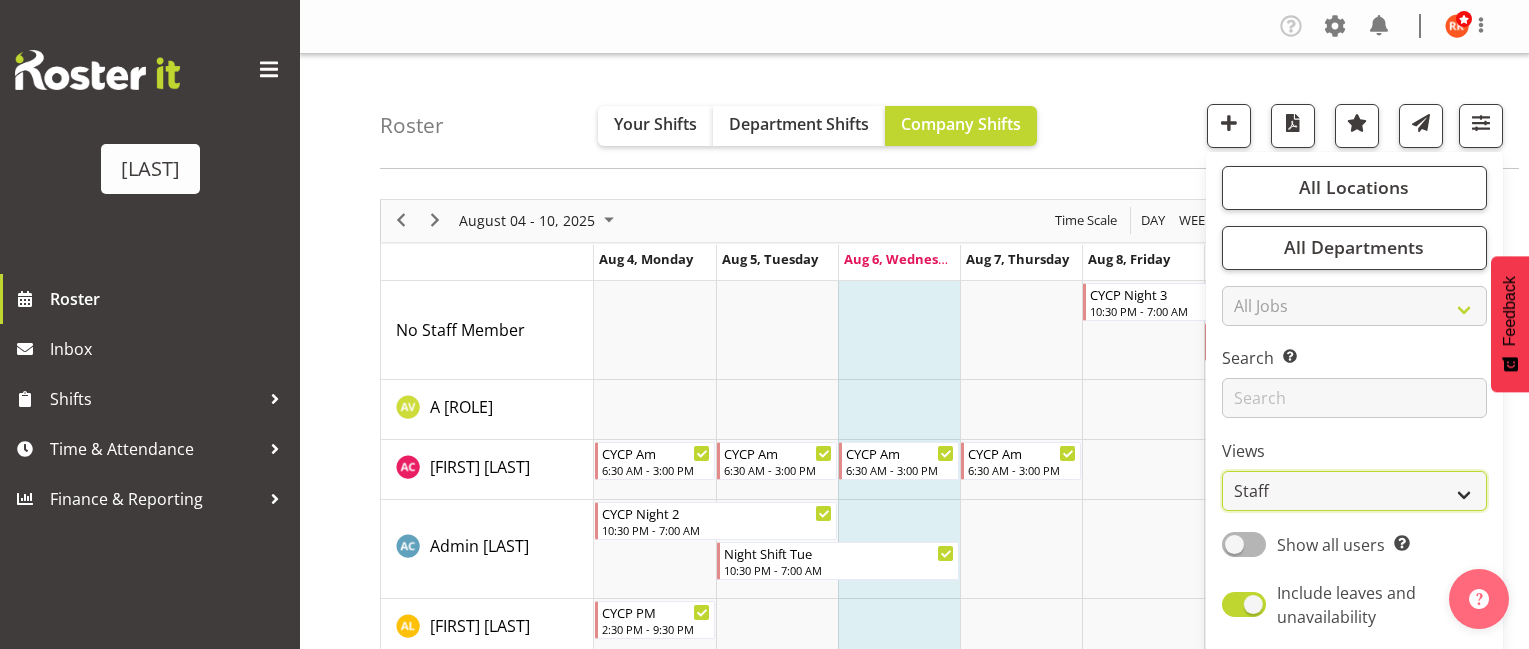 click on "Staff
Role
Shift - Horizontal
Shift - Vertical
Staff - Location" at bounding box center [1354, 491] 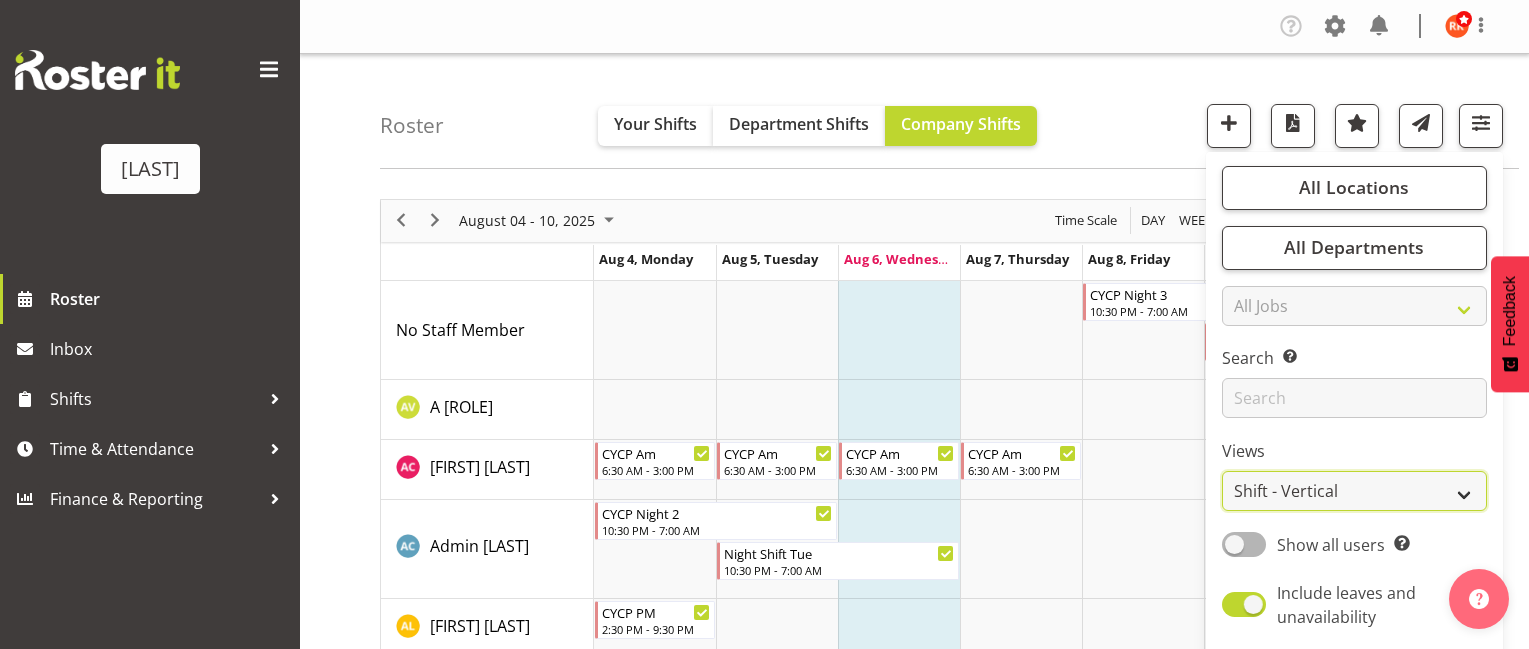 click on "Staff
Role
Shift - Horizontal
Shift - Vertical
Staff - Location" at bounding box center (1354, 491) 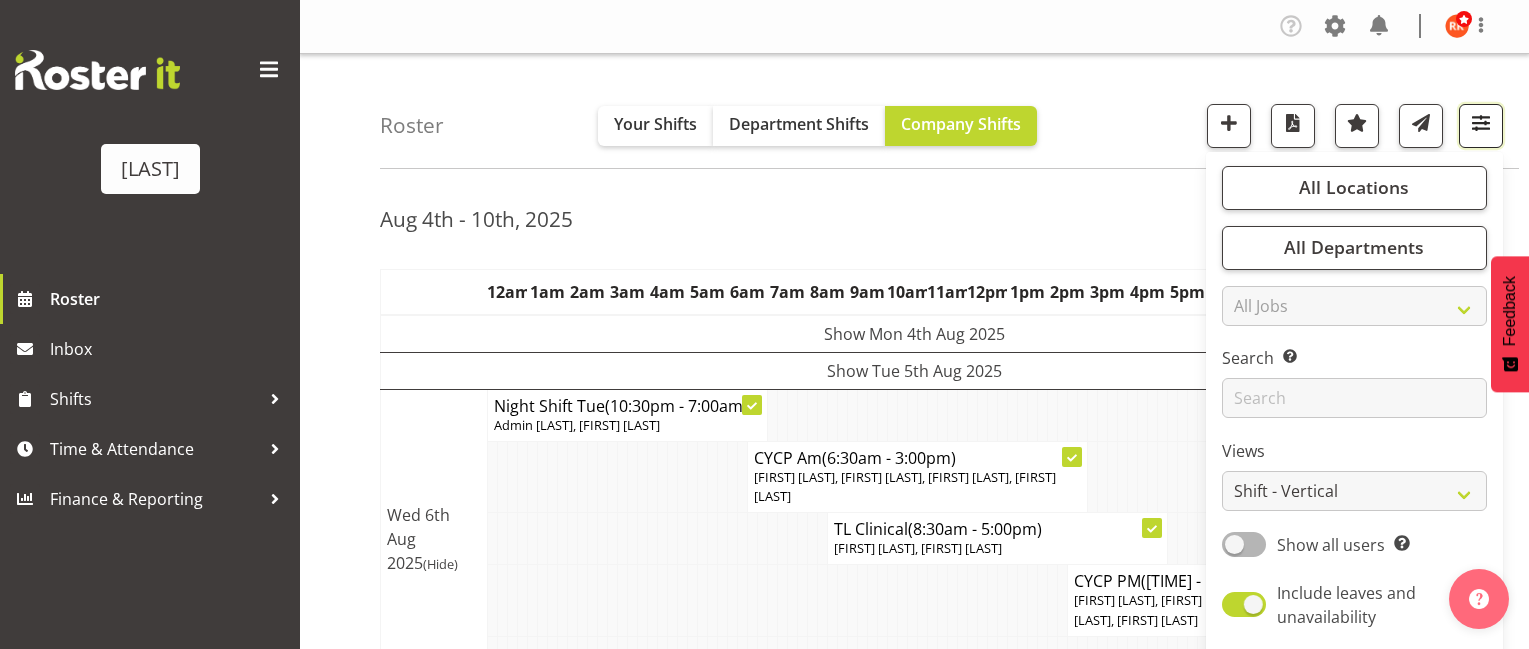 click at bounding box center (1481, 123) 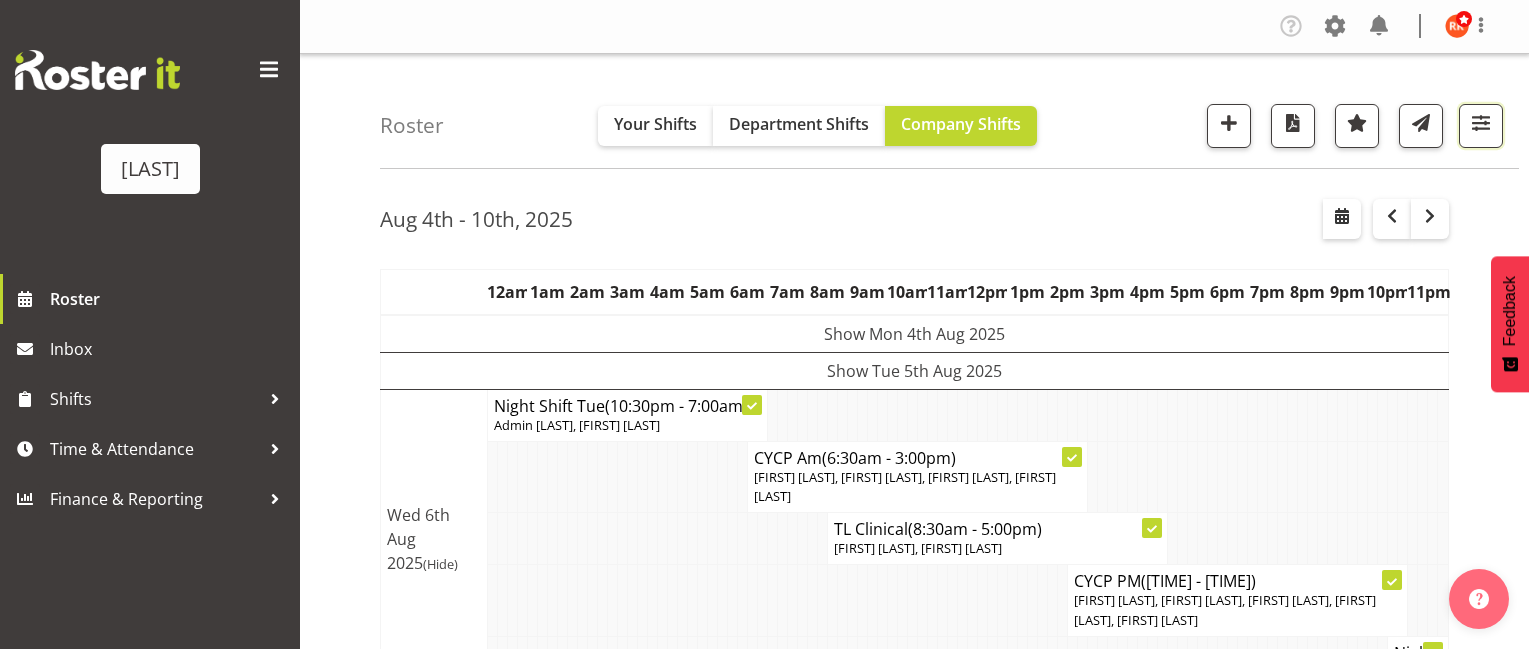 scroll, scrollTop: 200, scrollLeft: 0, axis: vertical 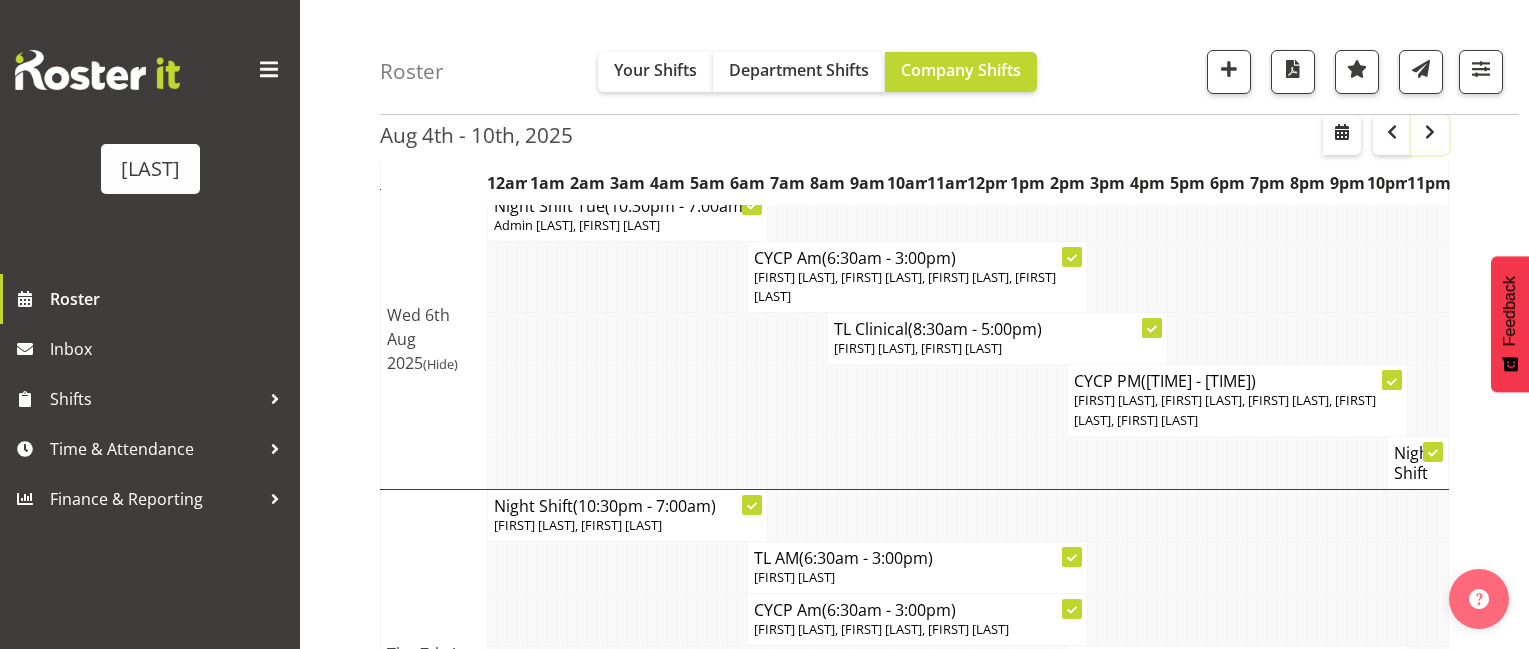 click at bounding box center [1430, 132] 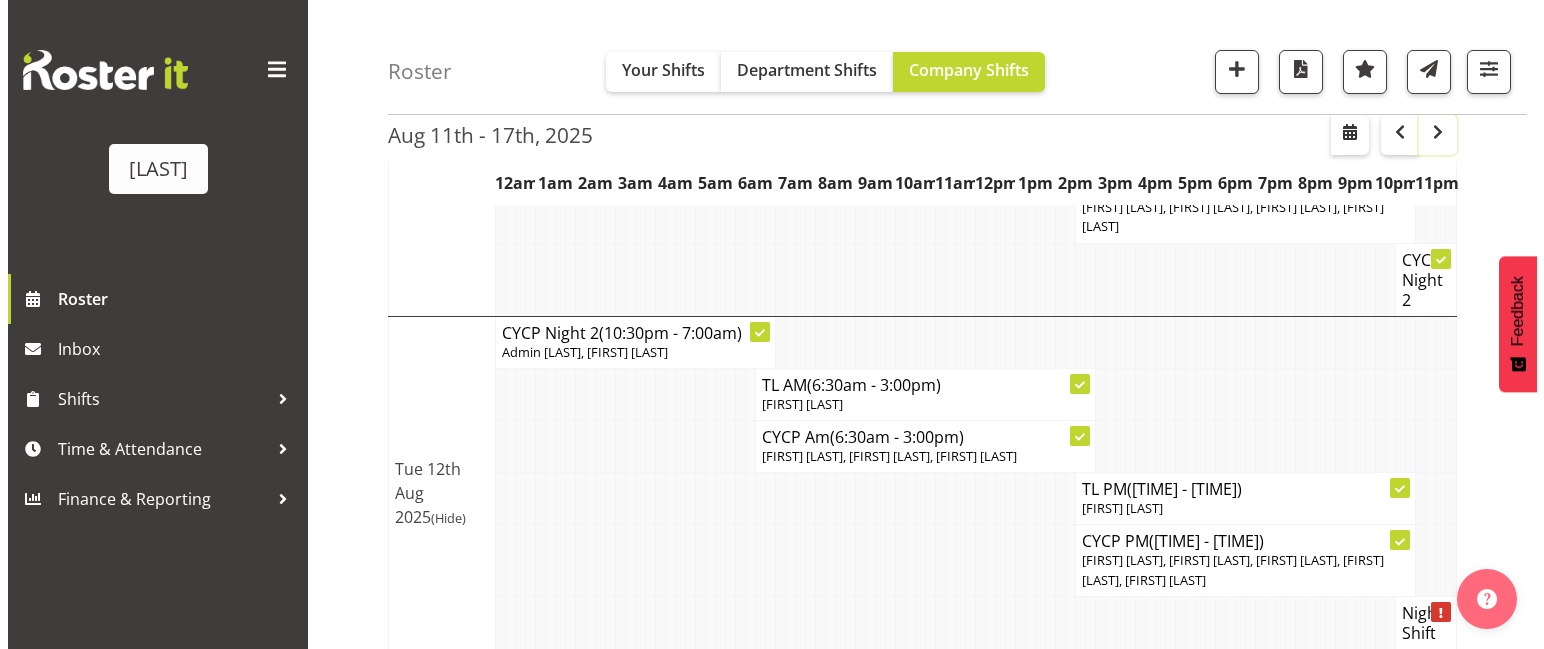 scroll, scrollTop: 400, scrollLeft: 0, axis: vertical 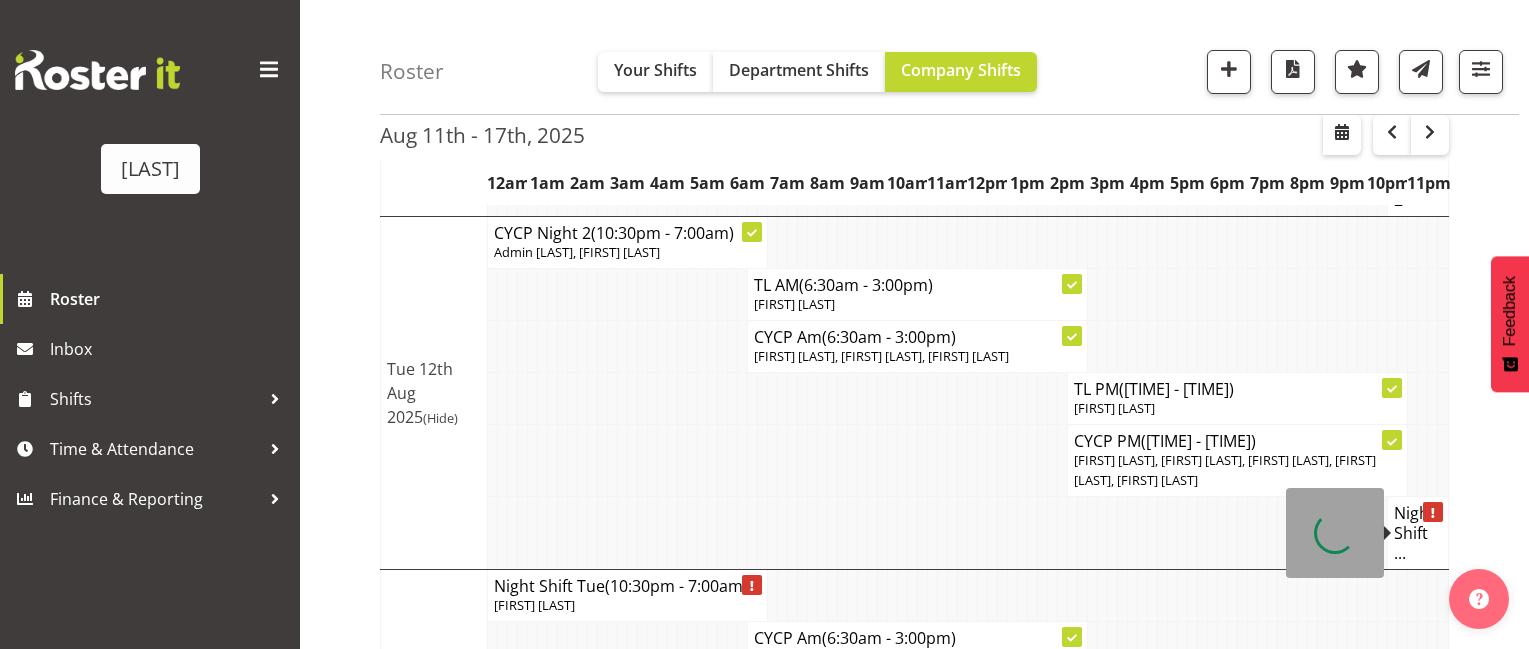 click on "Night Shift ..." at bounding box center [1418, 533] 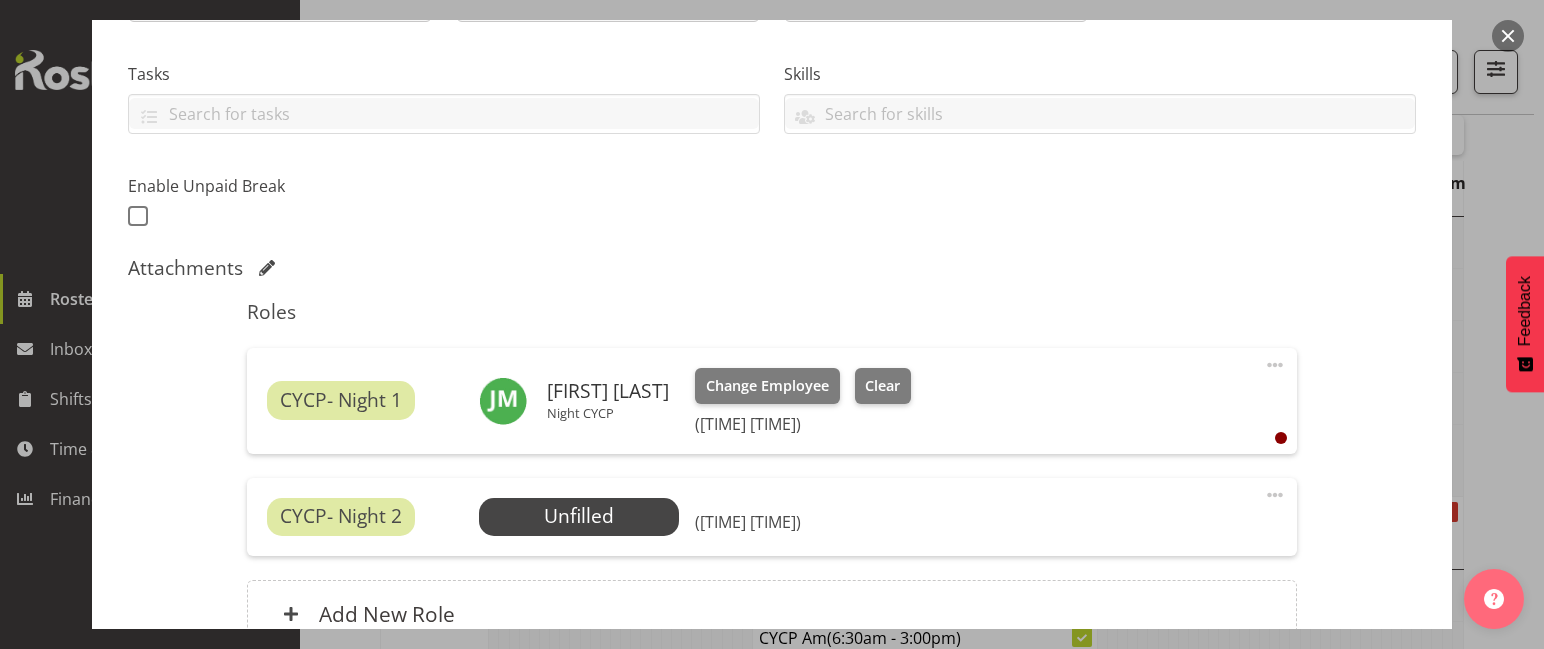 scroll, scrollTop: 597, scrollLeft: 0, axis: vertical 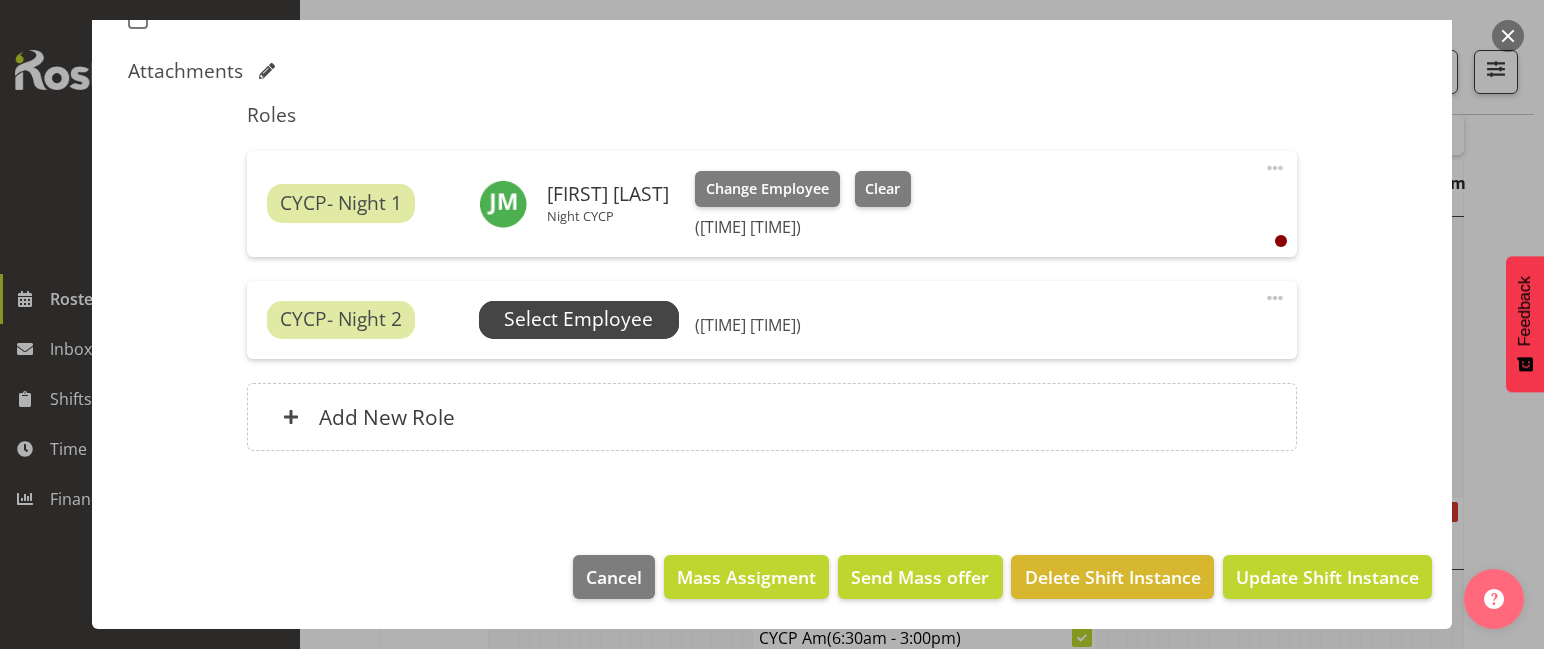 click on "Select Employee" at bounding box center (578, 319) 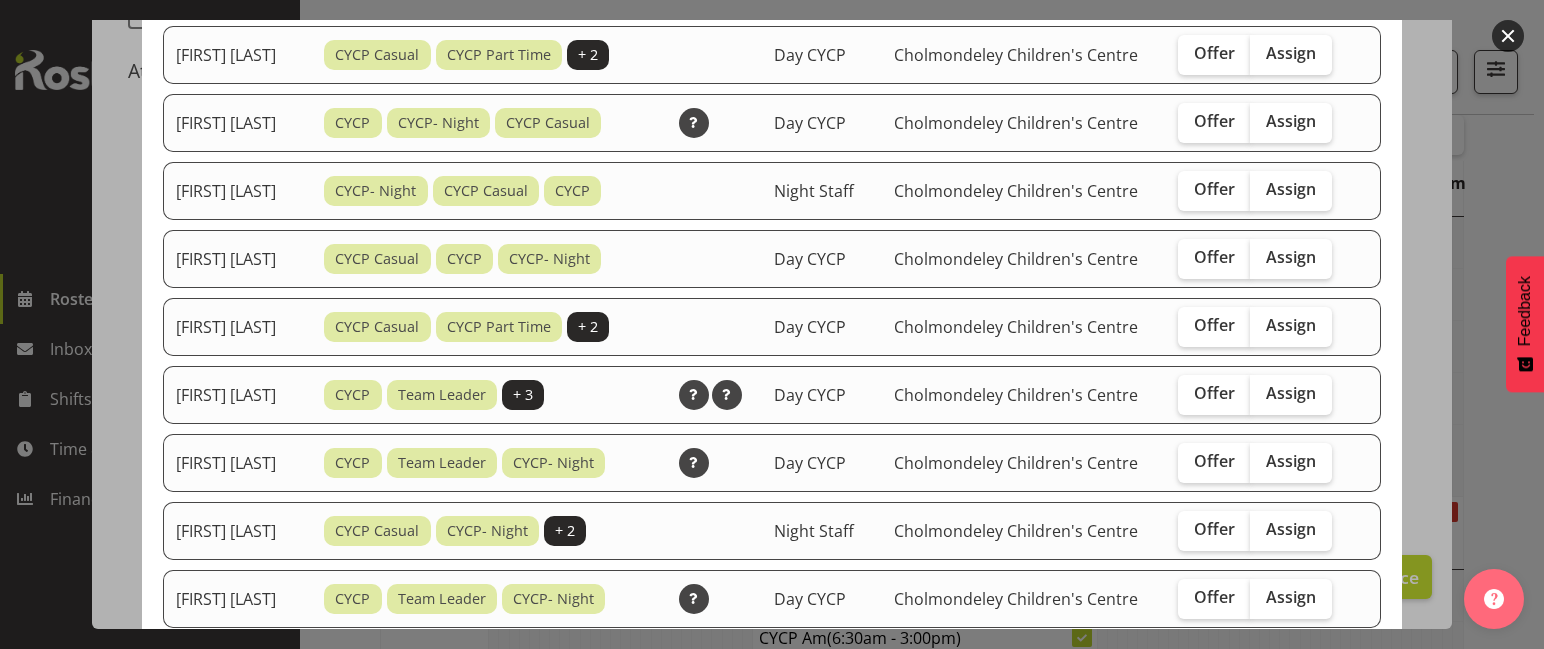 scroll, scrollTop: 0, scrollLeft: 0, axis: both 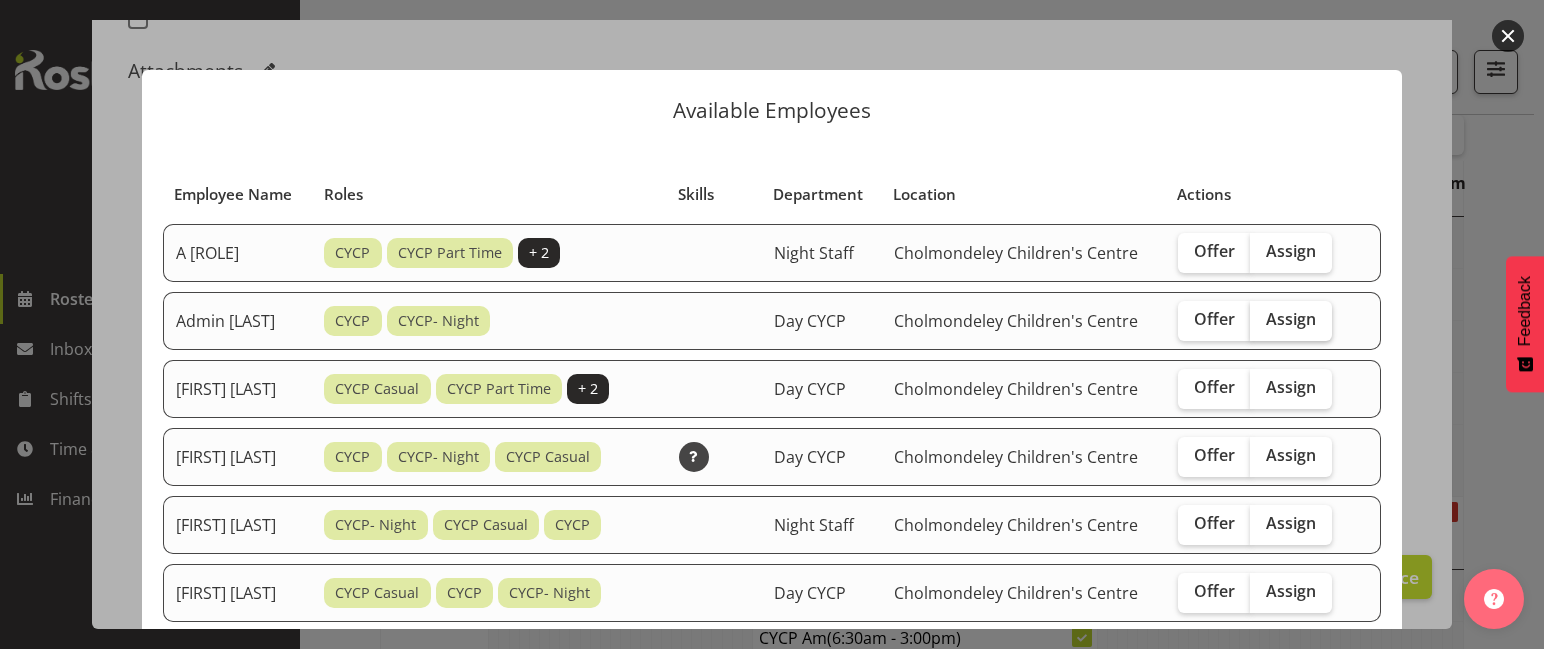 click on "Assign" at bounding box center (1291, 319) 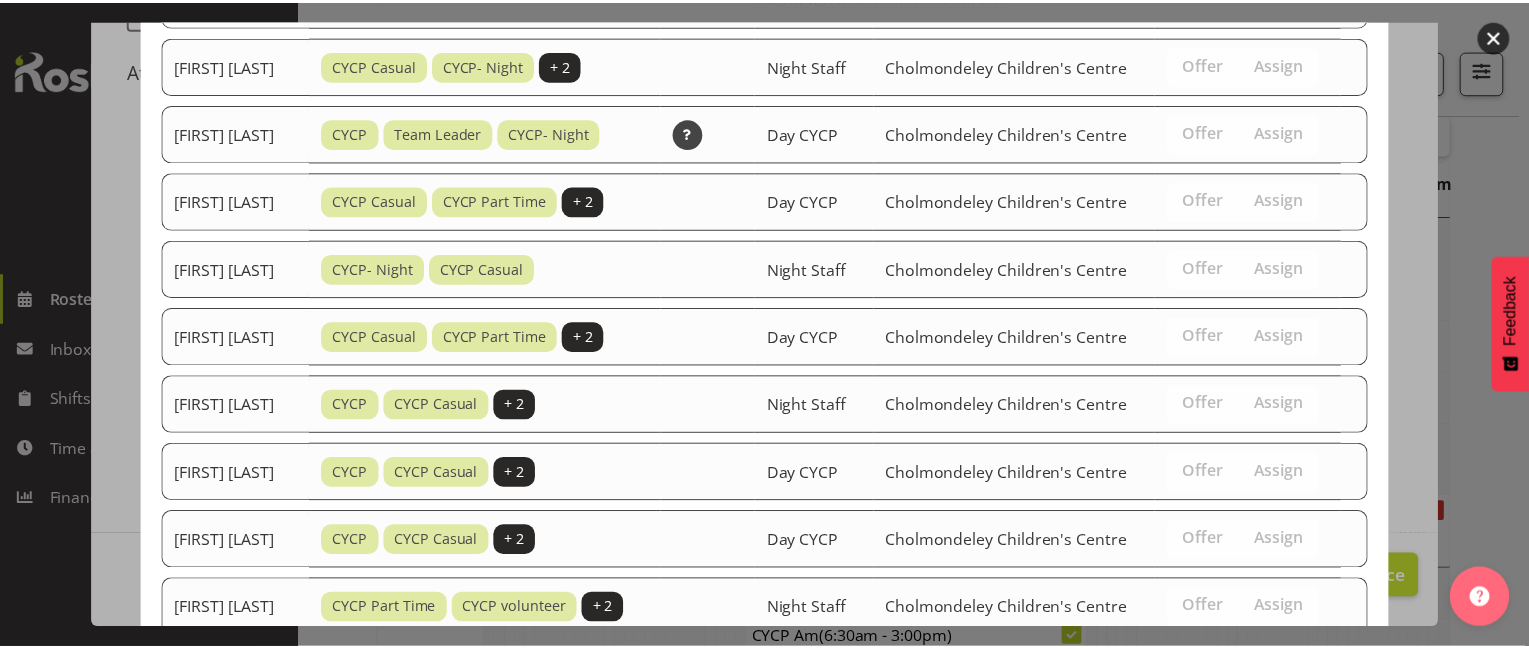 scroll, scrollTop: 934, scrollLeft: 0, axis: vertical 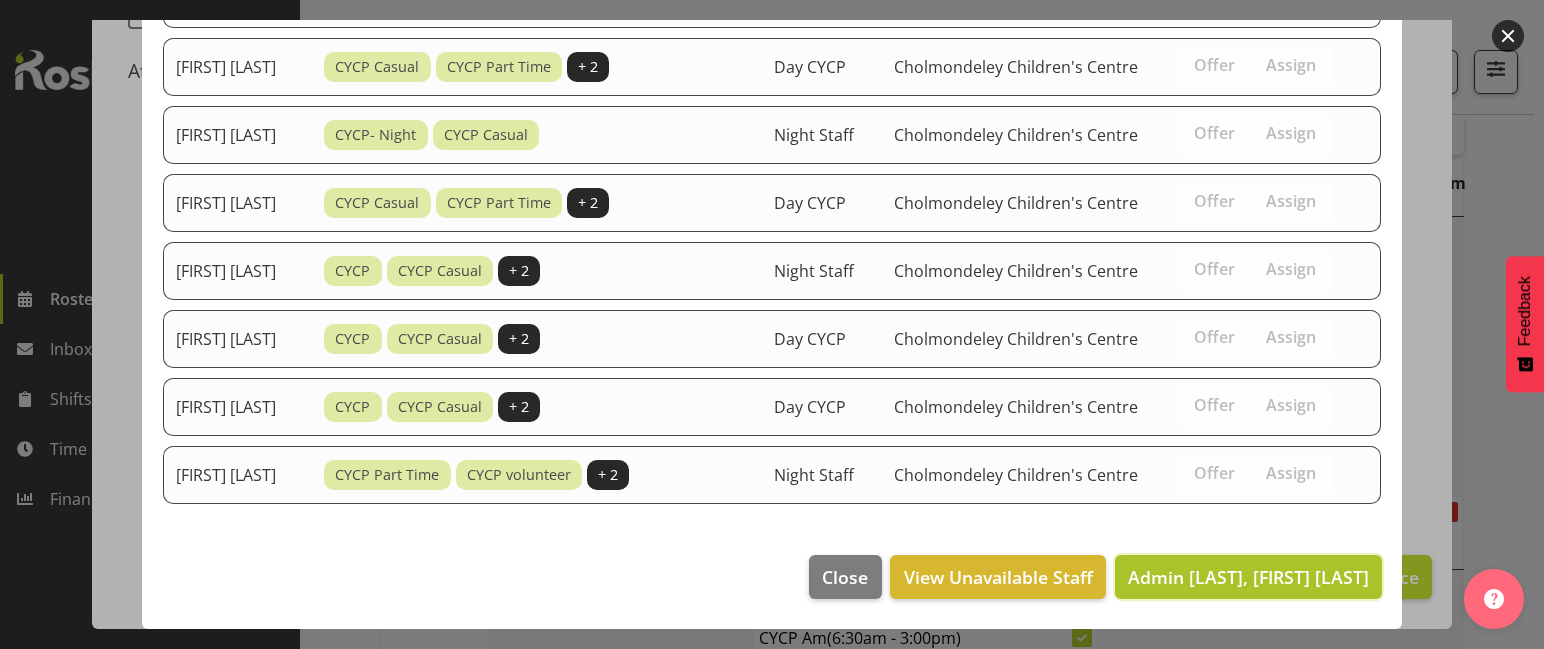 click on "Assign Admin [LAST]" at bounding box center (1248, 577) 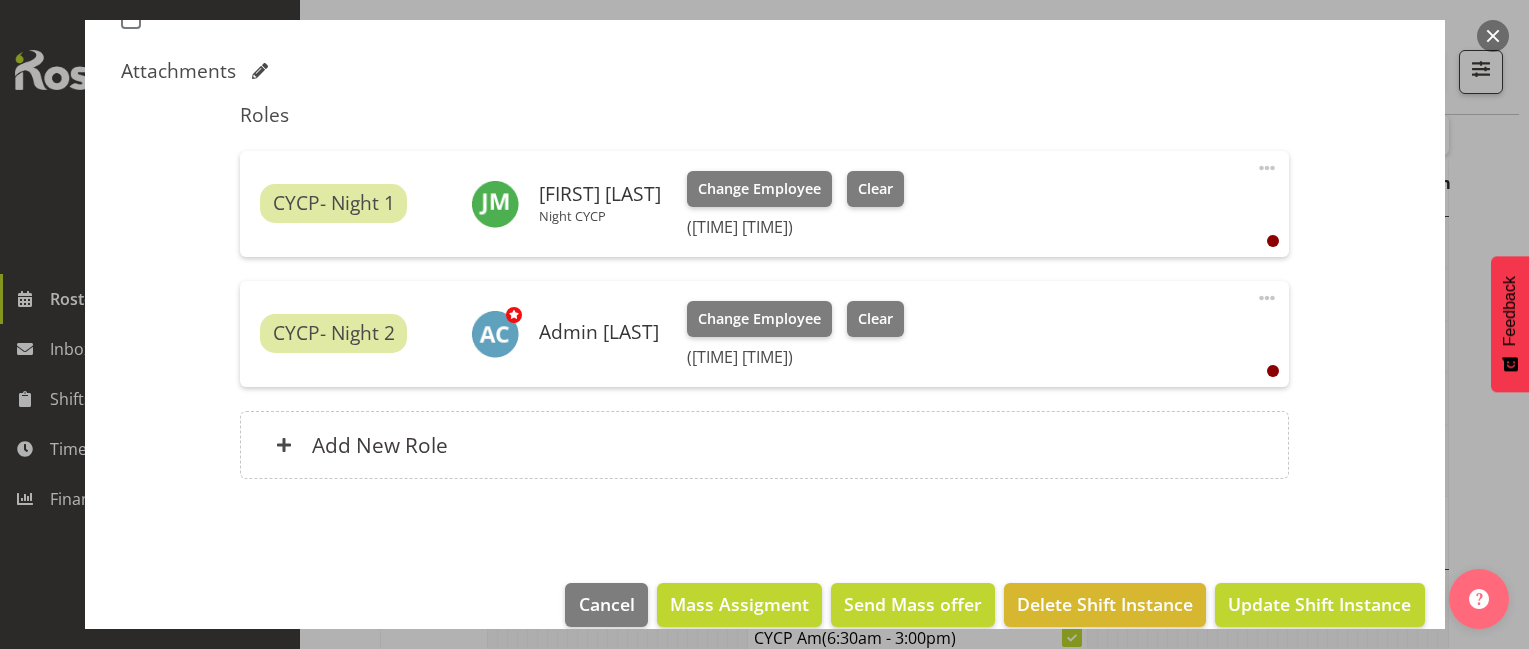 scroll, scrollTop: 625, scrollLeft: 0, axis: vertical 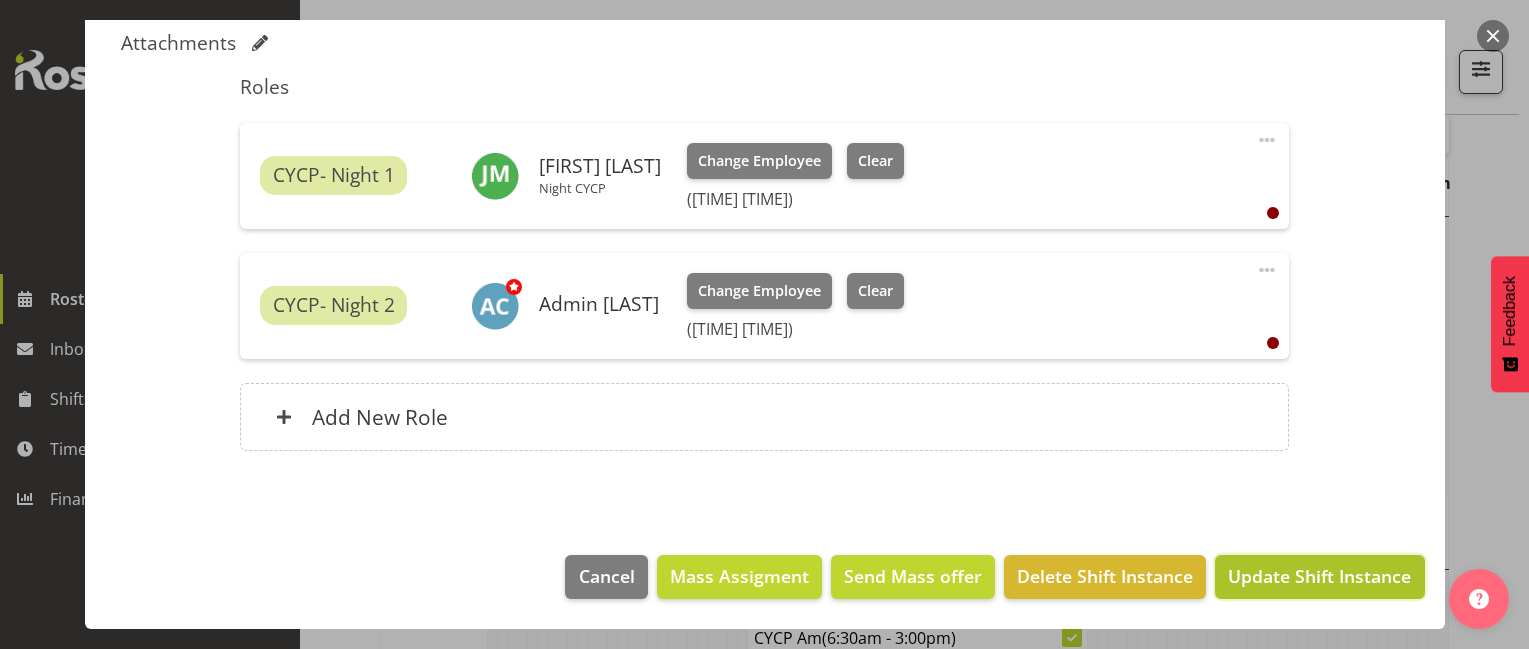 click on "Update Shift Instance" at bounding box center (1319, 576) 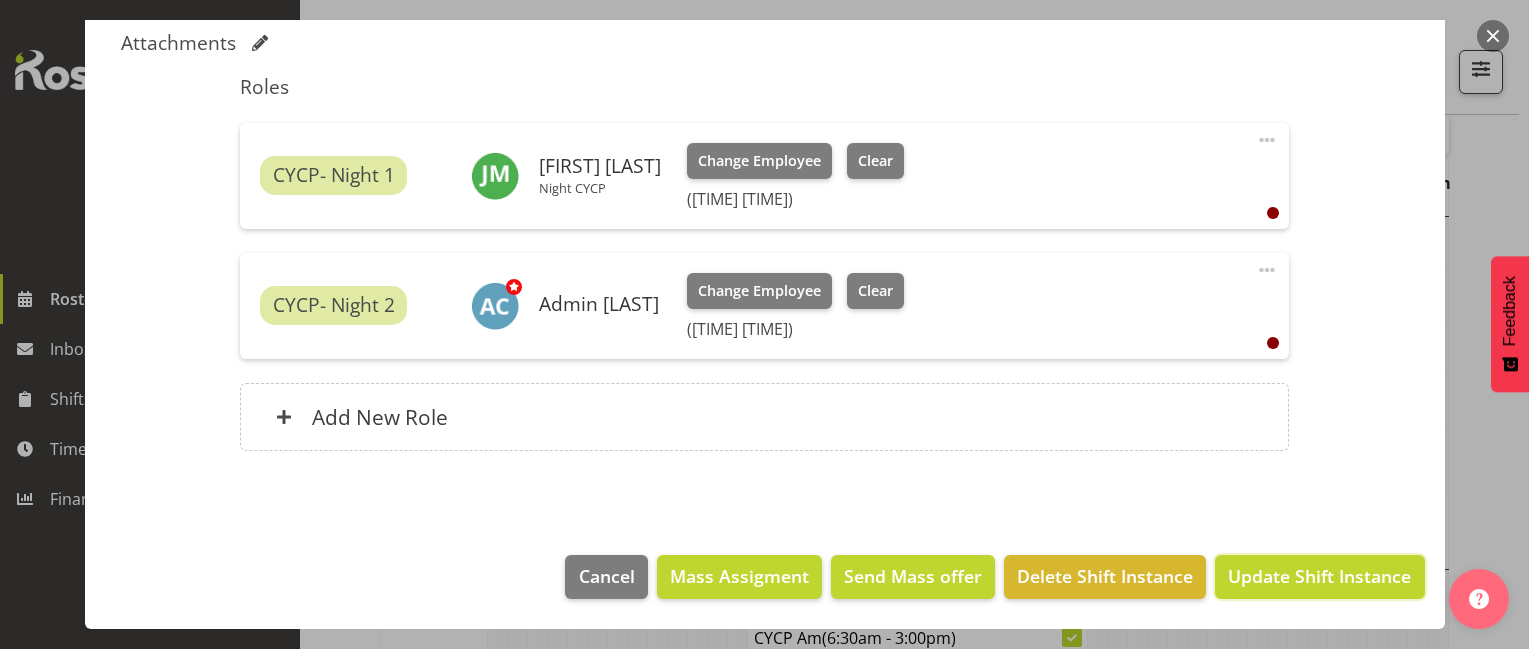 scroll, scrollTop: 545, scrollLeft: 0, axis: vertical 